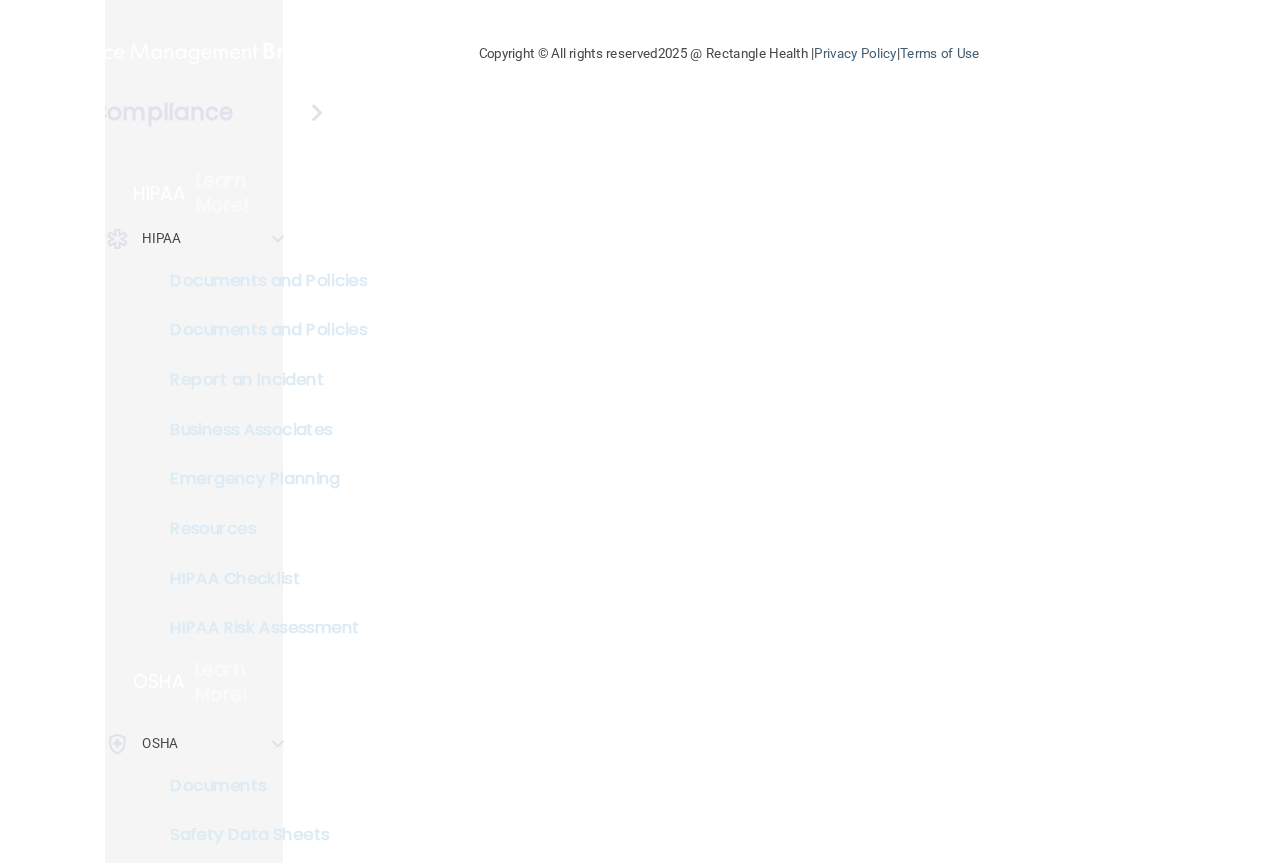scroll, scrollTop: 0, scrollLeft: 0, axis: both 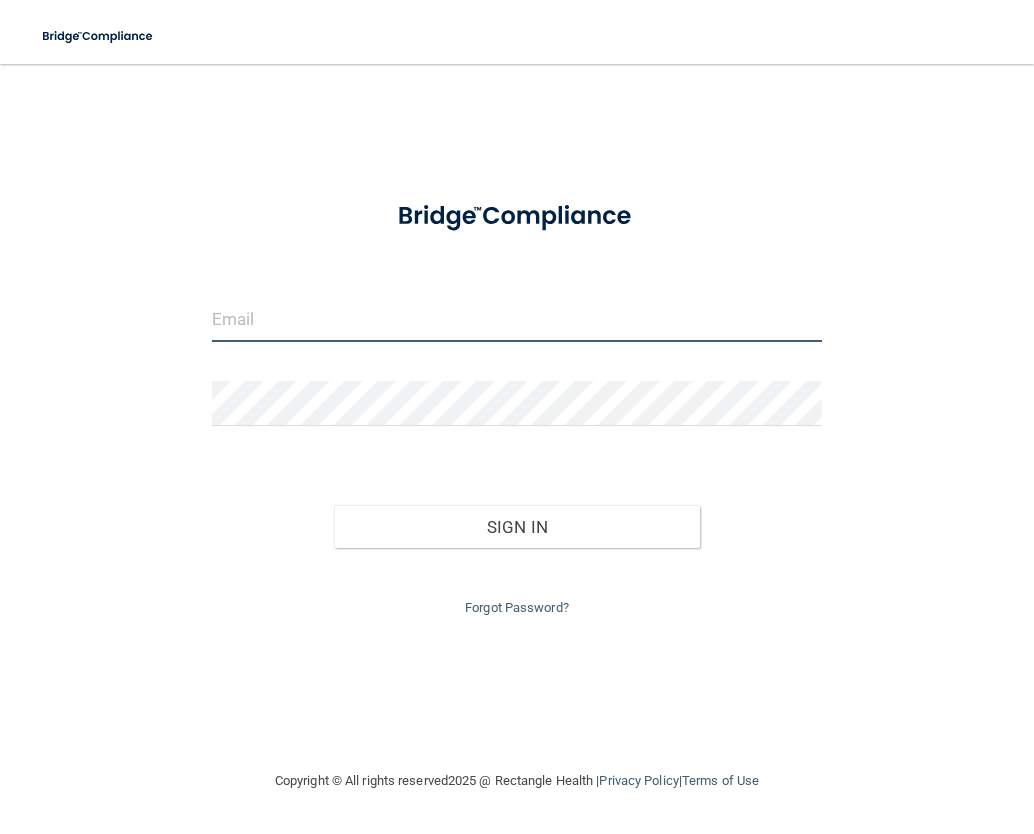 click at bounding box center (517, 319) 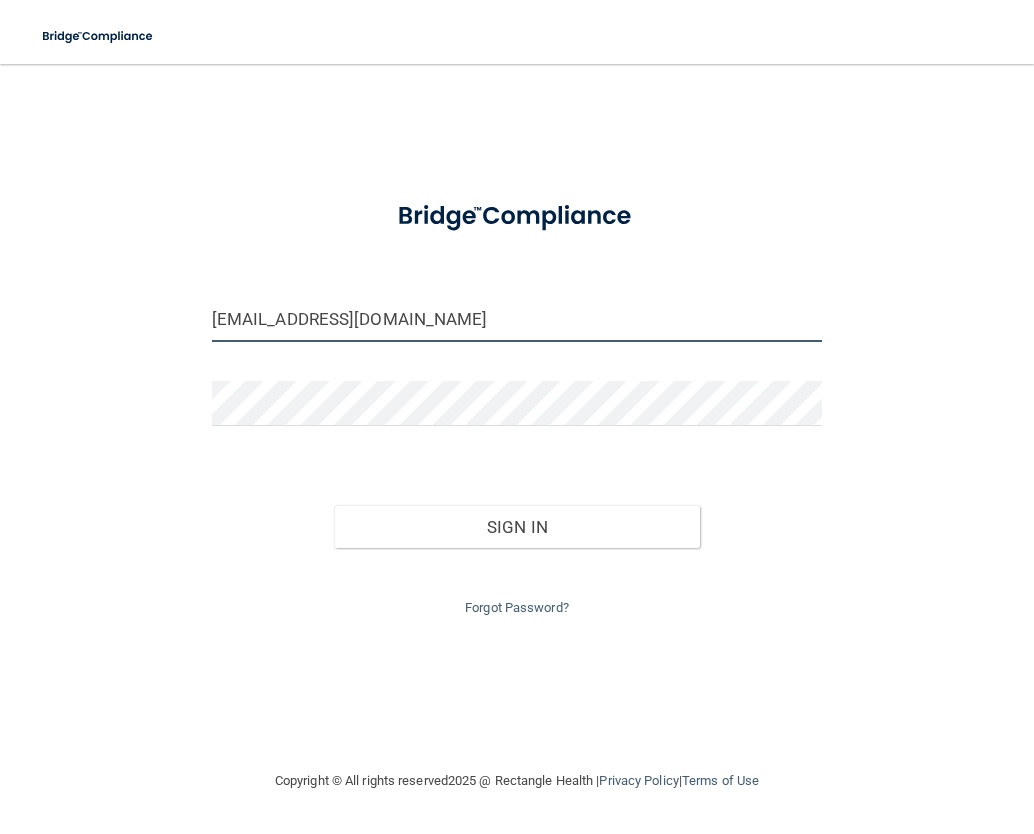 type on "[EMAIL_ADDRESS][DOMAIN_NAME]" 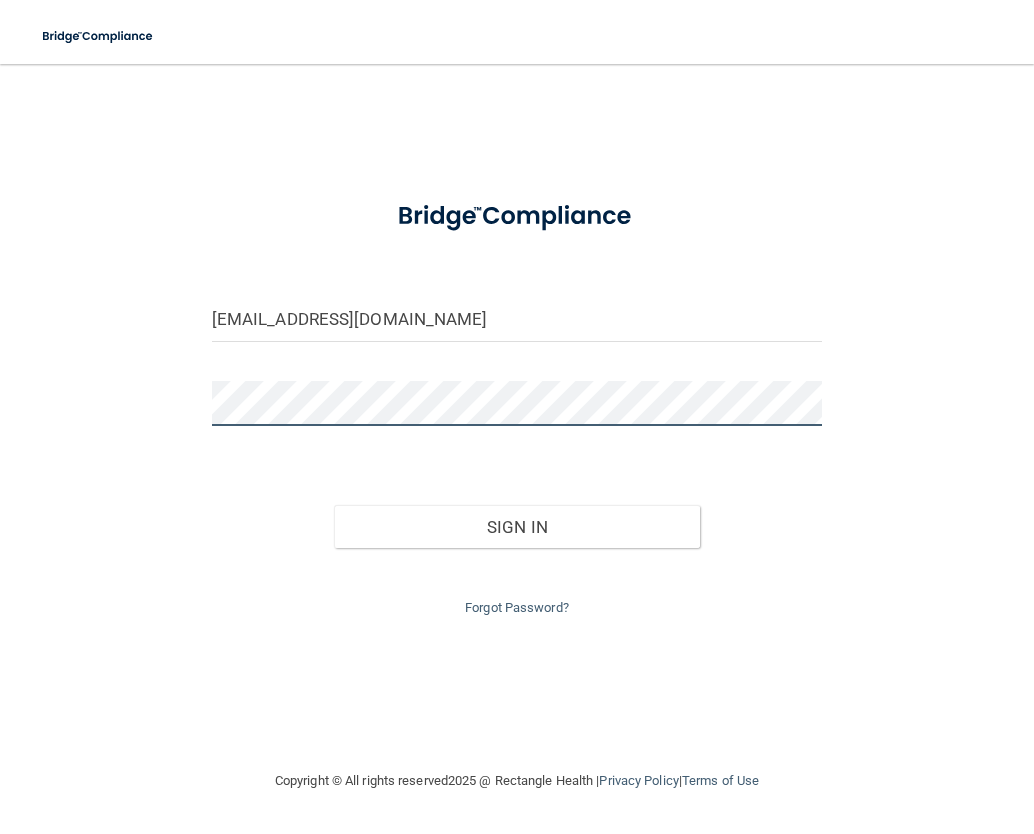 click on "Sign In" at bounding box center (517, 527) 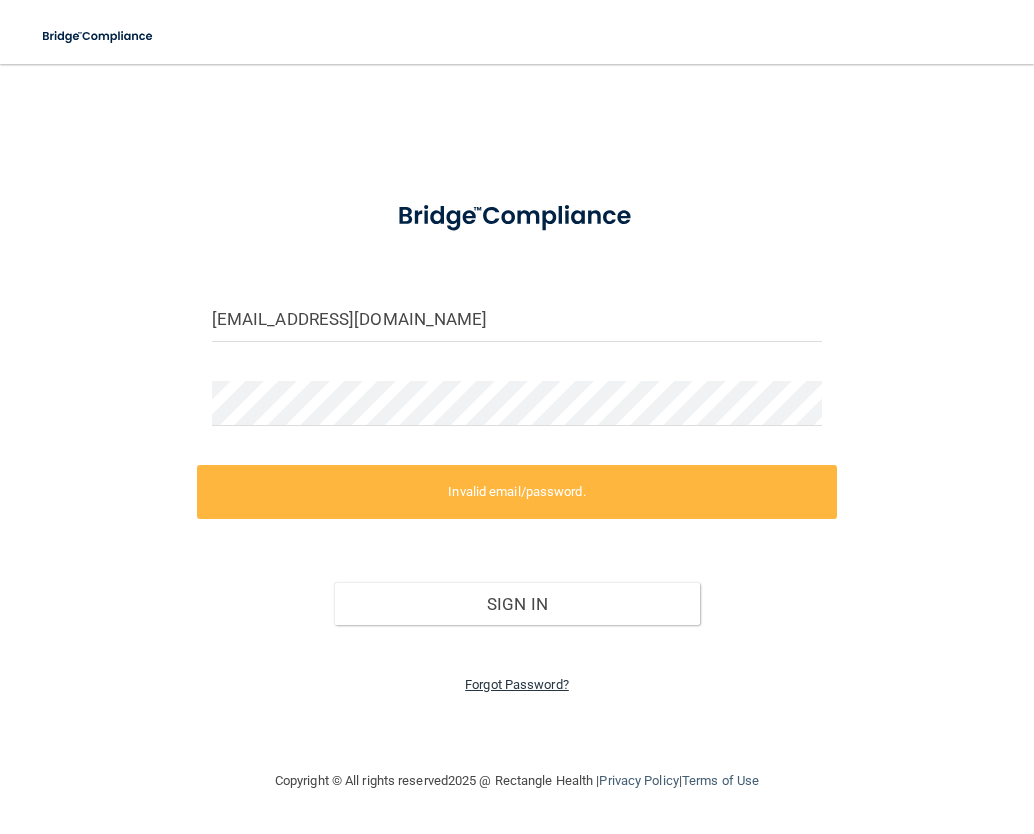 click on "Forgot Password?" at bounding box center (517, 684) 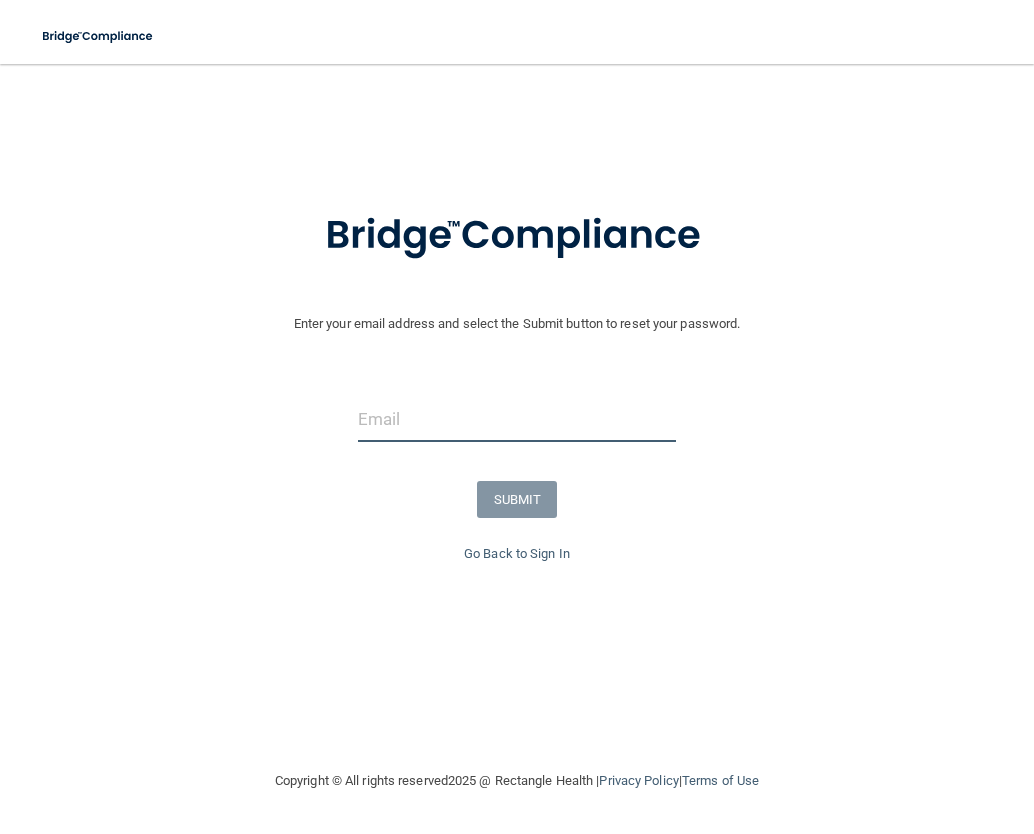 click at bounding box center [517, 419] 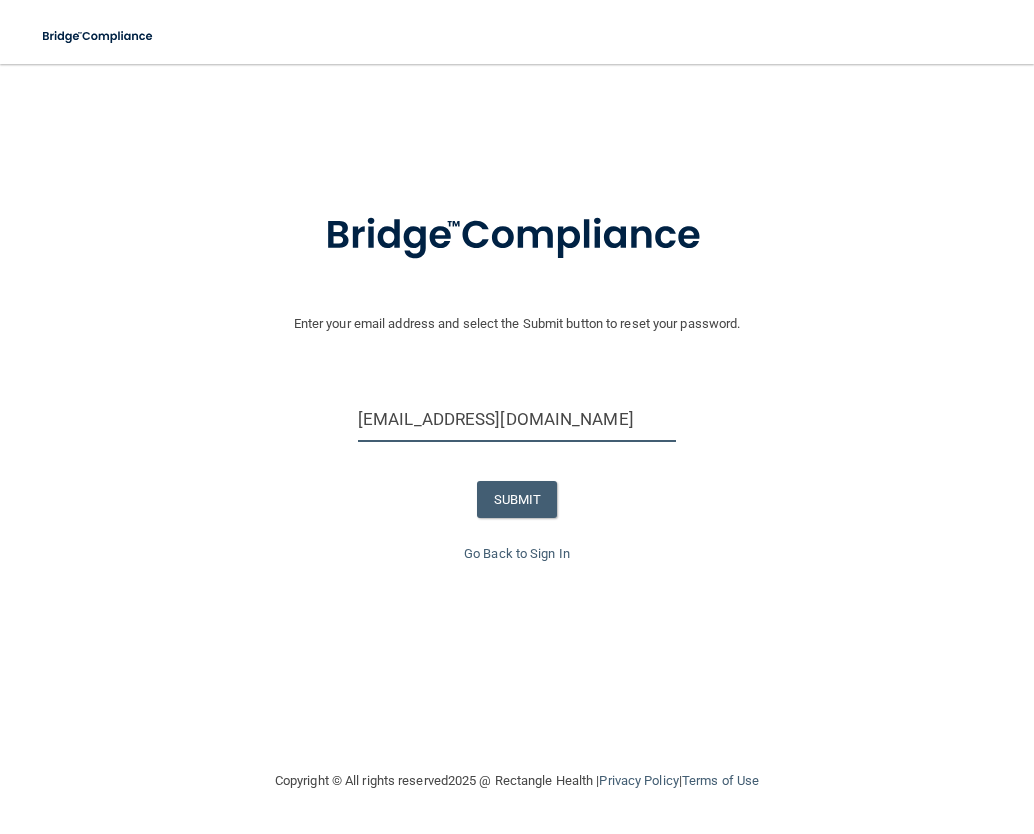 type on "[EMAIL_ADDRESS][DOMAIN_NAME]" 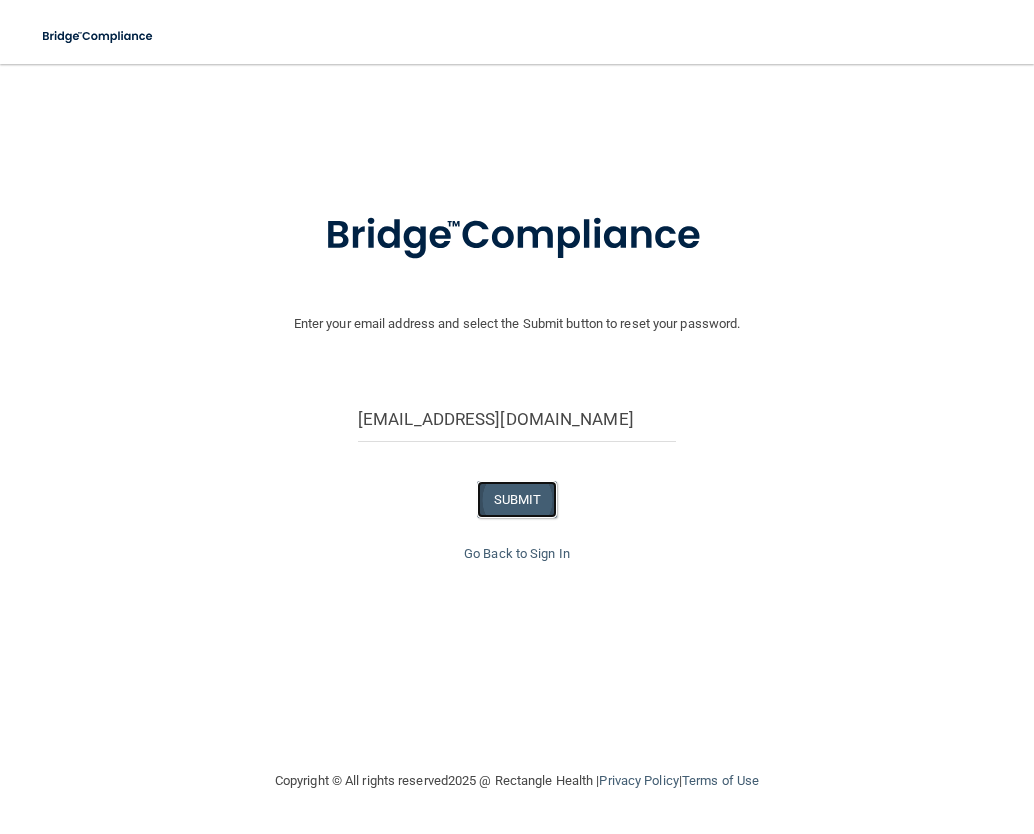 click on "SUBMIT" at bounding box center [517, 499] 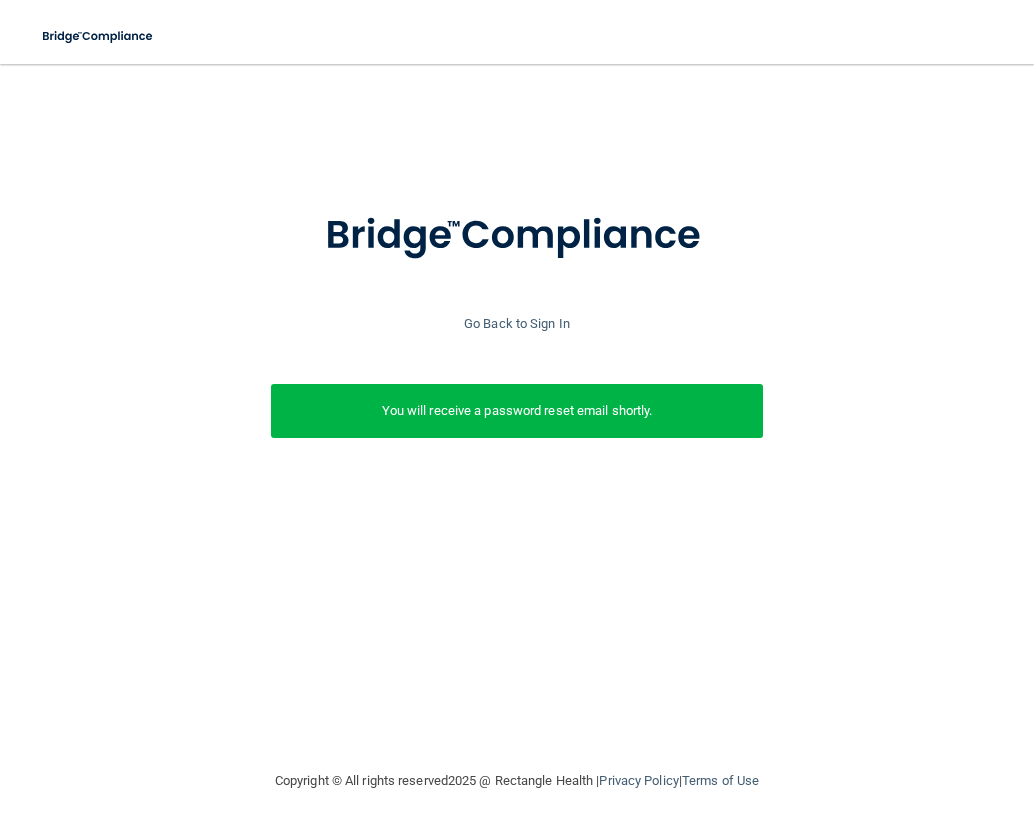 click on "Go Back to Sign In" at bounding box center [517, 324] 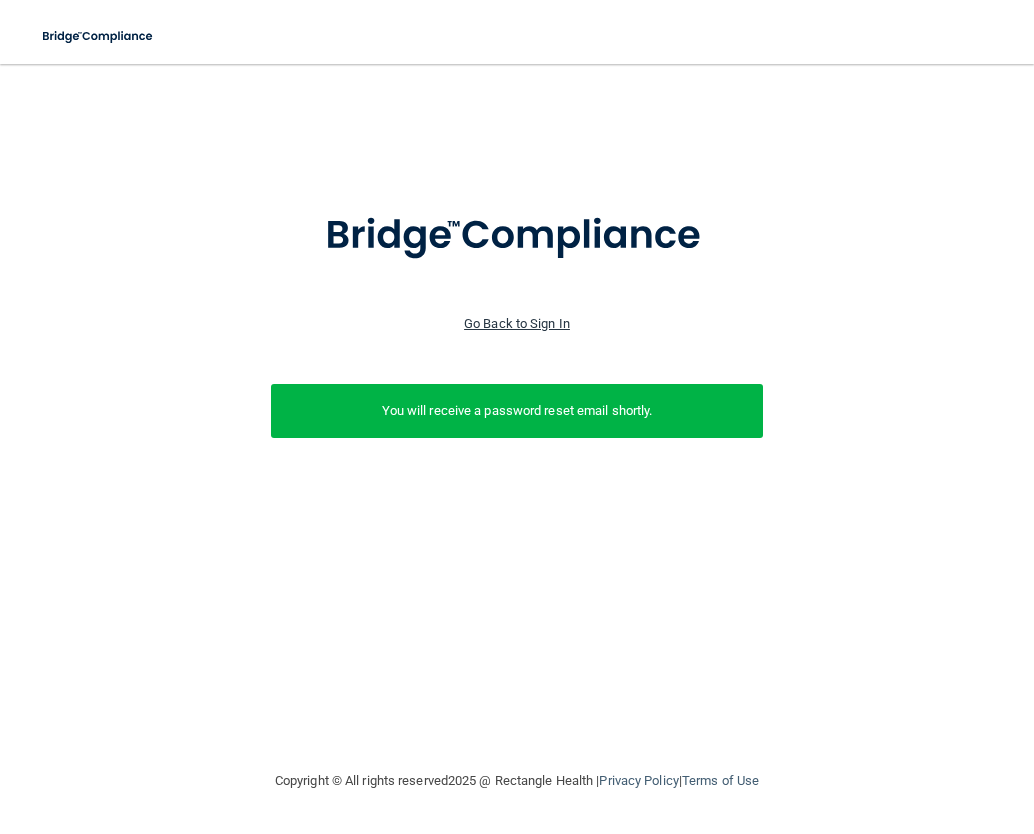 click on "Go Back to Sign In" at bounding box center [517, 323] 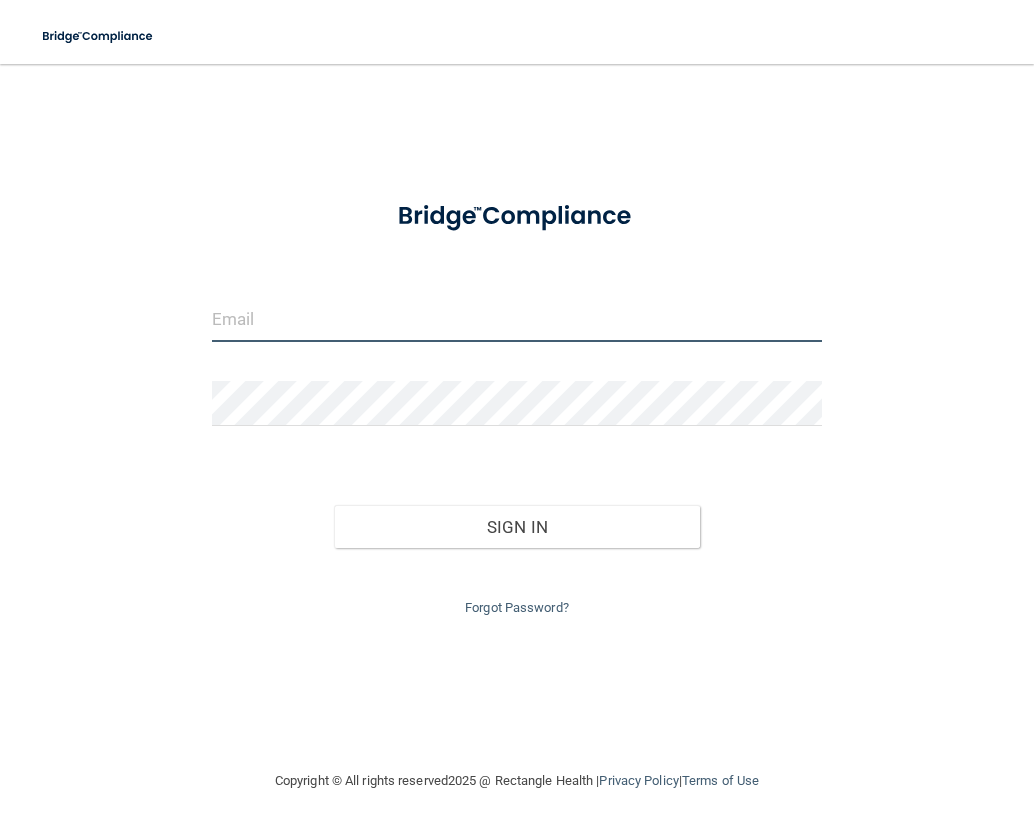 click at bounding box center (517, 319) 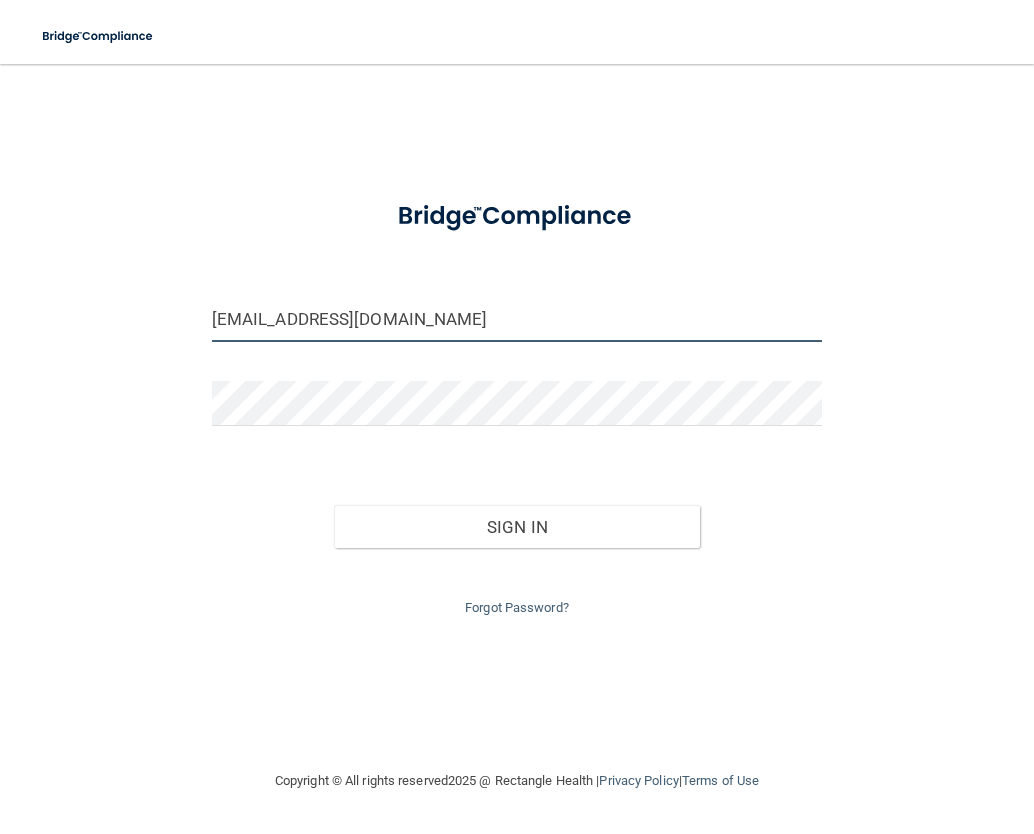 type on "[EMAIL_ADDRESS][DOMAIN_NAME]" 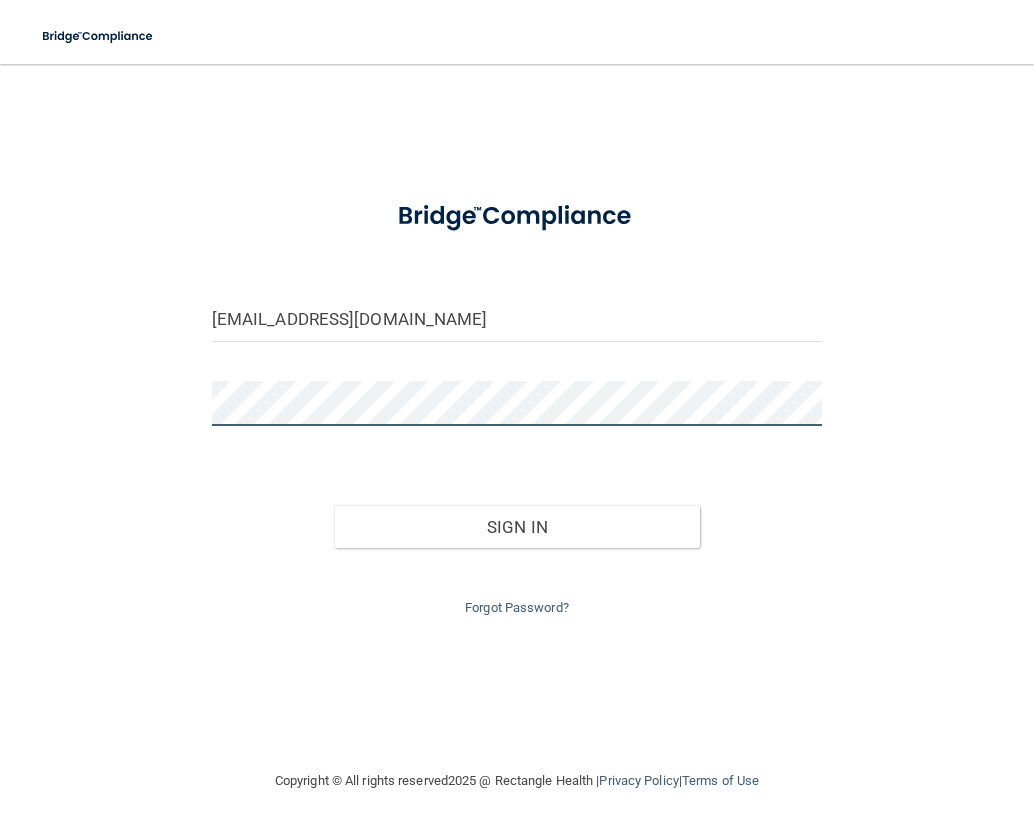click on "Sign In" at bounding box center (517, 527) 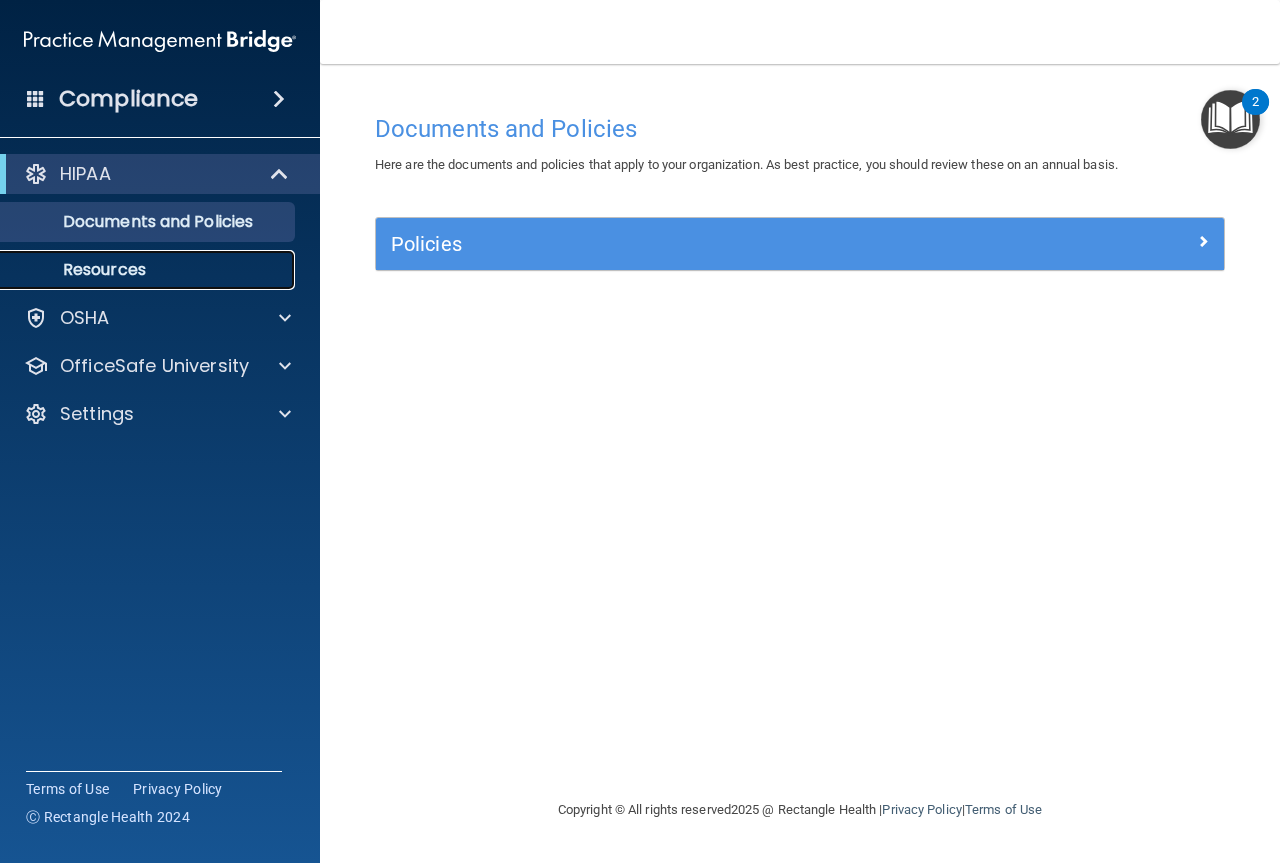 click on "Resources" at bounding box center [149, 270] 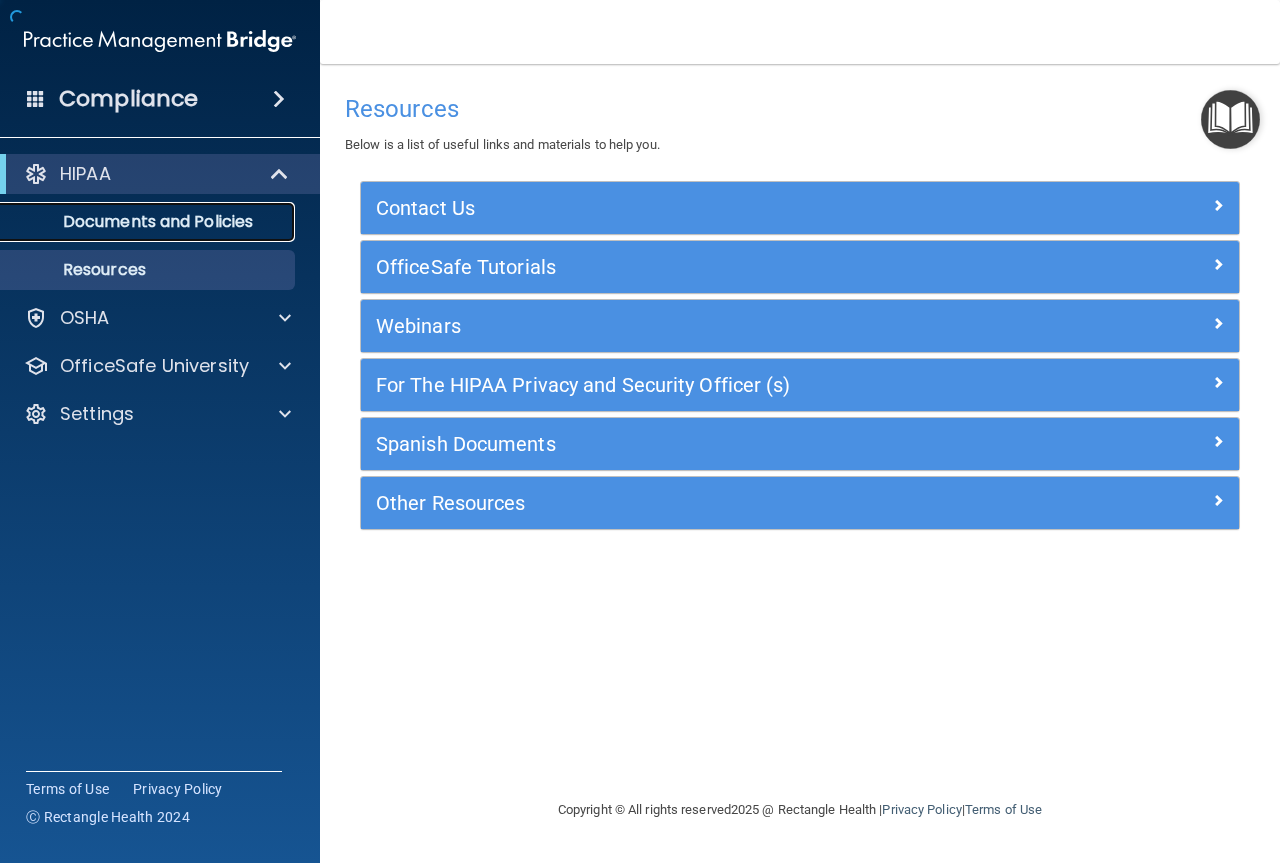 click on "Documents and Policies" at bounding box center [137, 222] 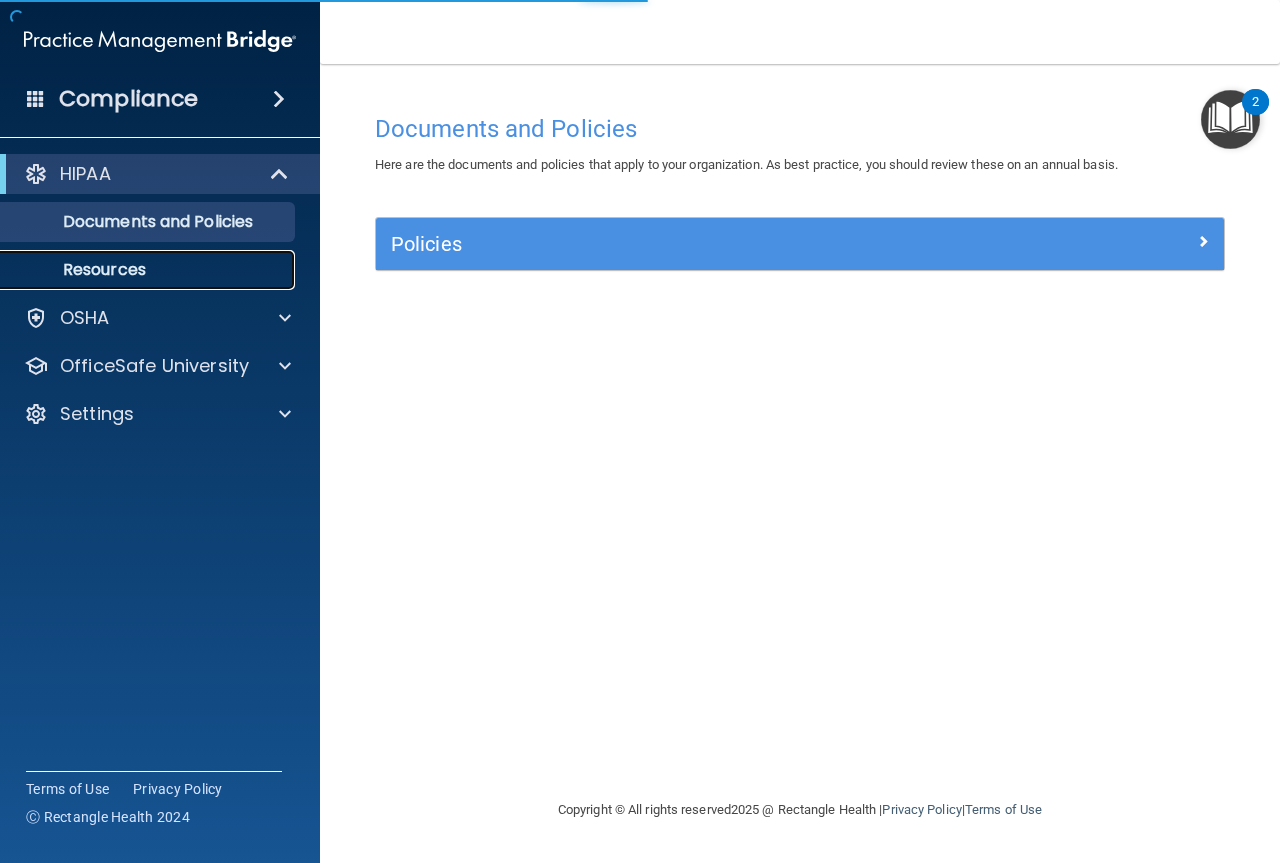 click on "Resources" at bounding box center [149, 270] 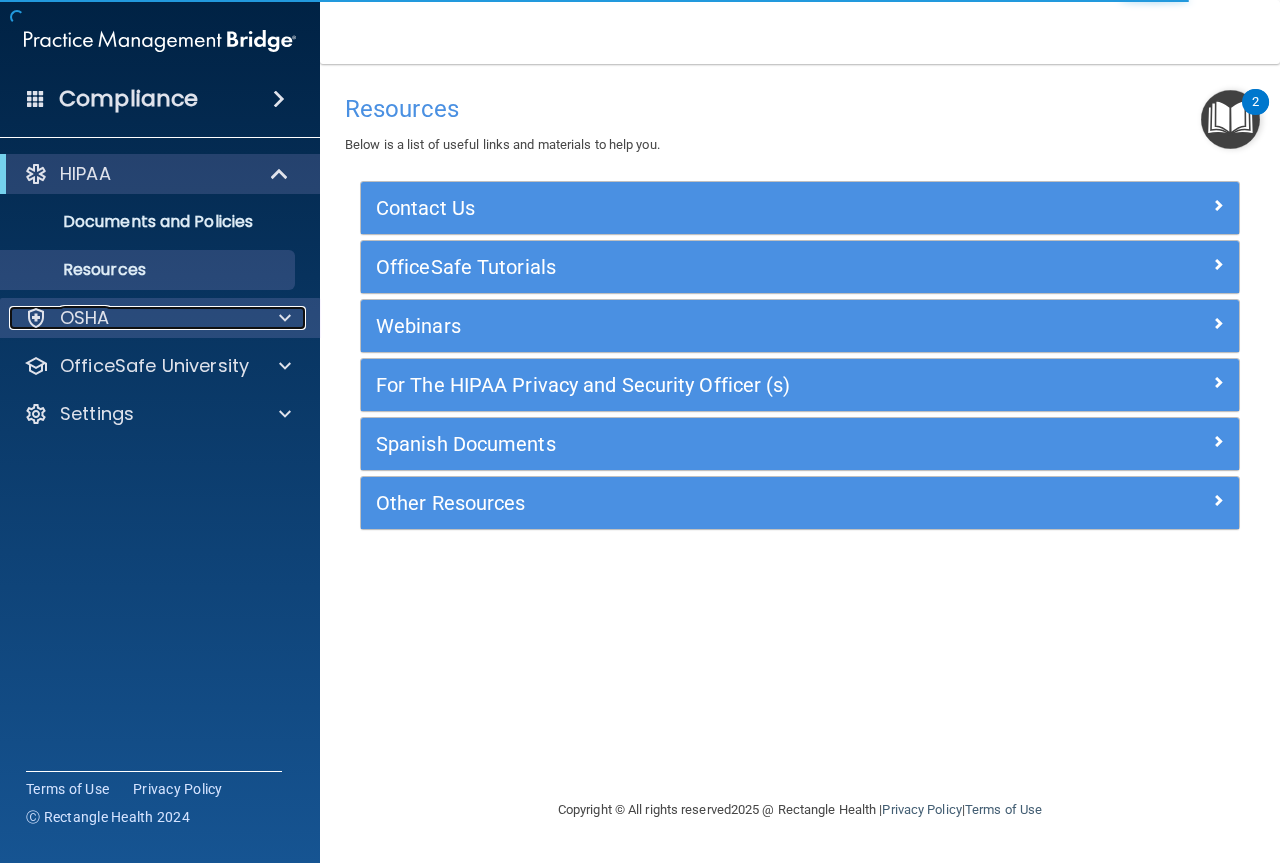 click at bounding box center (285, 318) 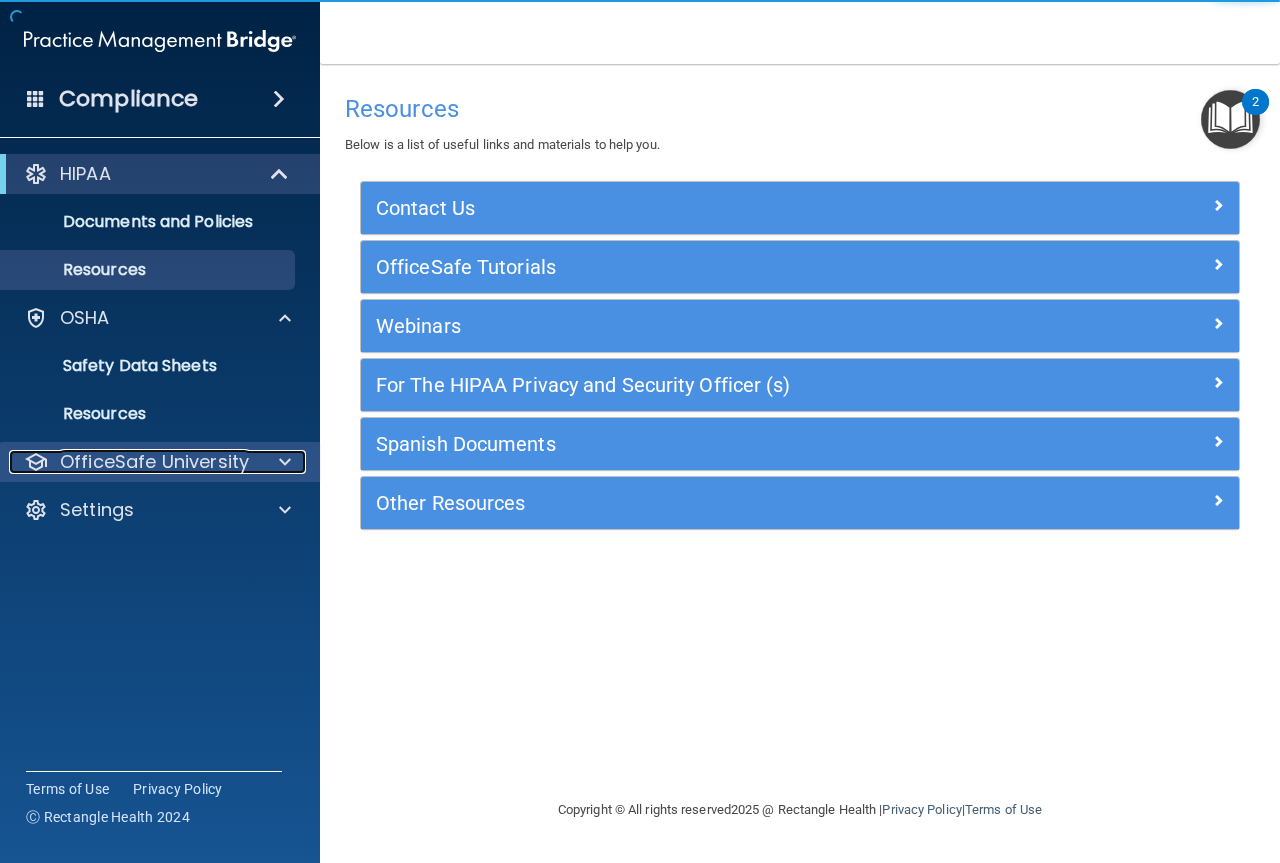 click on "OfficeSafe University" at bounding box center (133, 462) 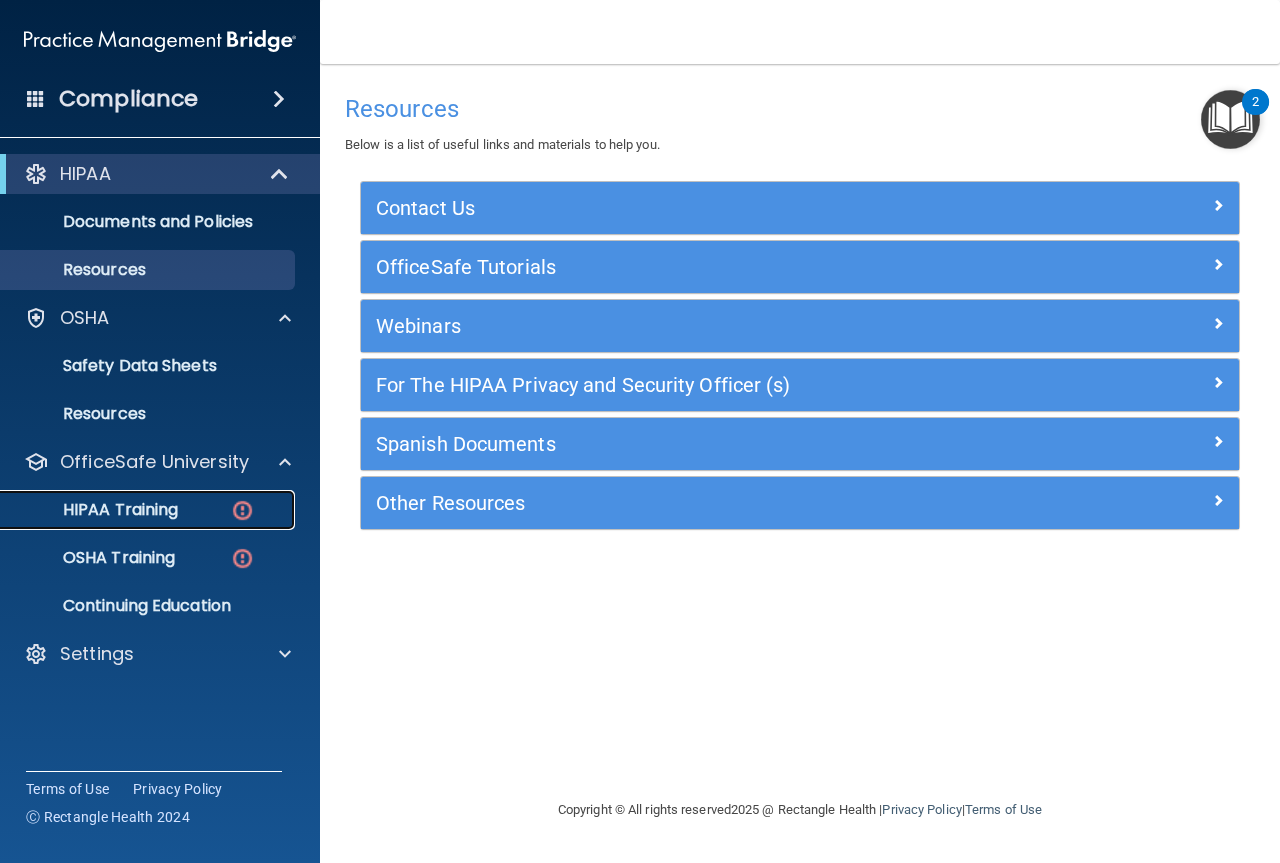 click on "HIPAA Training" at bounding box center (95, 510) 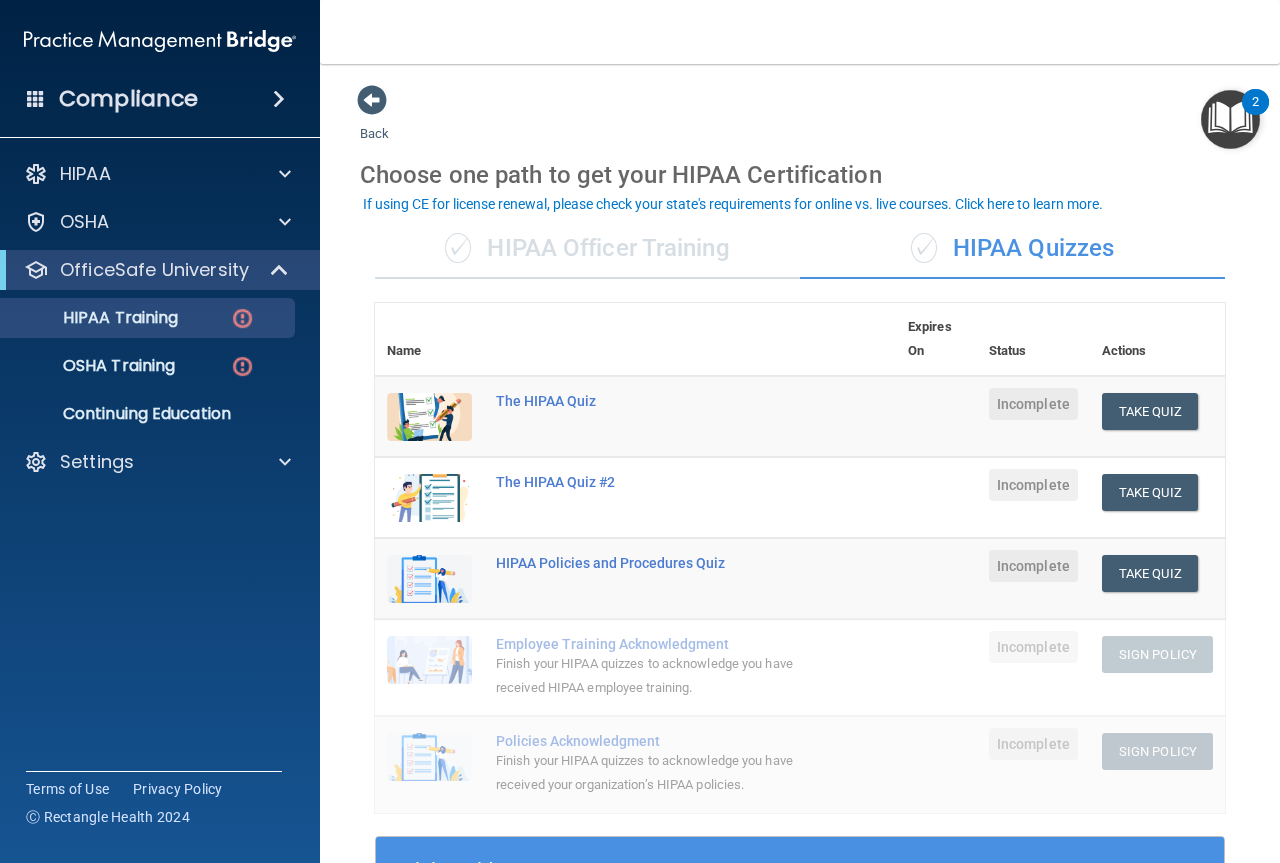 click on "The HIPAA Quiz" at bounding box center [690, 417] 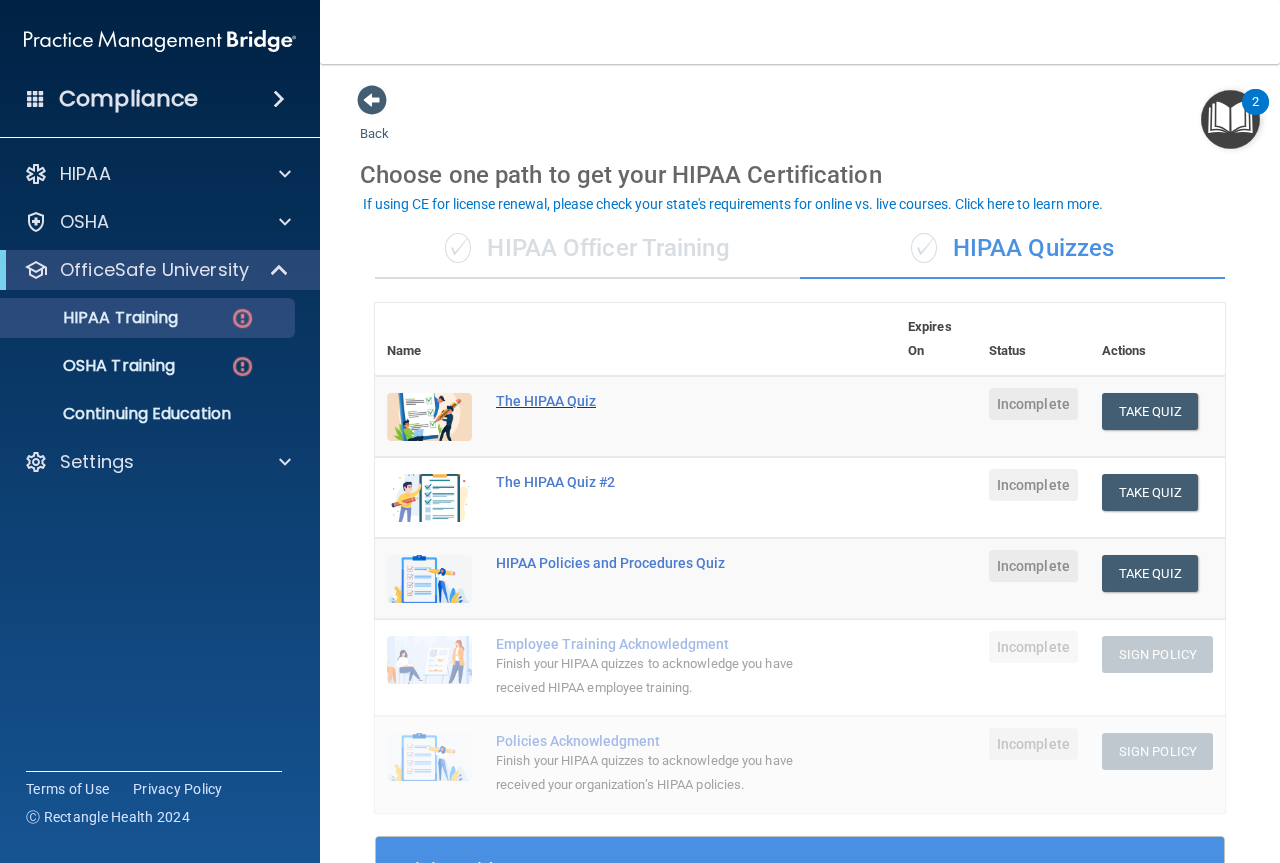 click on "The HIPAA Quiz" at bounding box center [646, 401] 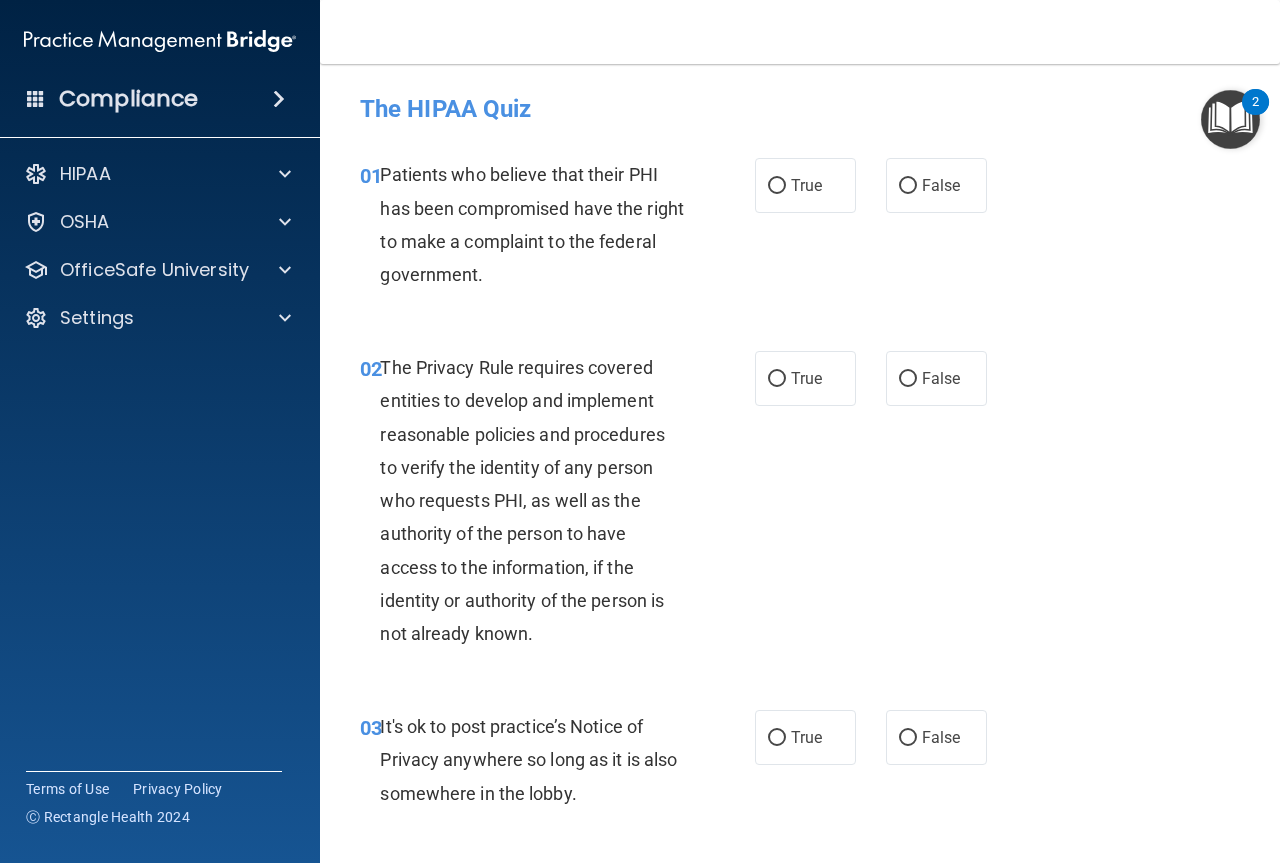 drag, startPoint x: 777, startPoint y: 174, endPoint x: 791, endPoint y: 254, distance: 81.21576 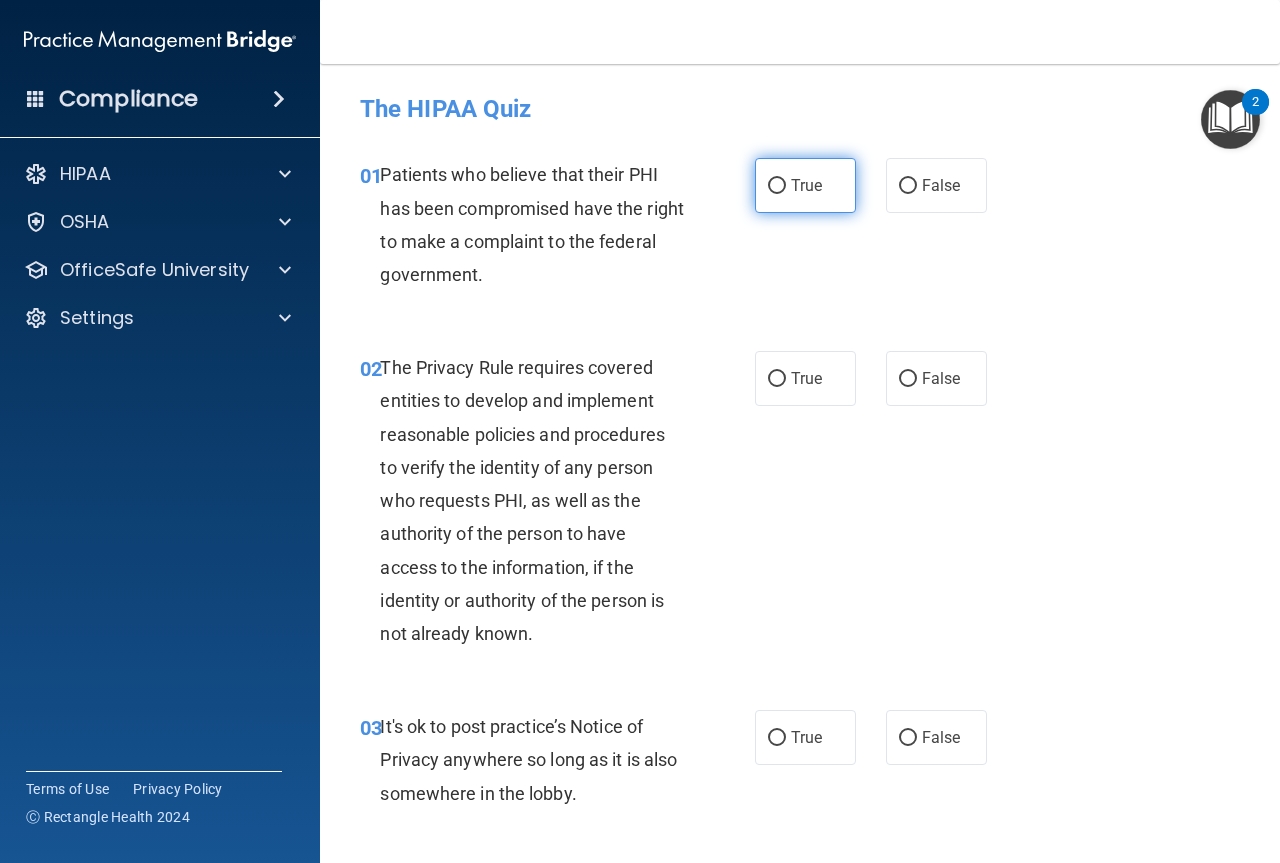 click on "True" at bounding box center [777, 186] 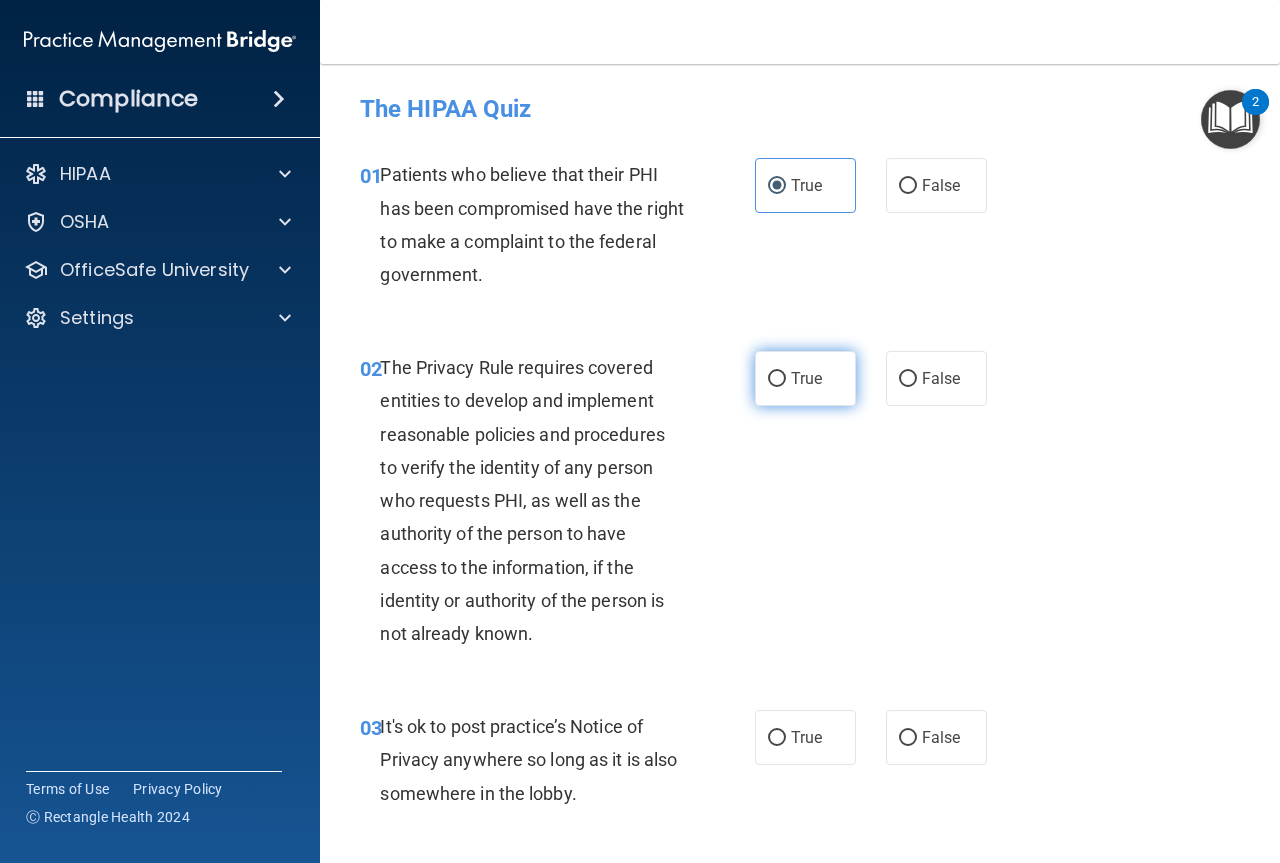 radio on "true" 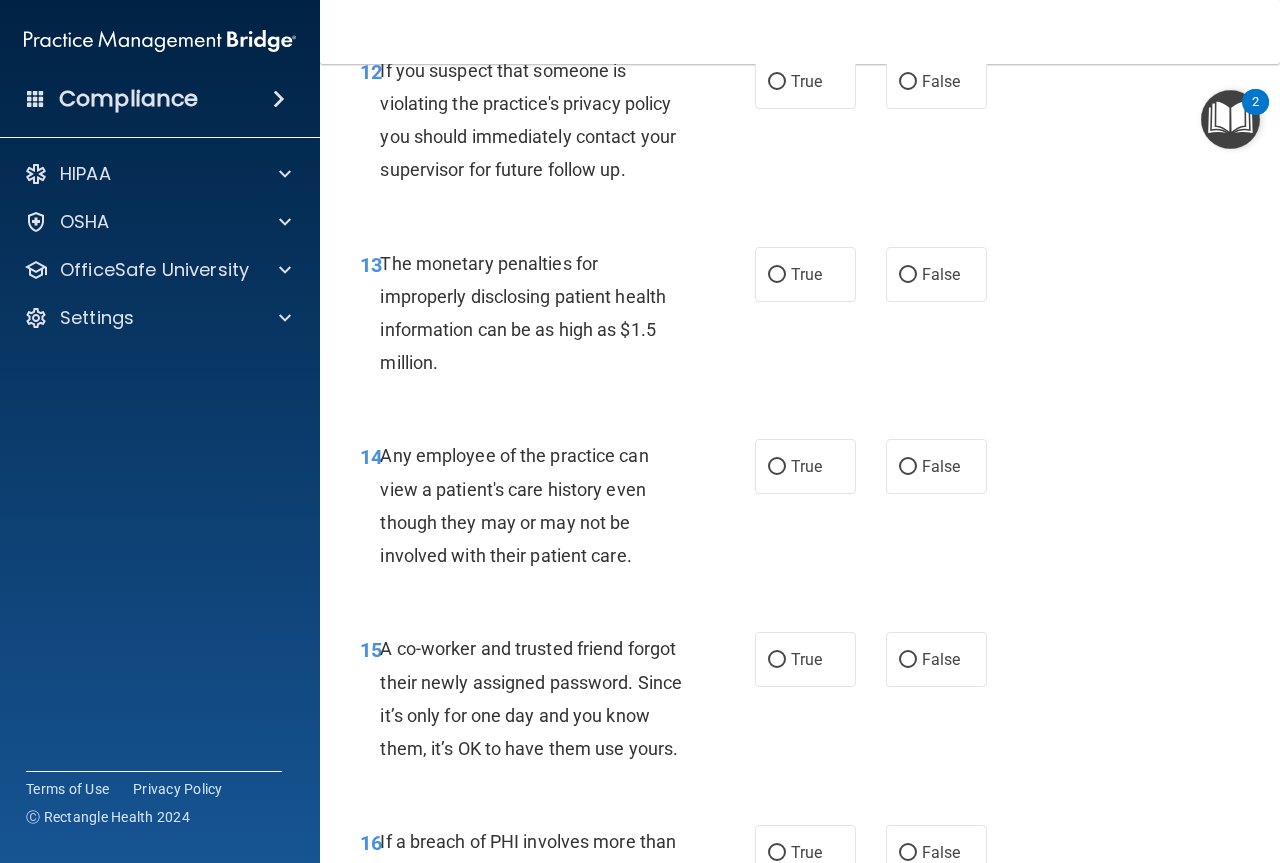 scroll, scrollTop: 2500, scrollLeft: 0, axis: vertical 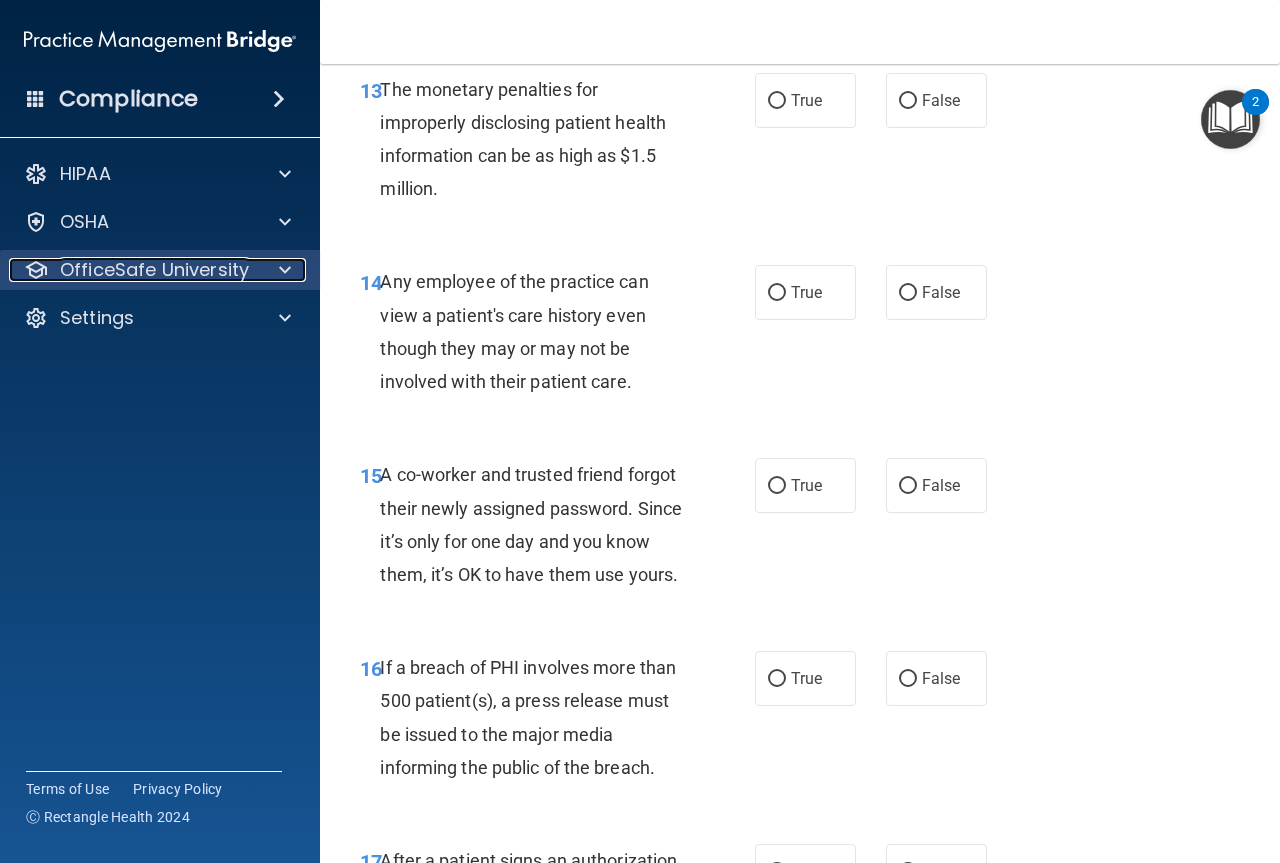 click at bounding box center [282, 270] 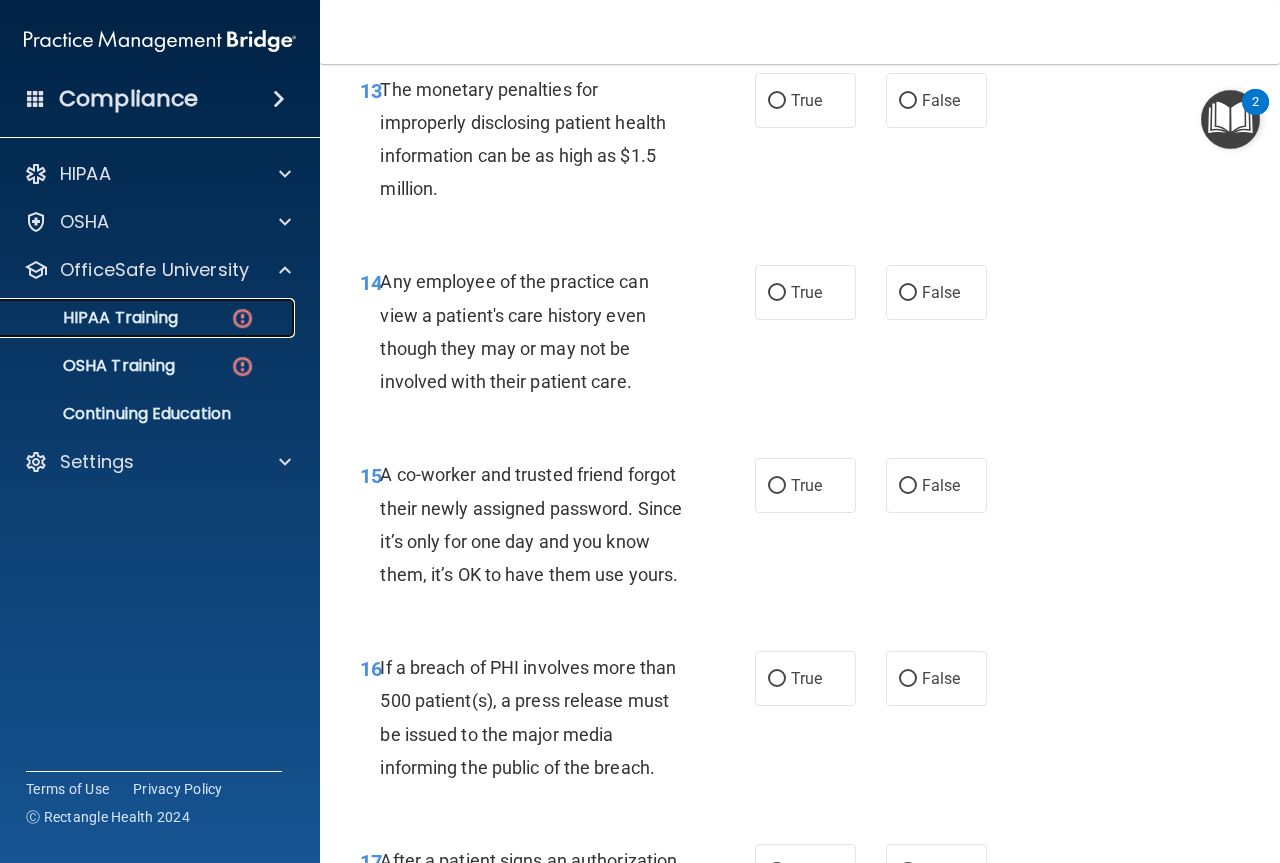 click on "HIPAA Training" at bounding box center [95, 318] 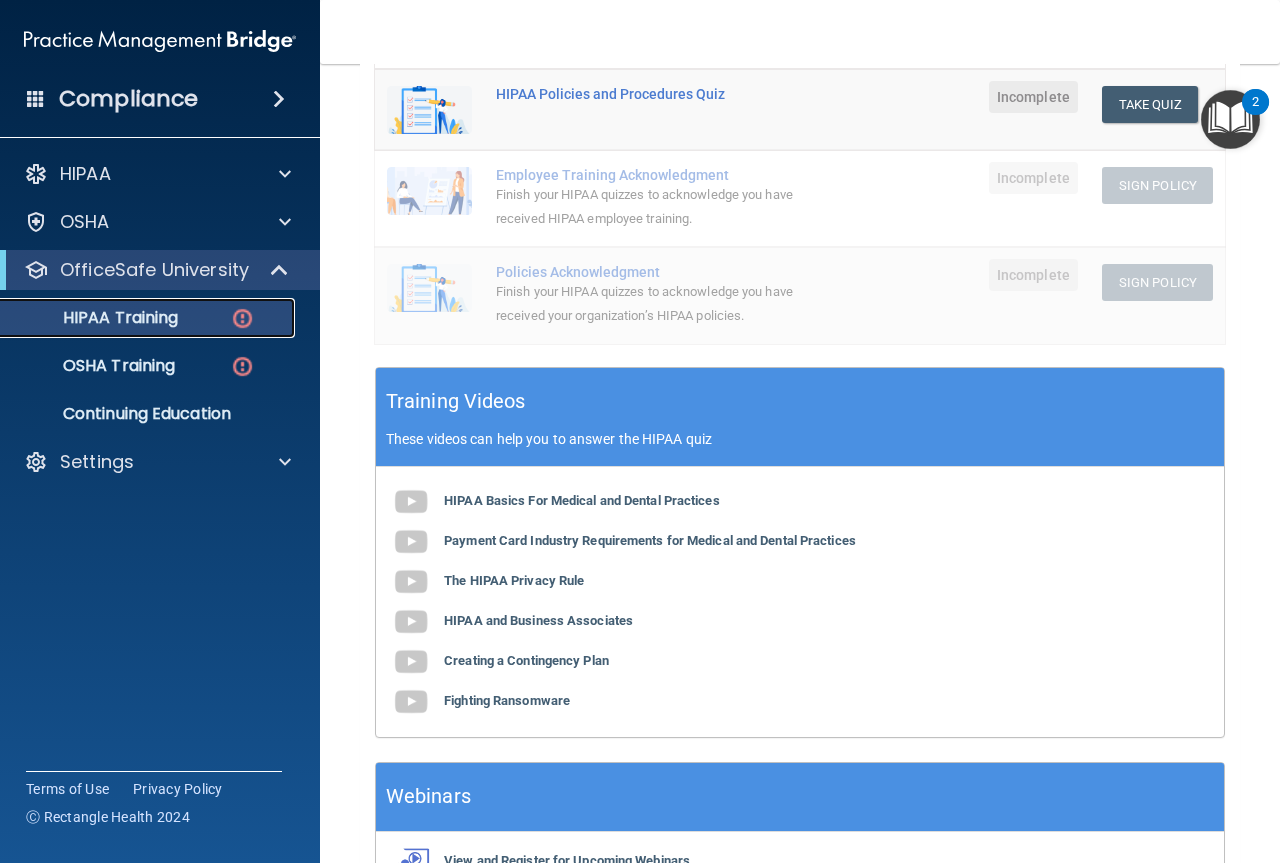 scroll, scrollTop: 596, scrollLeft: 0, axis: vertical 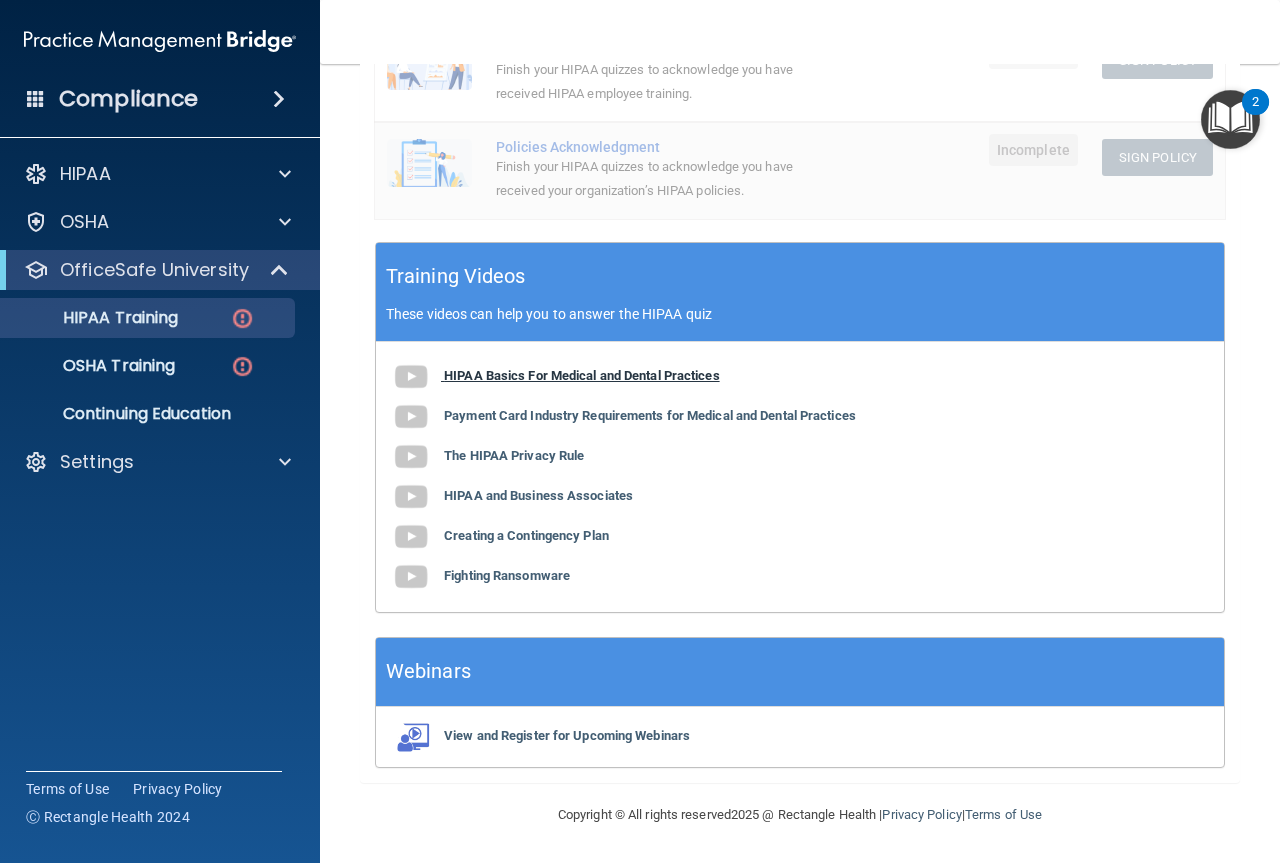 click on "HIPAA Basics For Medical and Dental Practices" at bounding box center [582, 375] 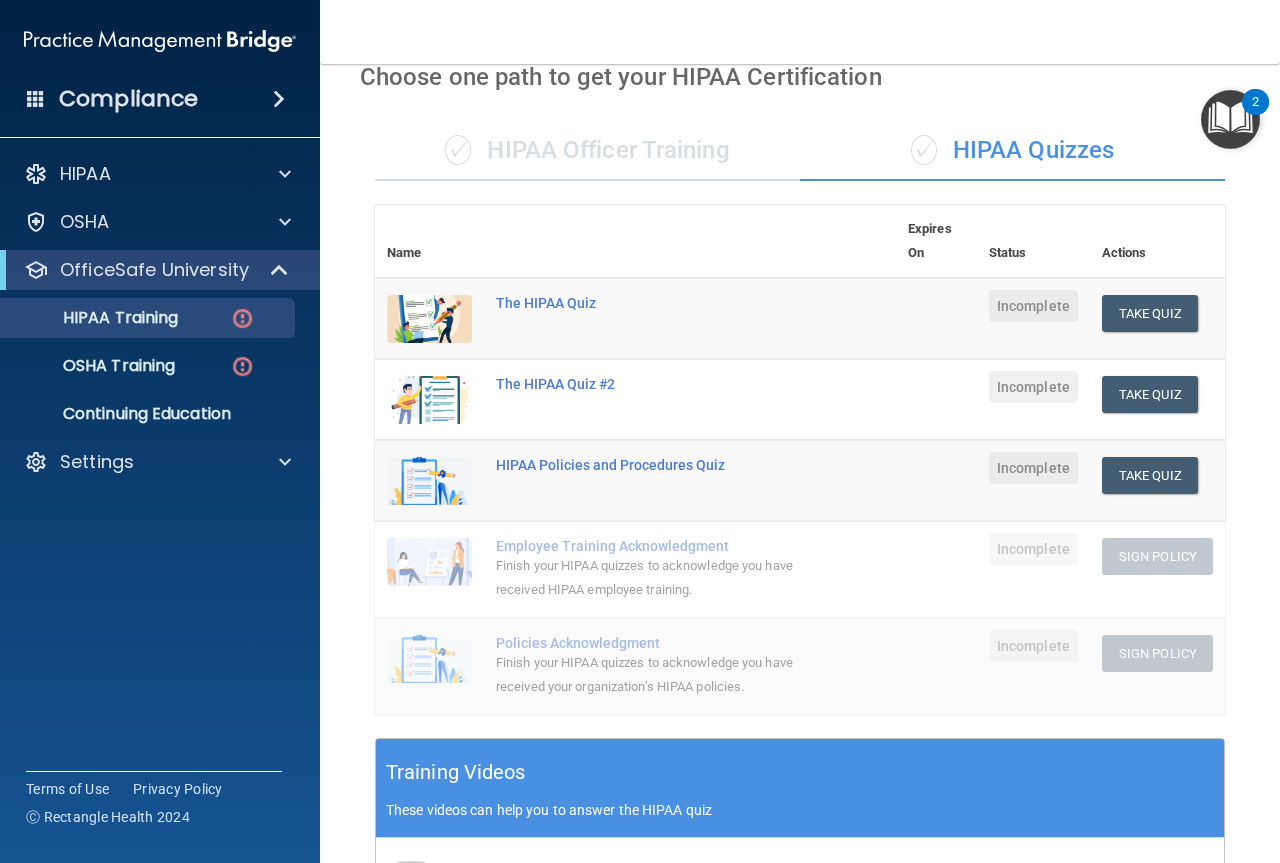 scroll, scrollTop: 0, scrollLeft: 0, axis: both 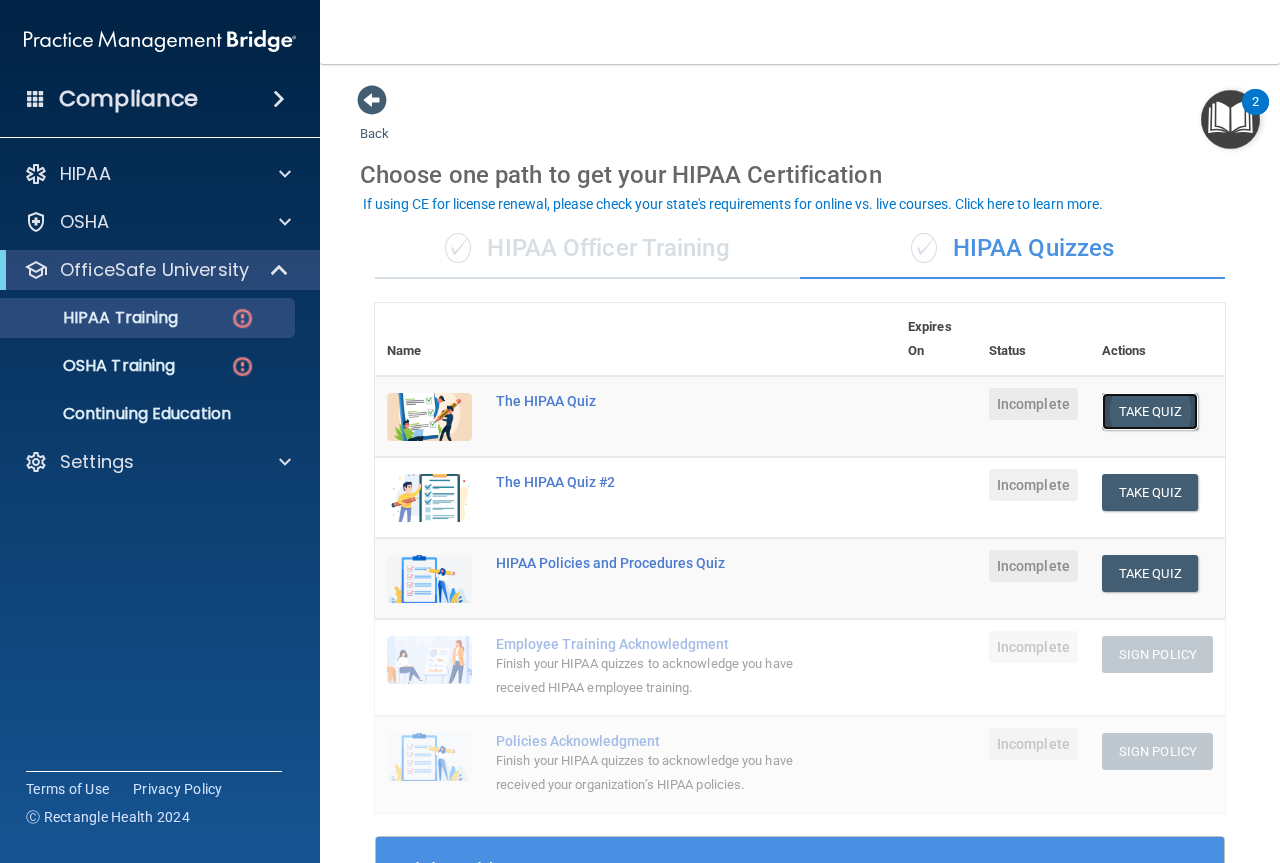 click on "Take Quiz" at bounding box center [1150, 411] 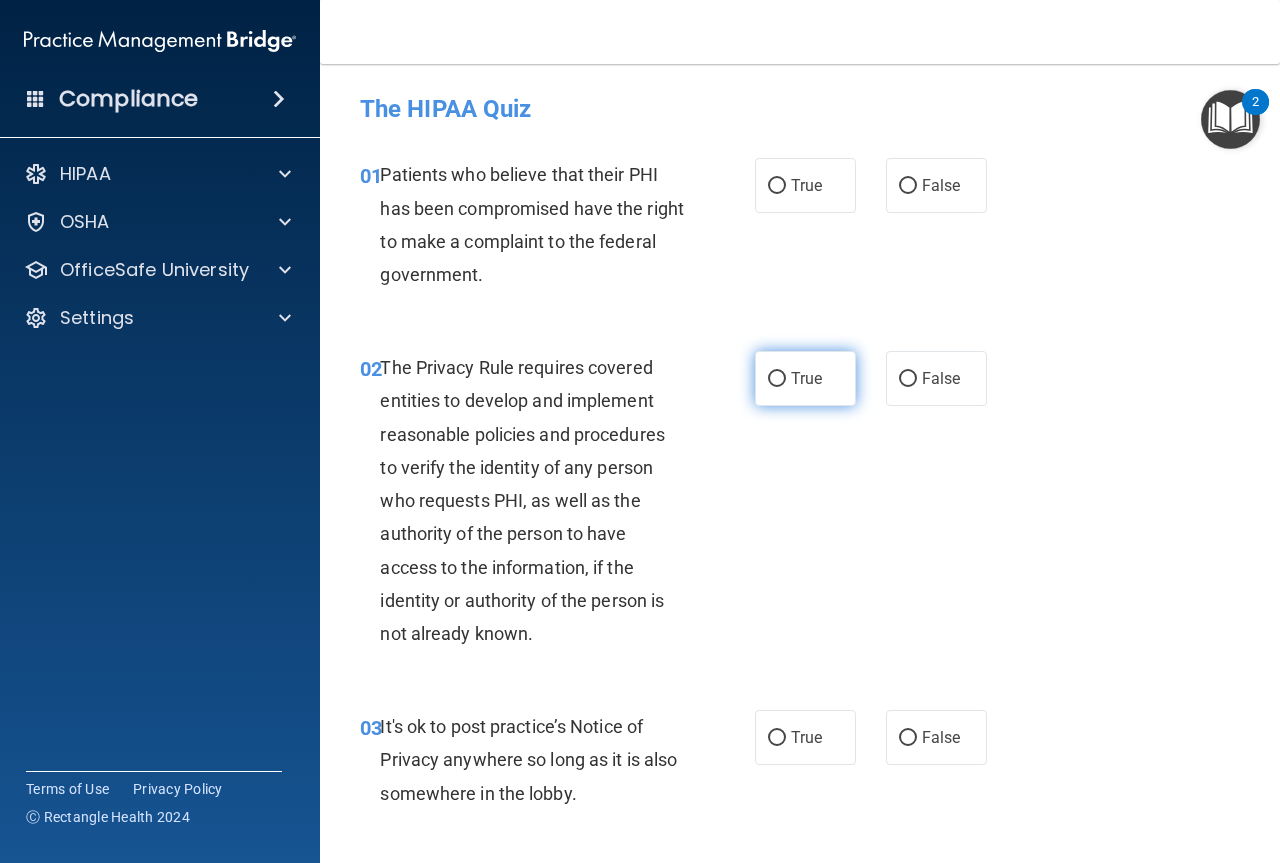 click on "True" at bounding box center (805, 378) 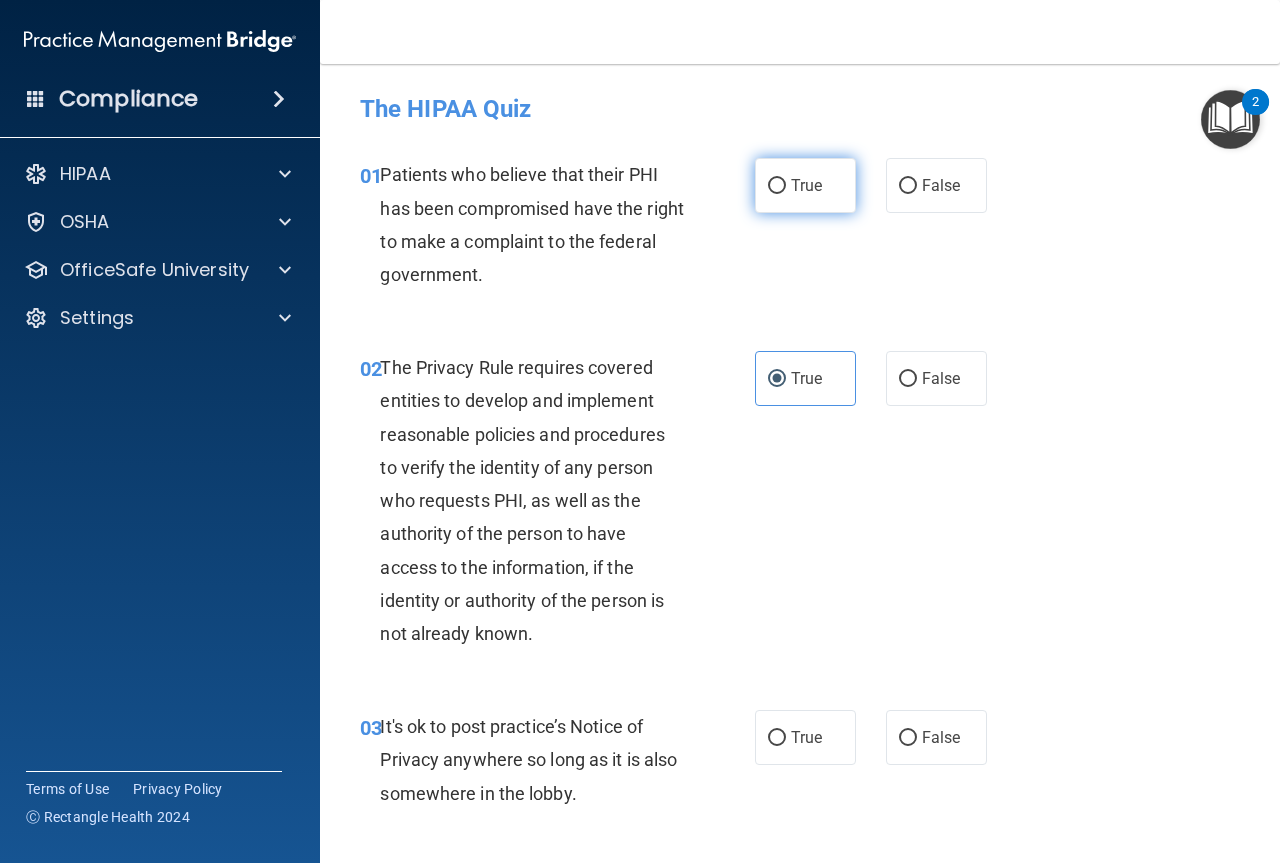 click on "True" at bounding box center (805, 185) 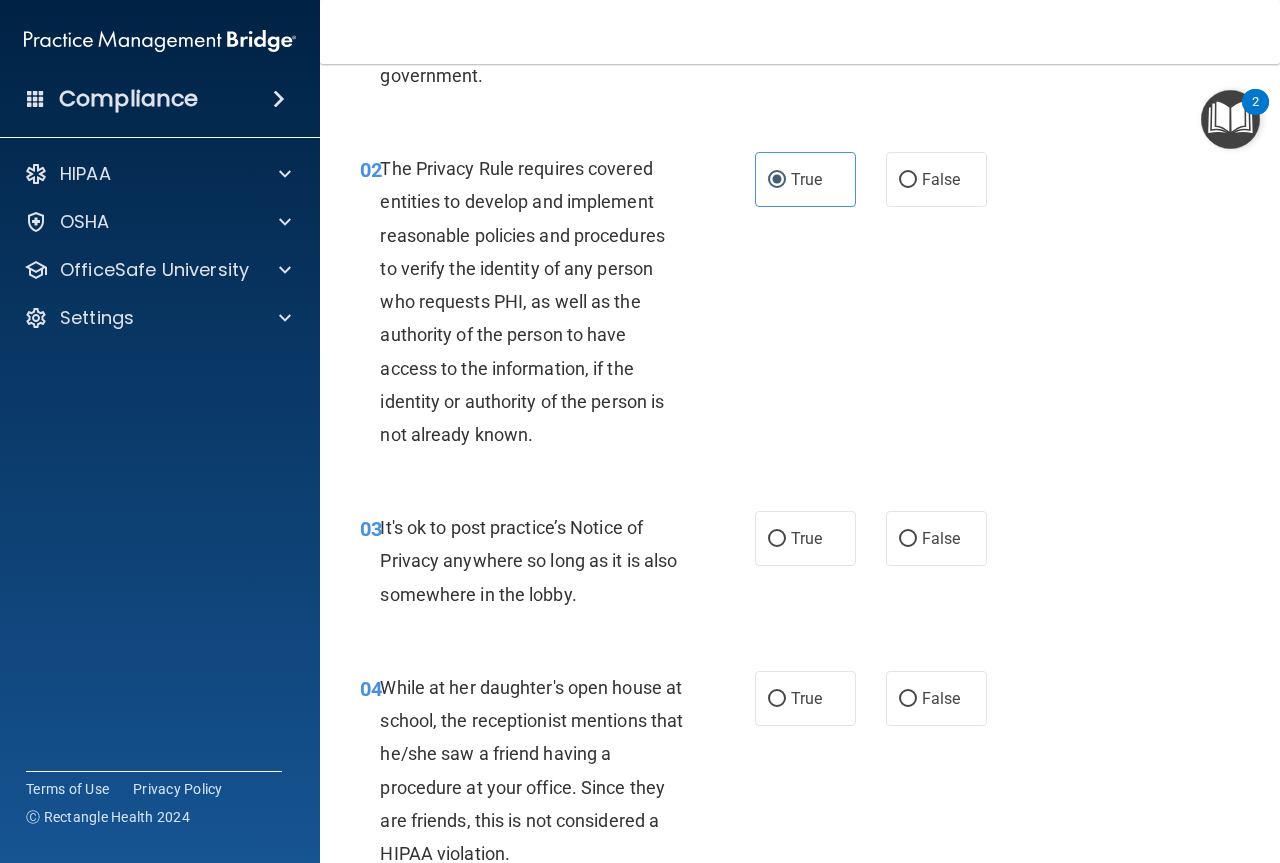 scroll, scrollTop: 200, scrollLeft: 0, axis: vertical 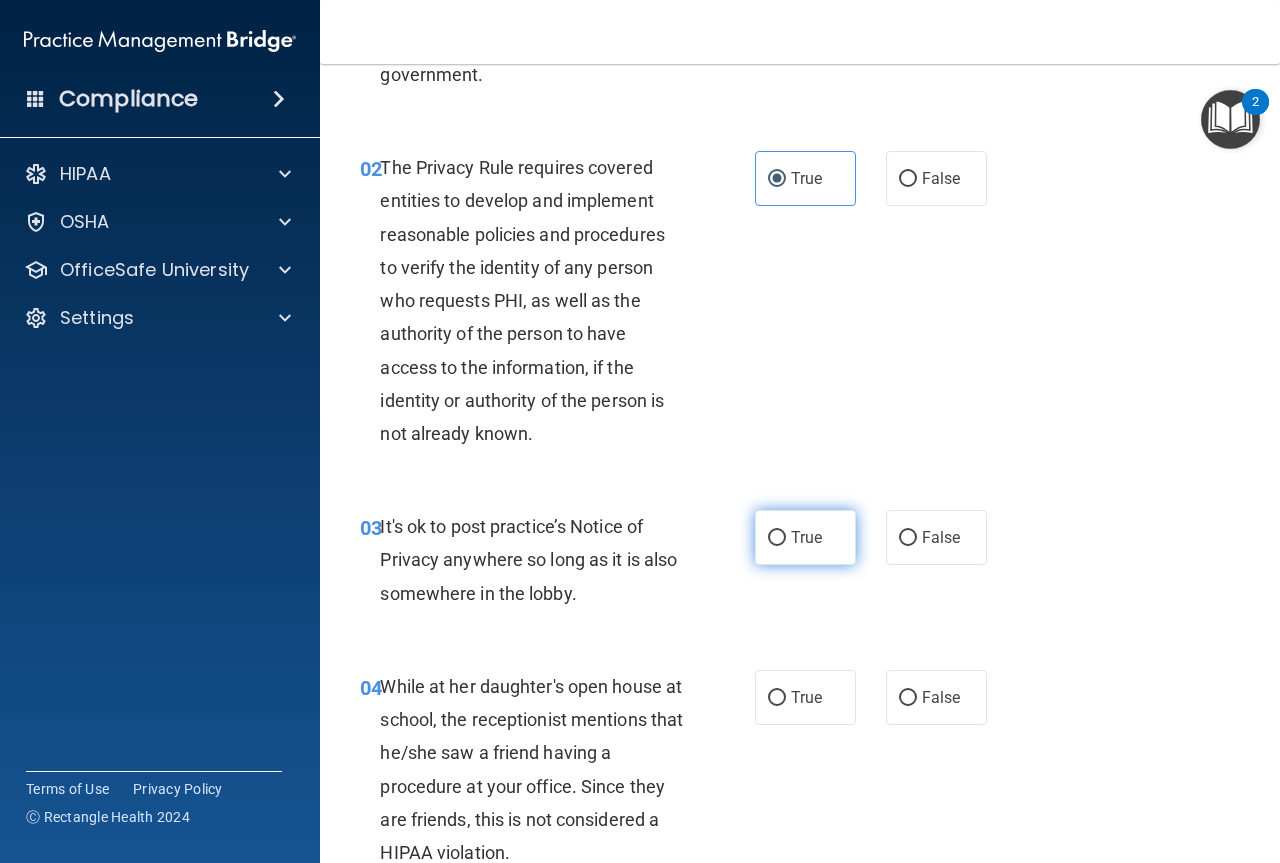 click on "True" at bounding box center (777, 538) 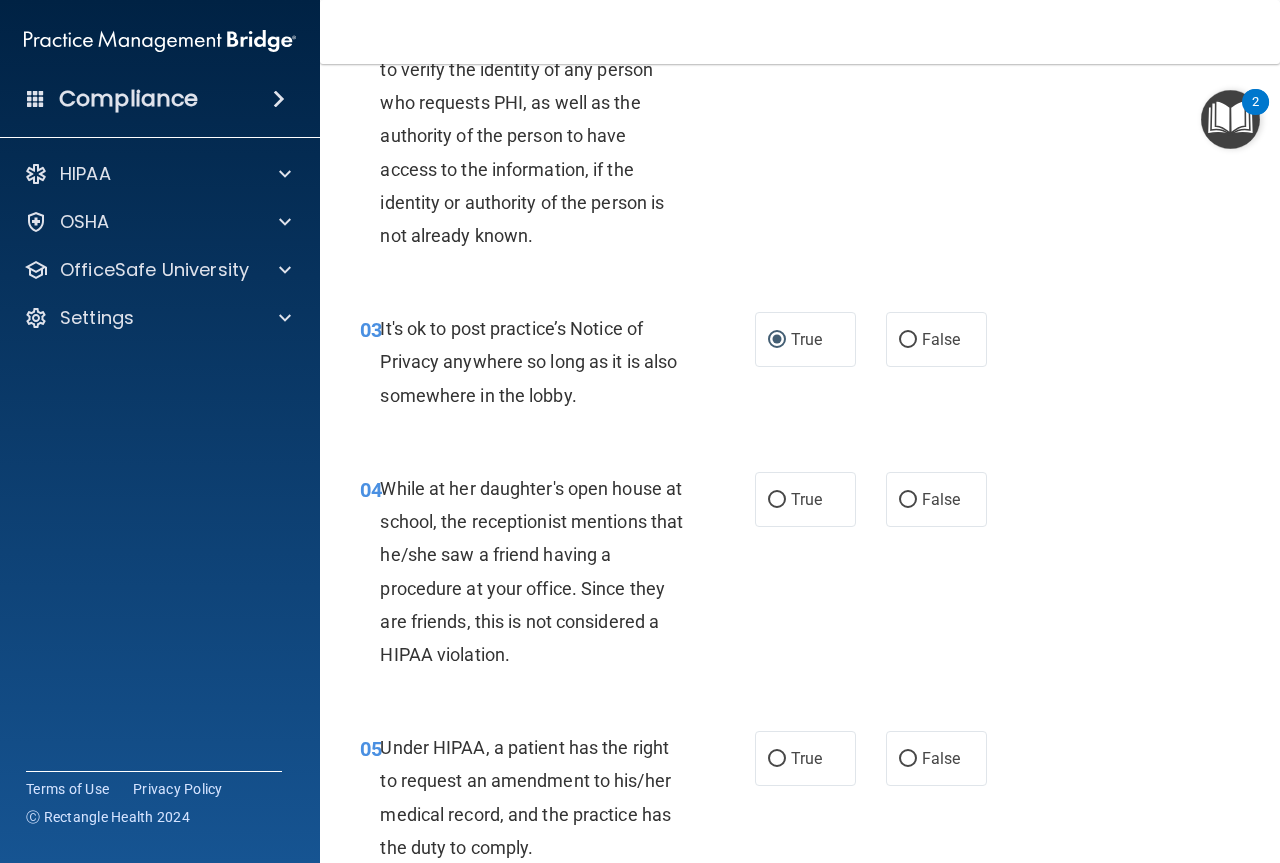 scroll, scrollTop: 400, scrollLeft: 0, axis: vertical 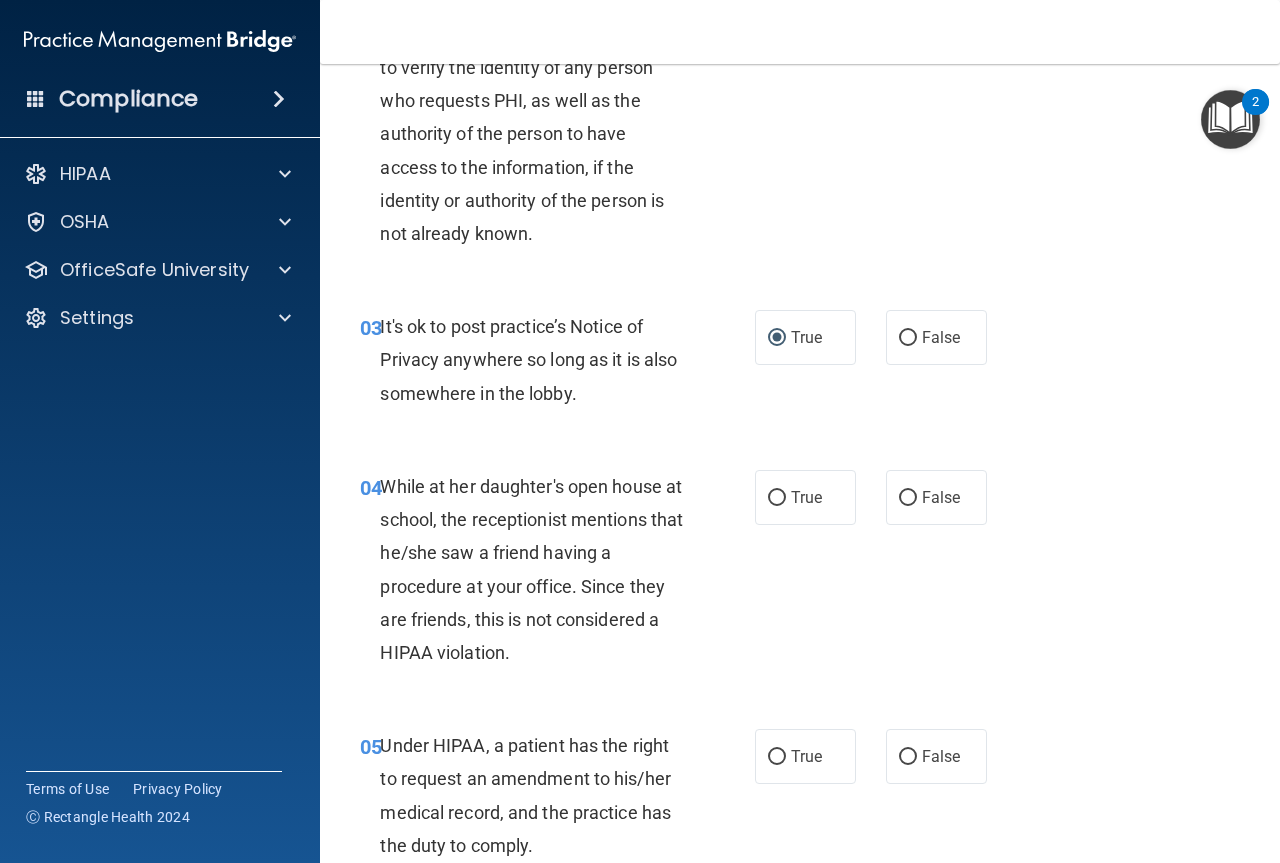 click on "True           False" at bounding box center [876, 497] 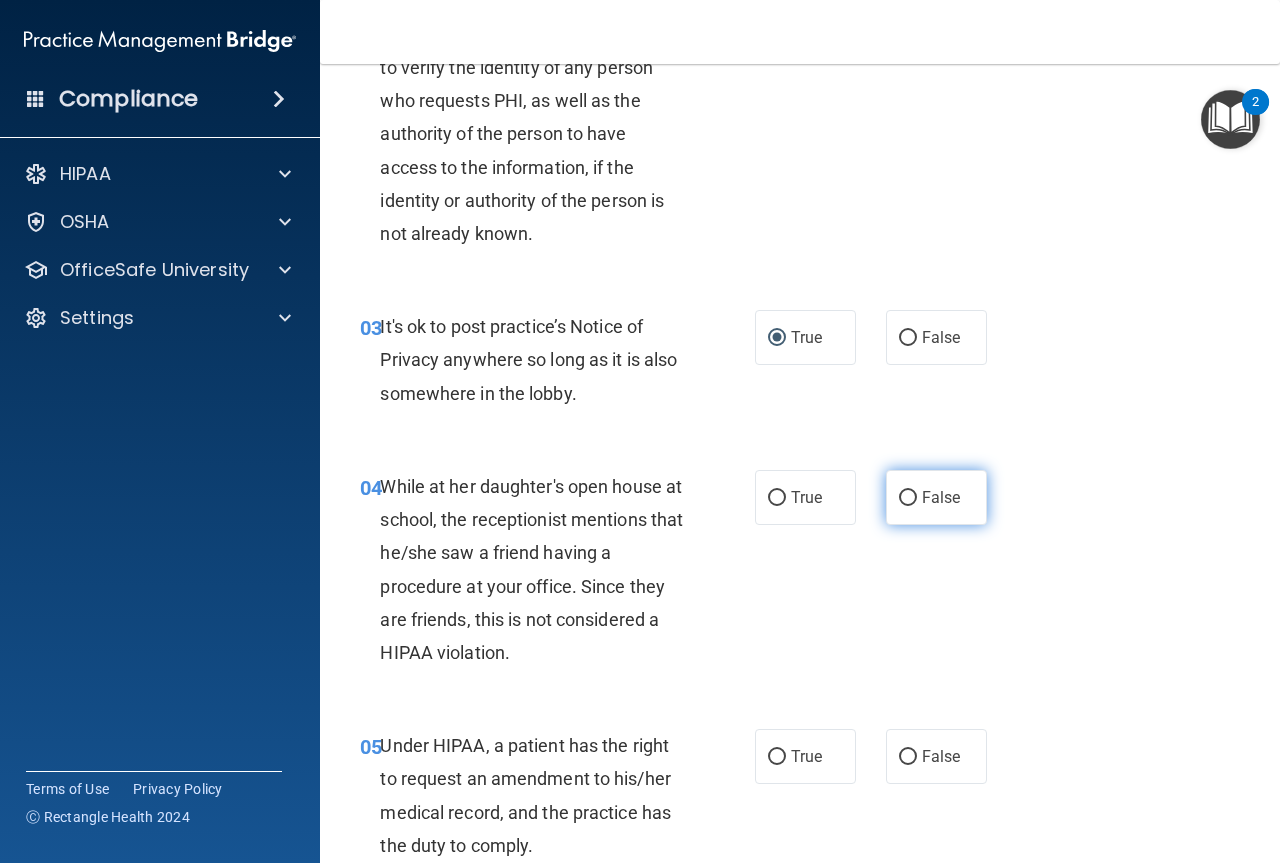 click on "False" at bounding box center (936, 497) 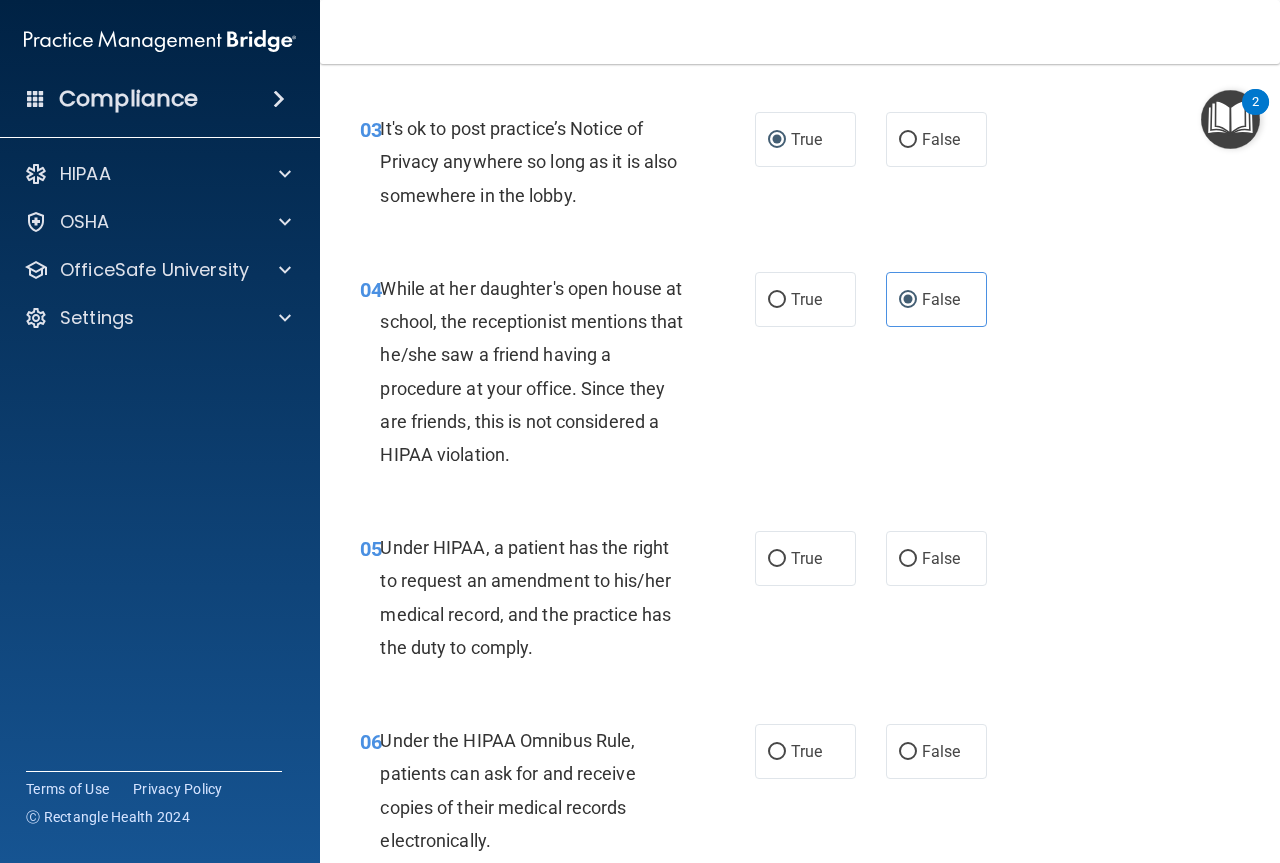 scroll, scrollTop: 600, scrollLeft: 0, axis: vertical 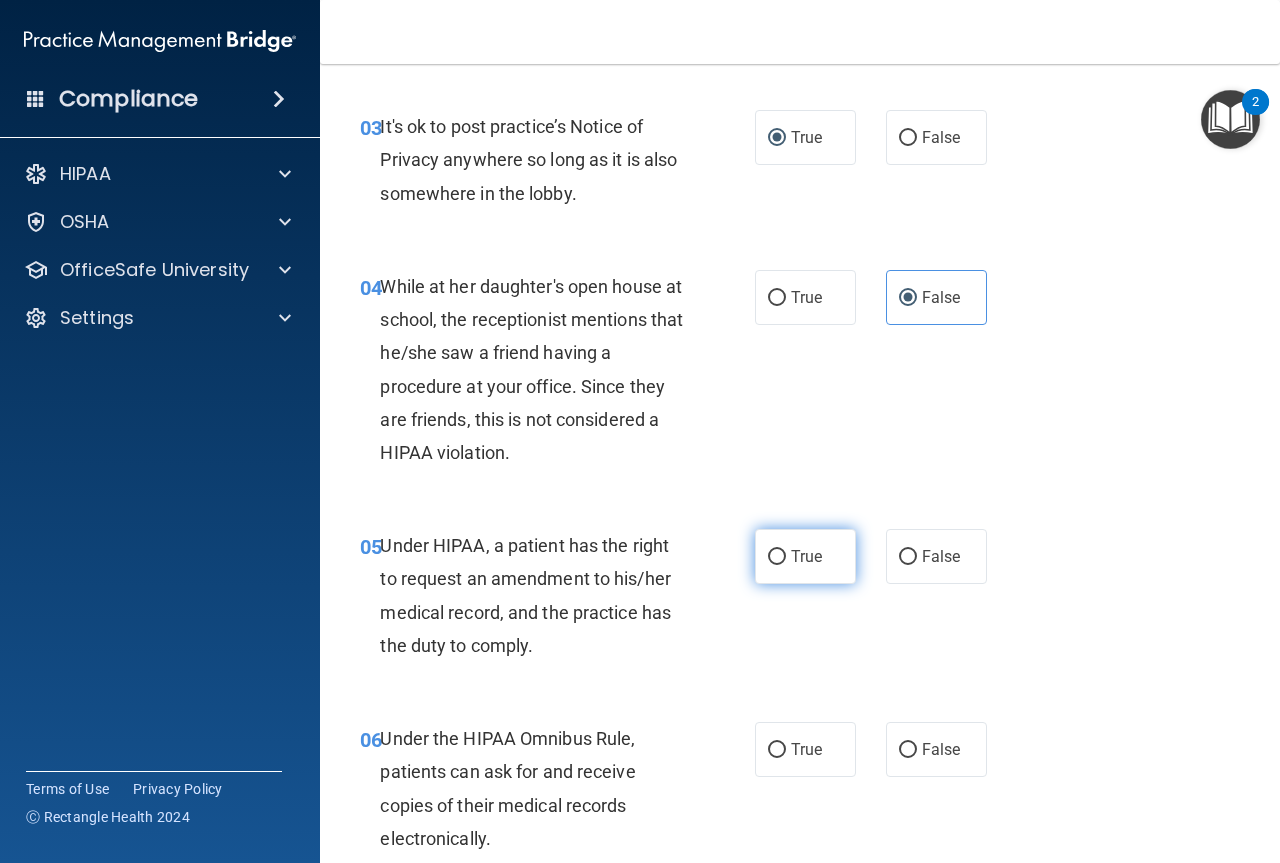 click on "True" at bounding box center [777, 557] 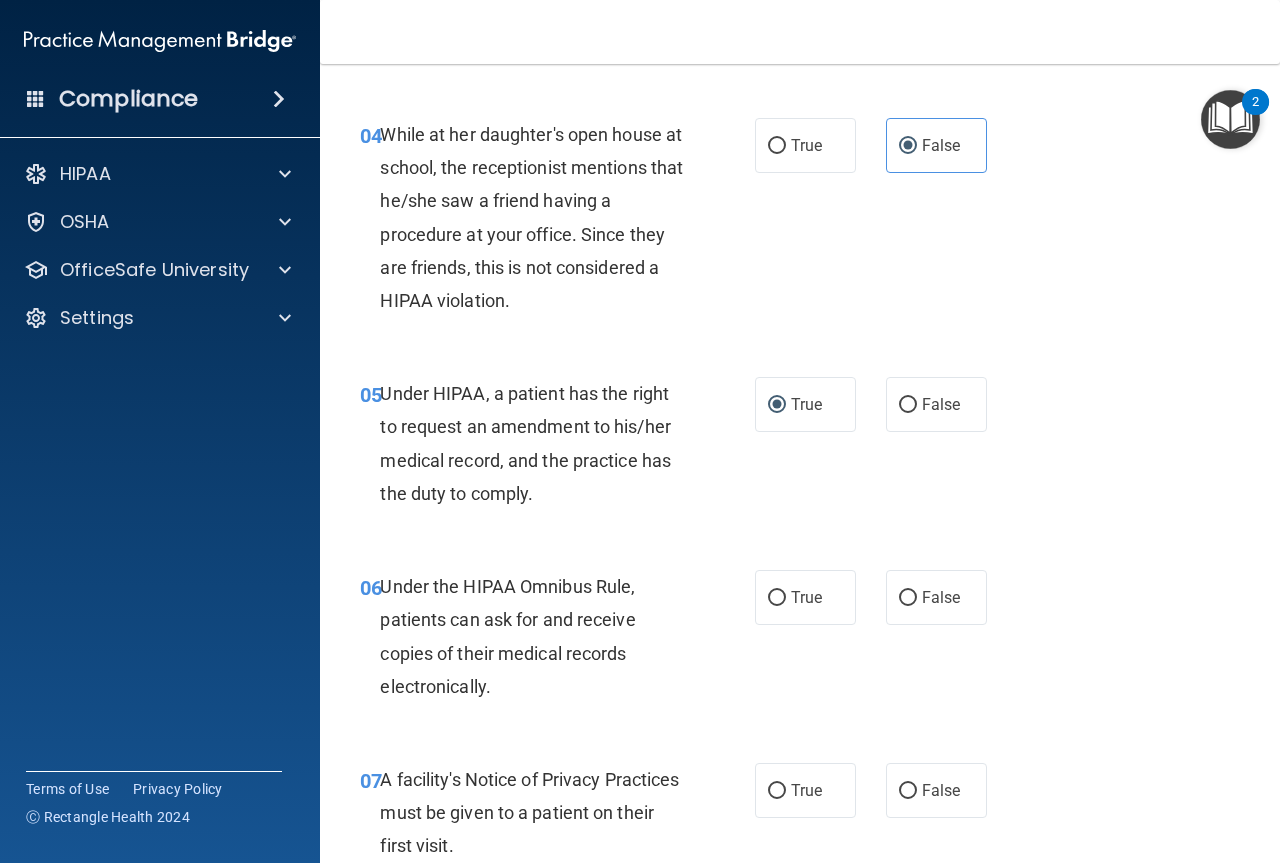 scroll, scrollTop: 900, scrollLeft: 0, axis: vertical 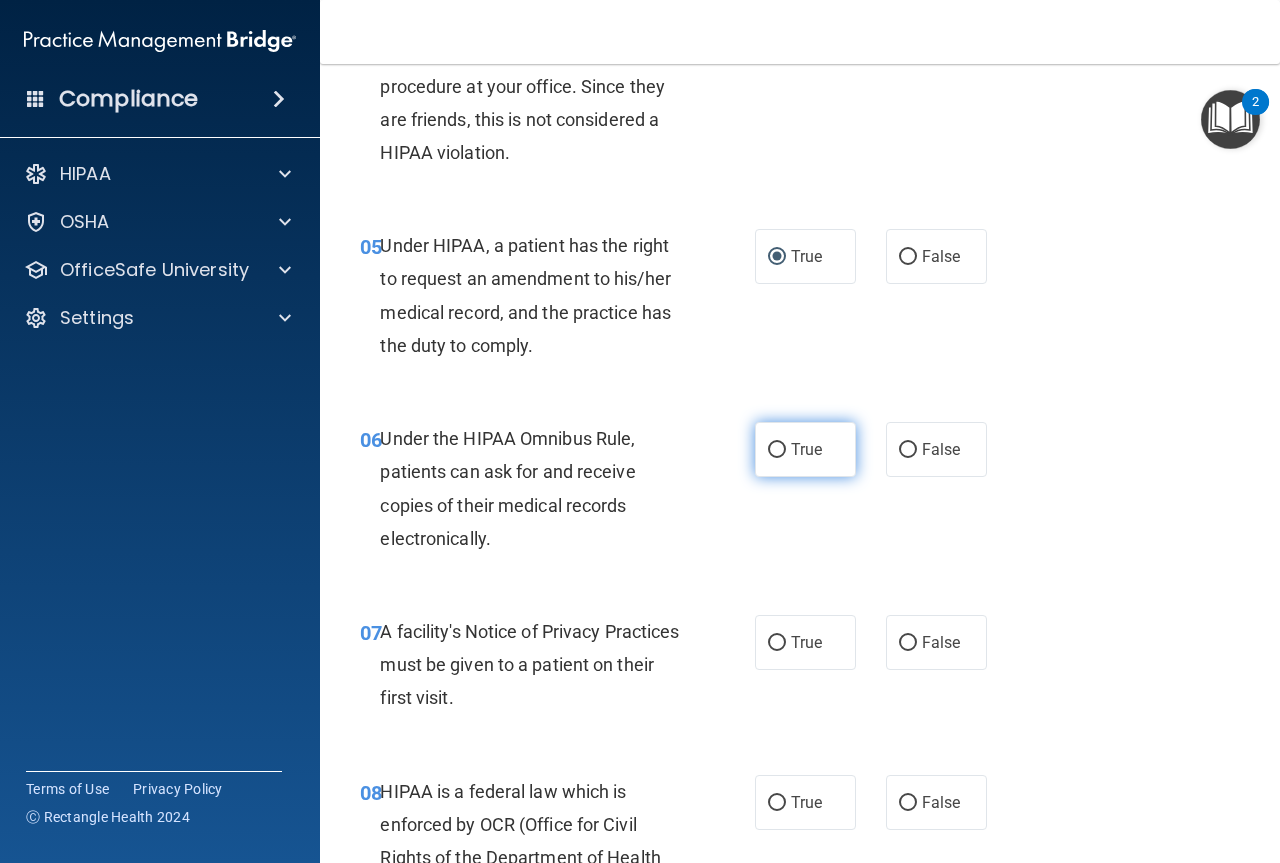 click on "True" at bounding box center (777, 450) 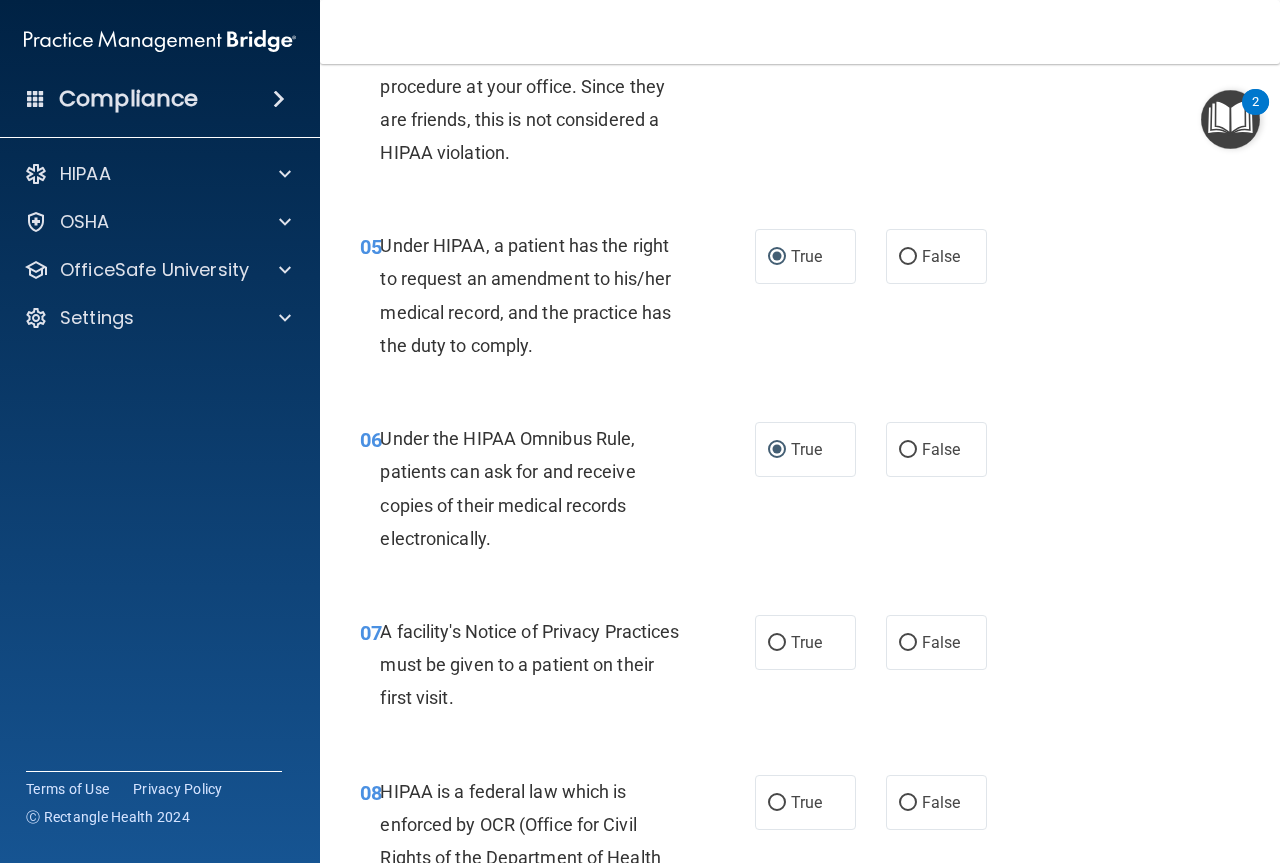 click at bounding box center (1230, 119) 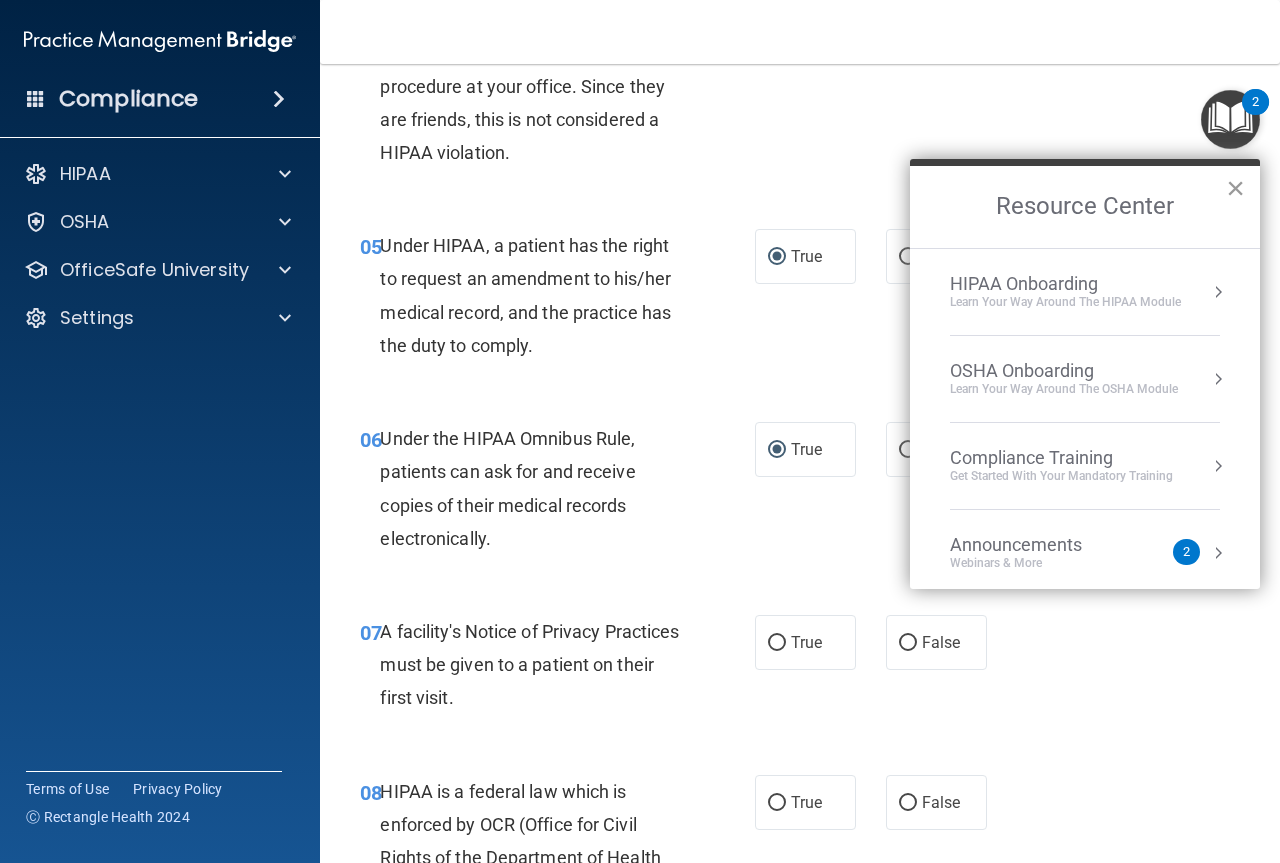 click on "×" at bounding box center [1235, 188] 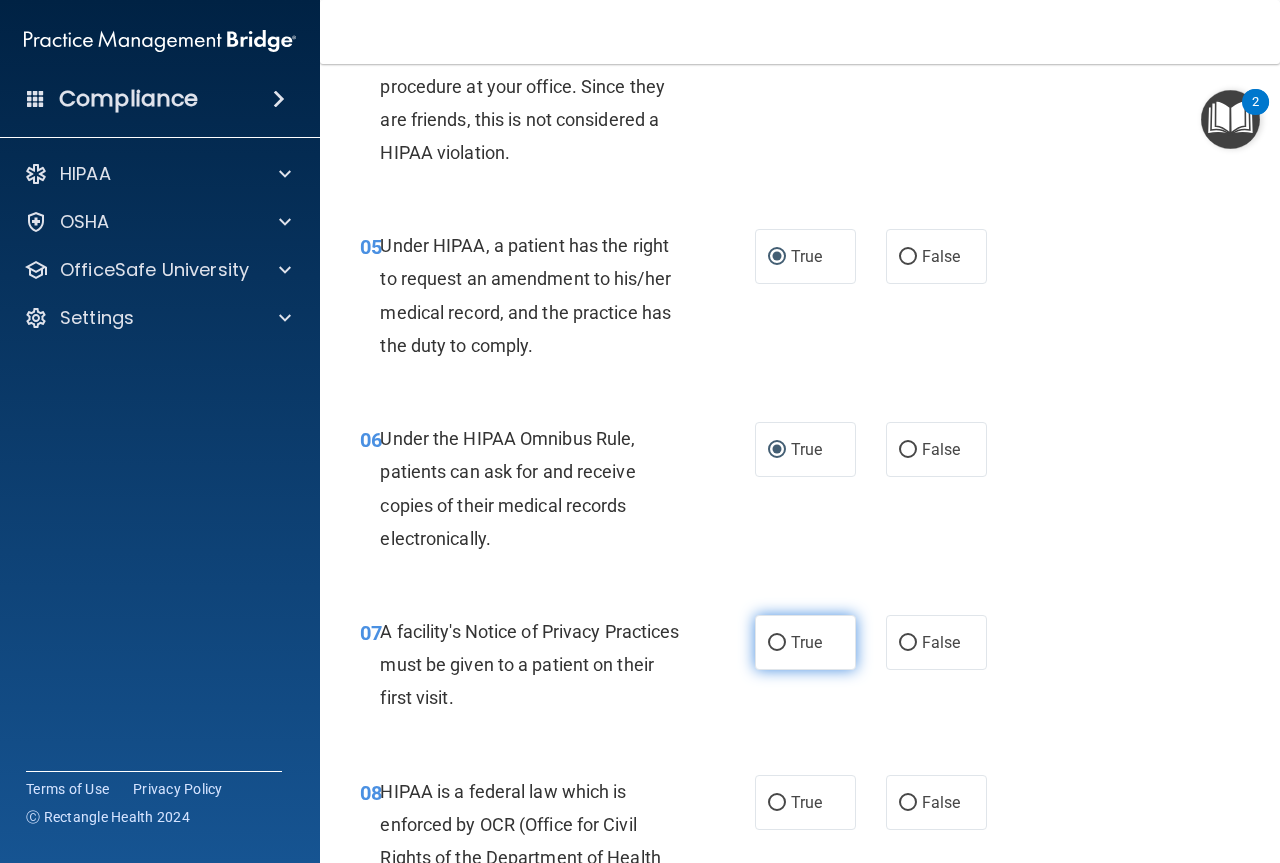 click on "True" at bounding box center (777, 643) 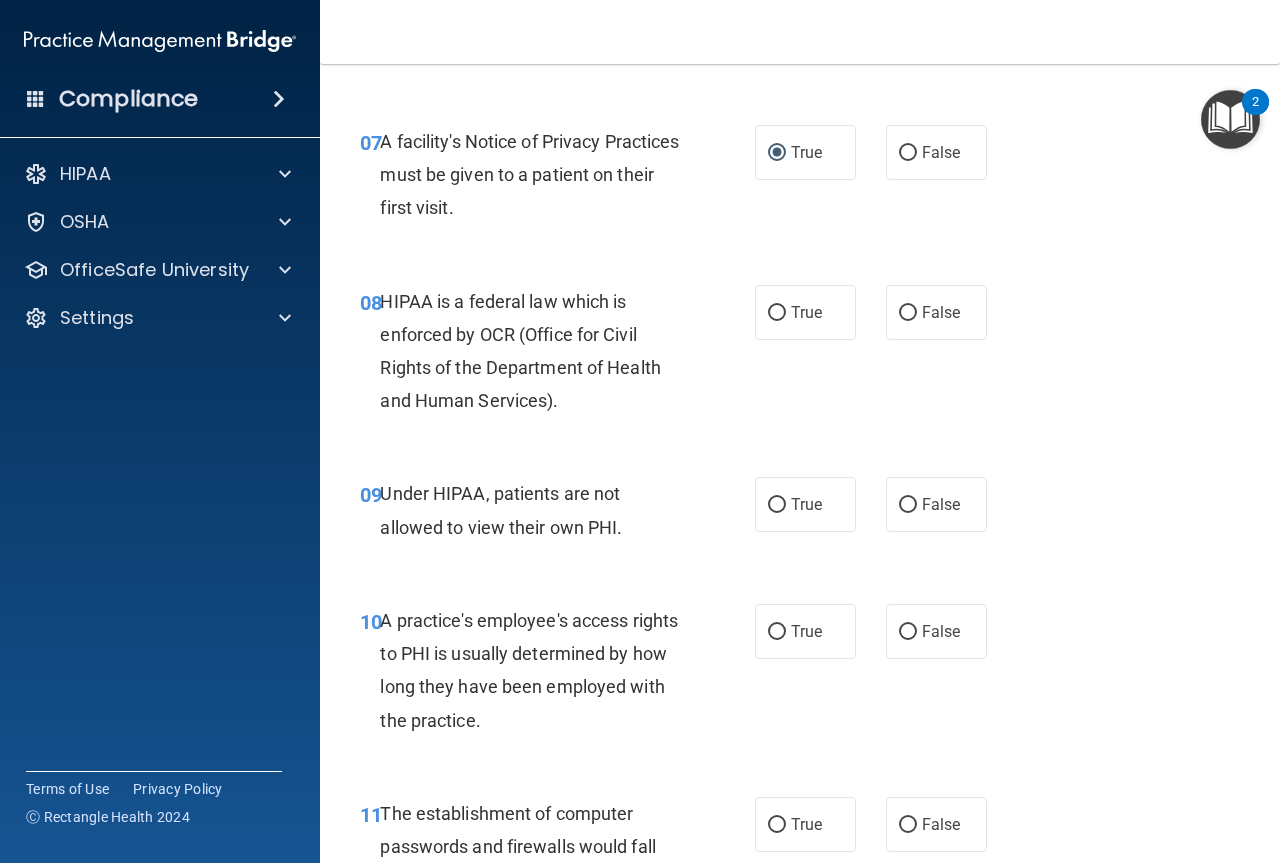 scroll, scrollTop: 1400, scrollLeft: 0, axis: vertical 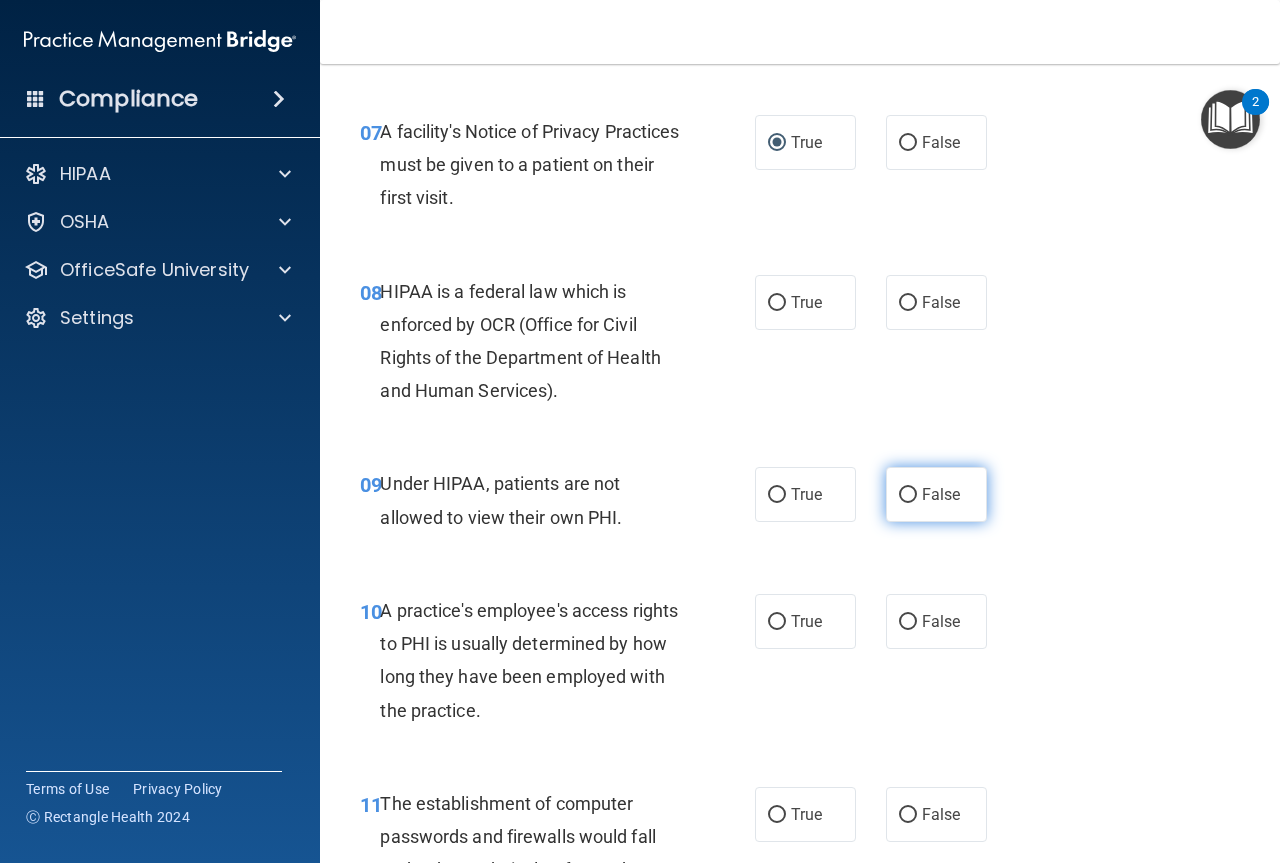 click on "False" at bounding box center [936, 494] 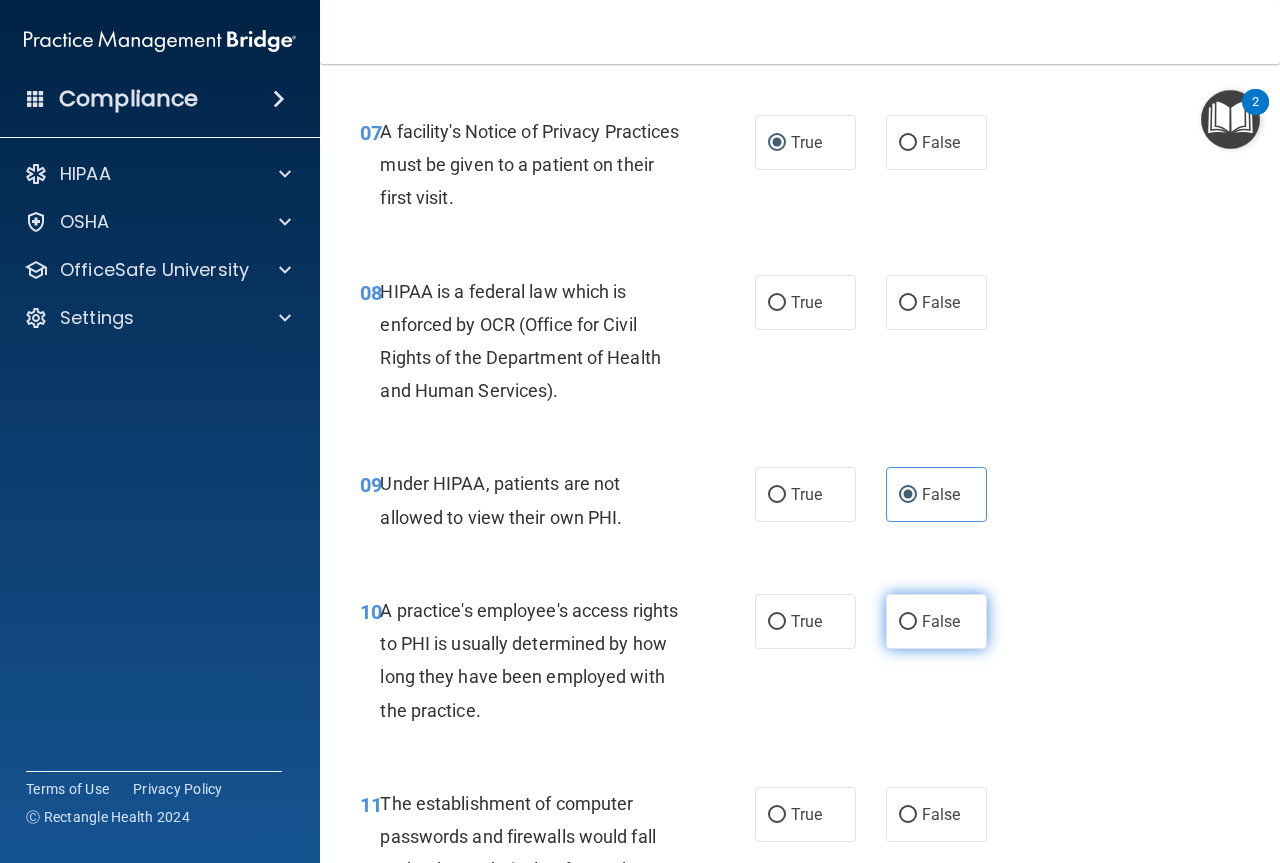 click on "False" at bounding box center [908, 622] 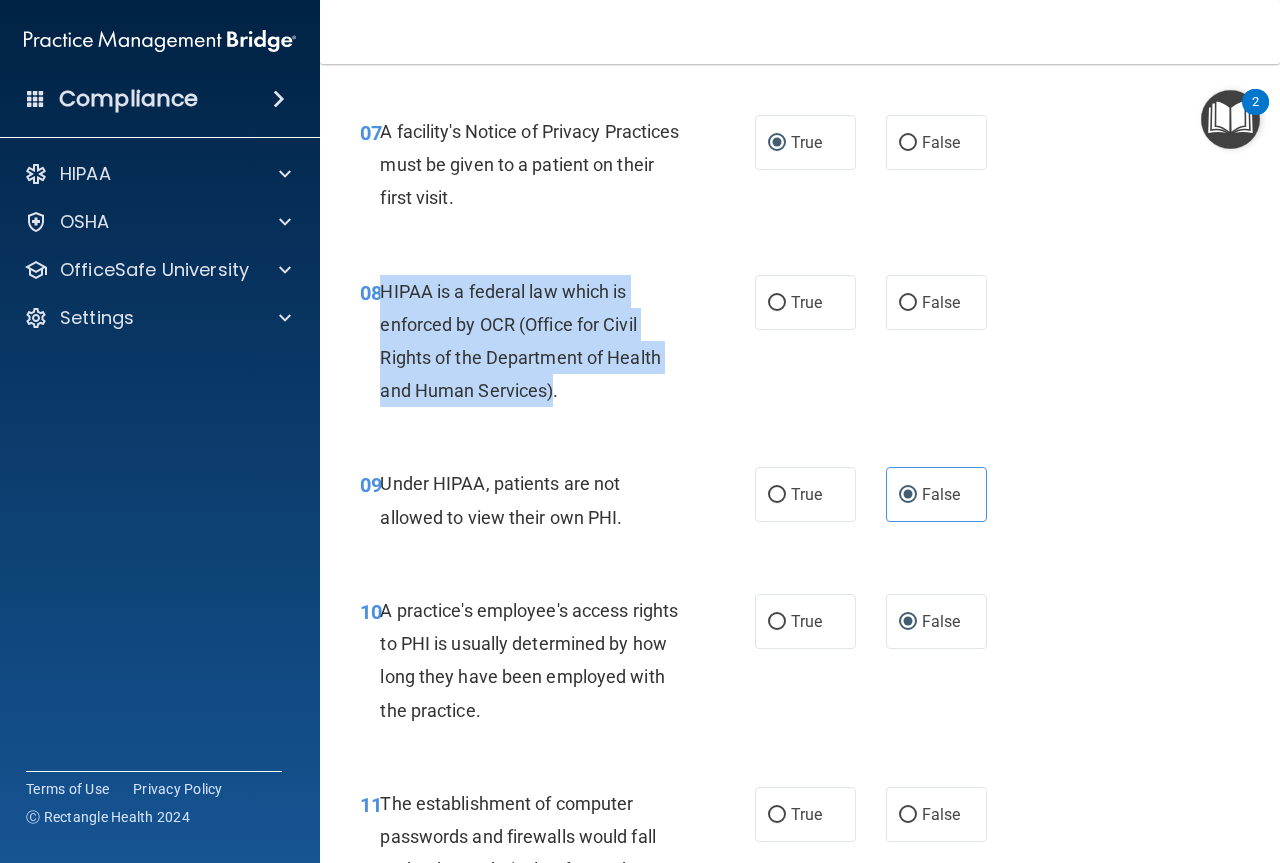 drag, startPoint x: 535, startPoint y: 396, endPoint x: 381, endPoint y: 288, distance: 188.09572 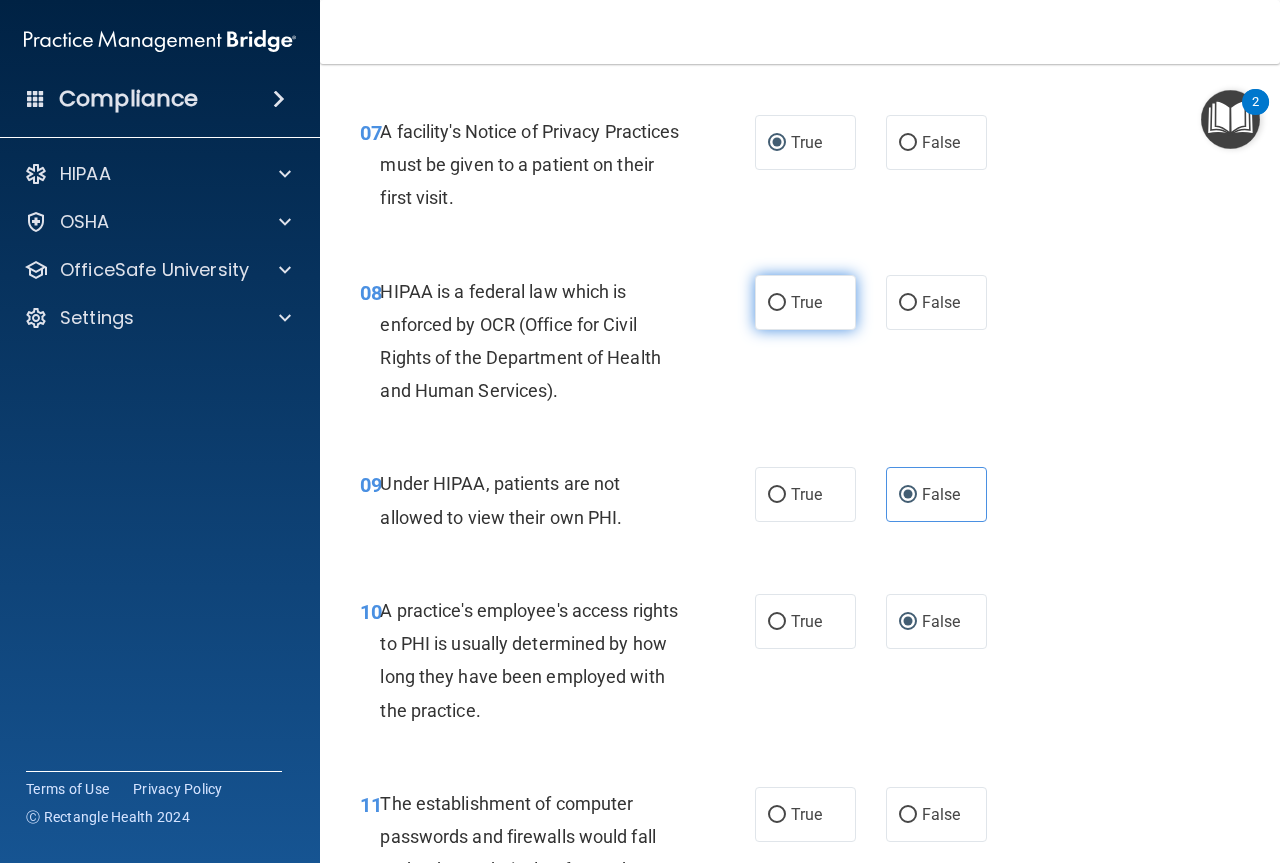 click on "True" at bounding box center [806, 302] 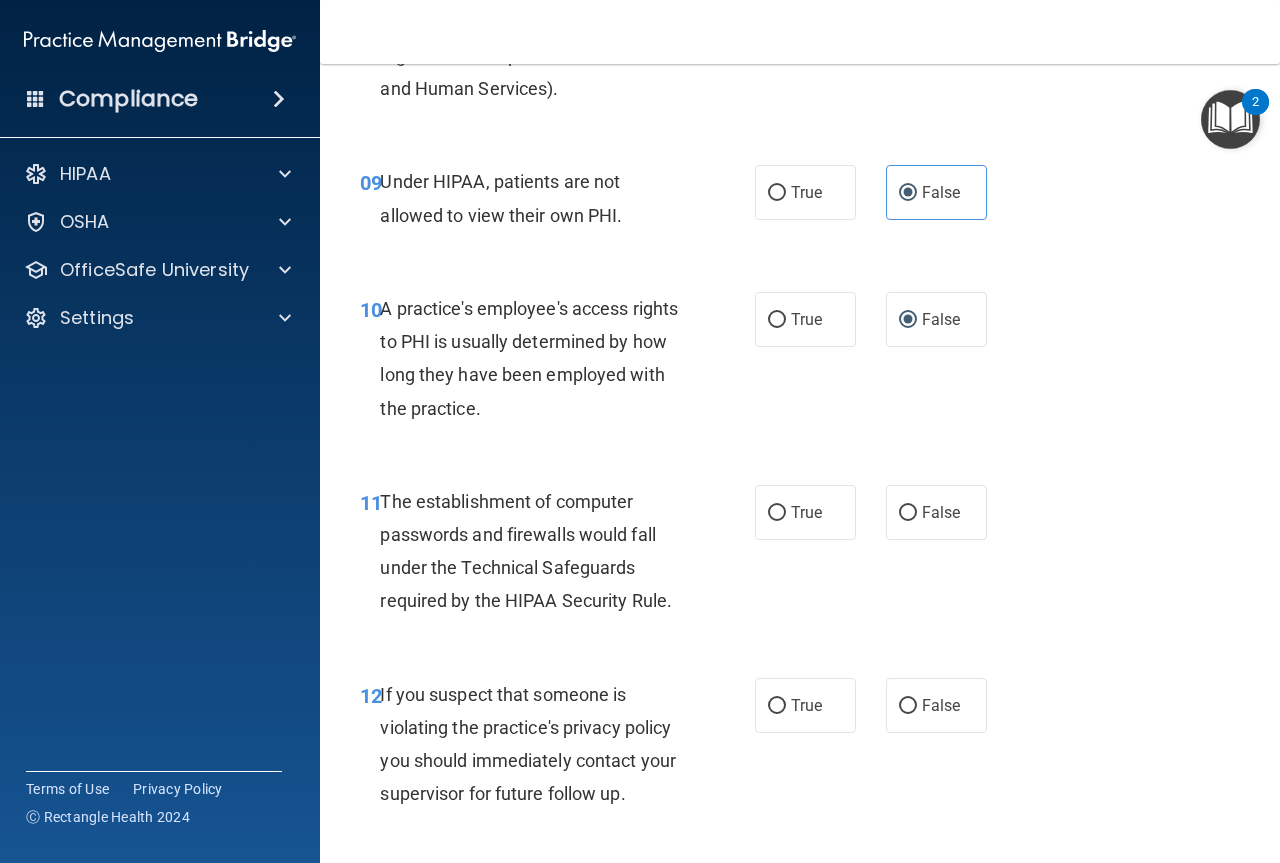 scroll, scrollTop: 1900, scrollLeft: 0, axis: vertical 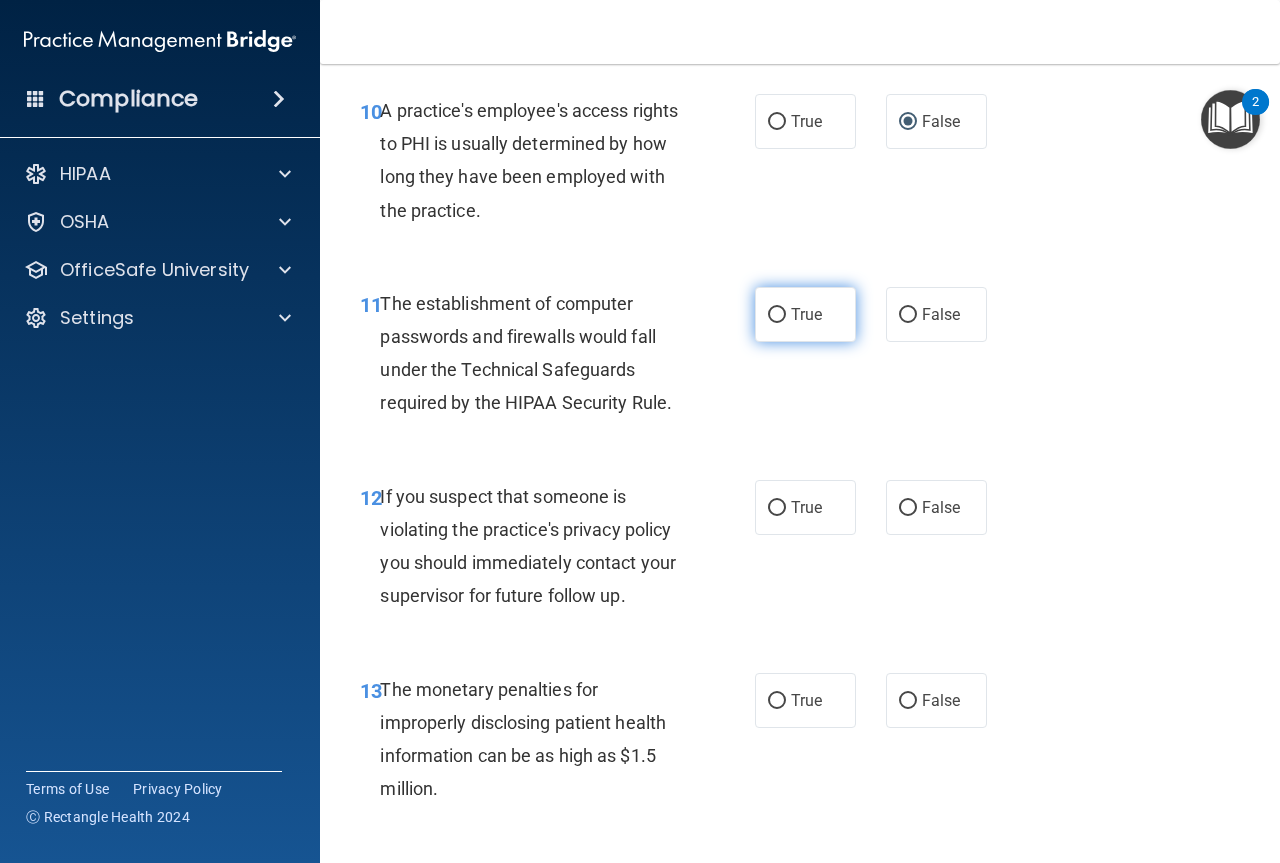 click on "True" at bounding box center (805, 314) 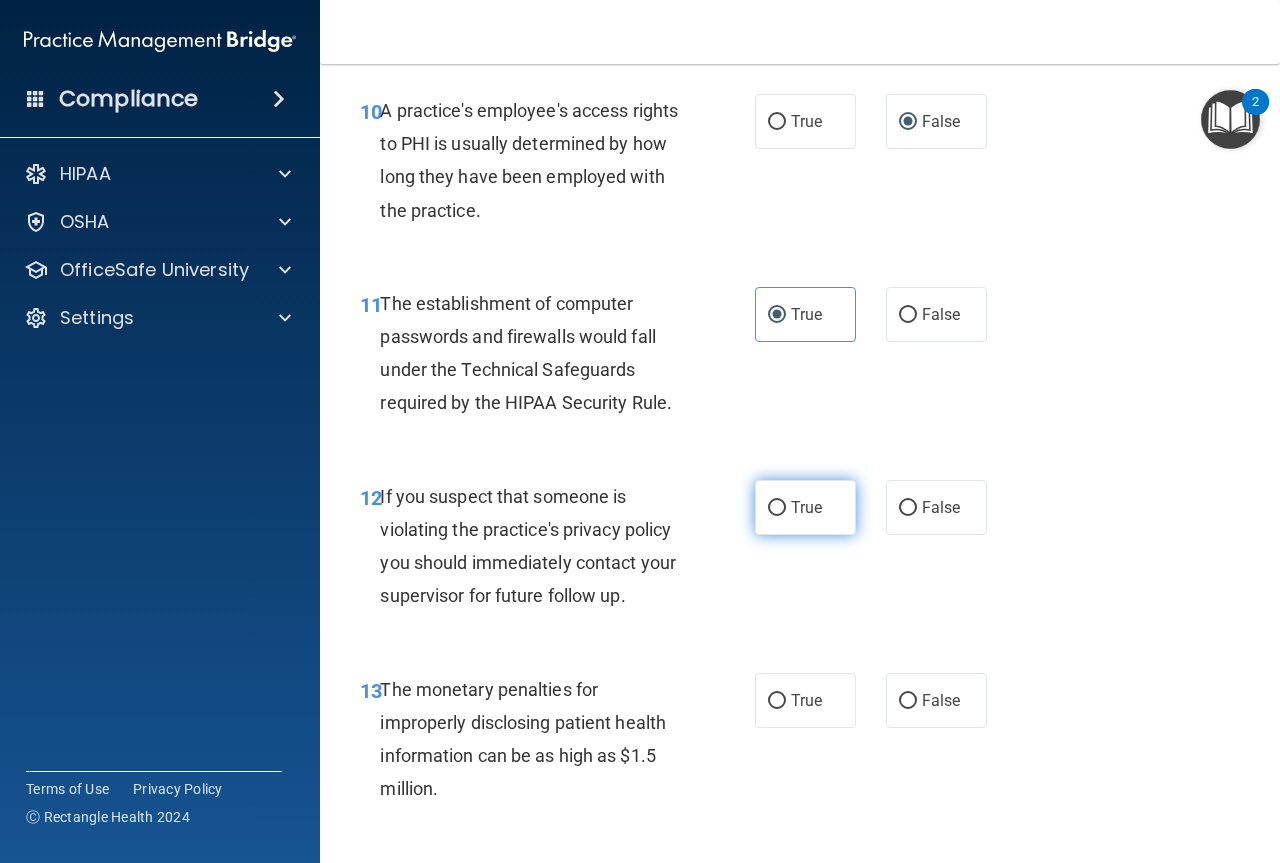 click on "True" at bounding box center (805, 507) 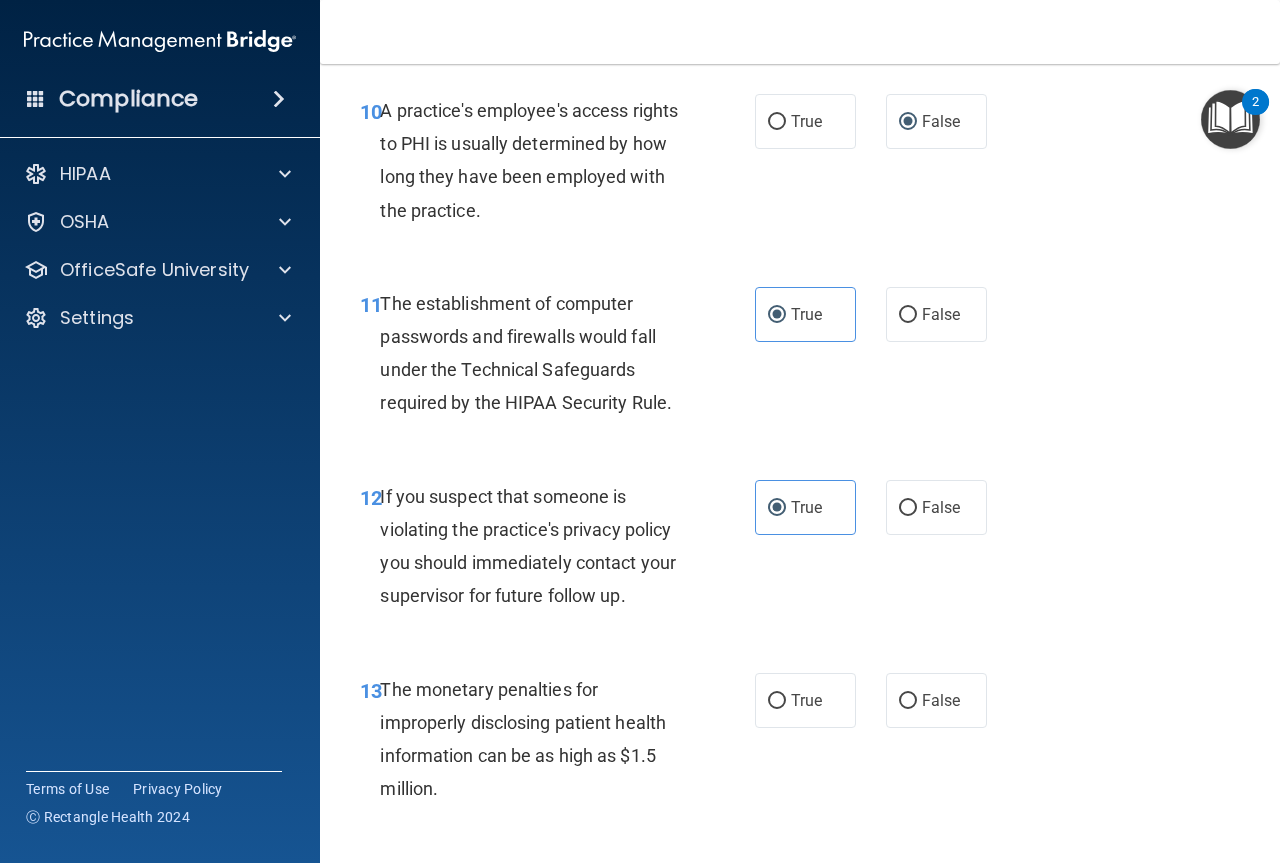 scroll, scrollTop: 2100, scrollLeft: 0, axis: vertical 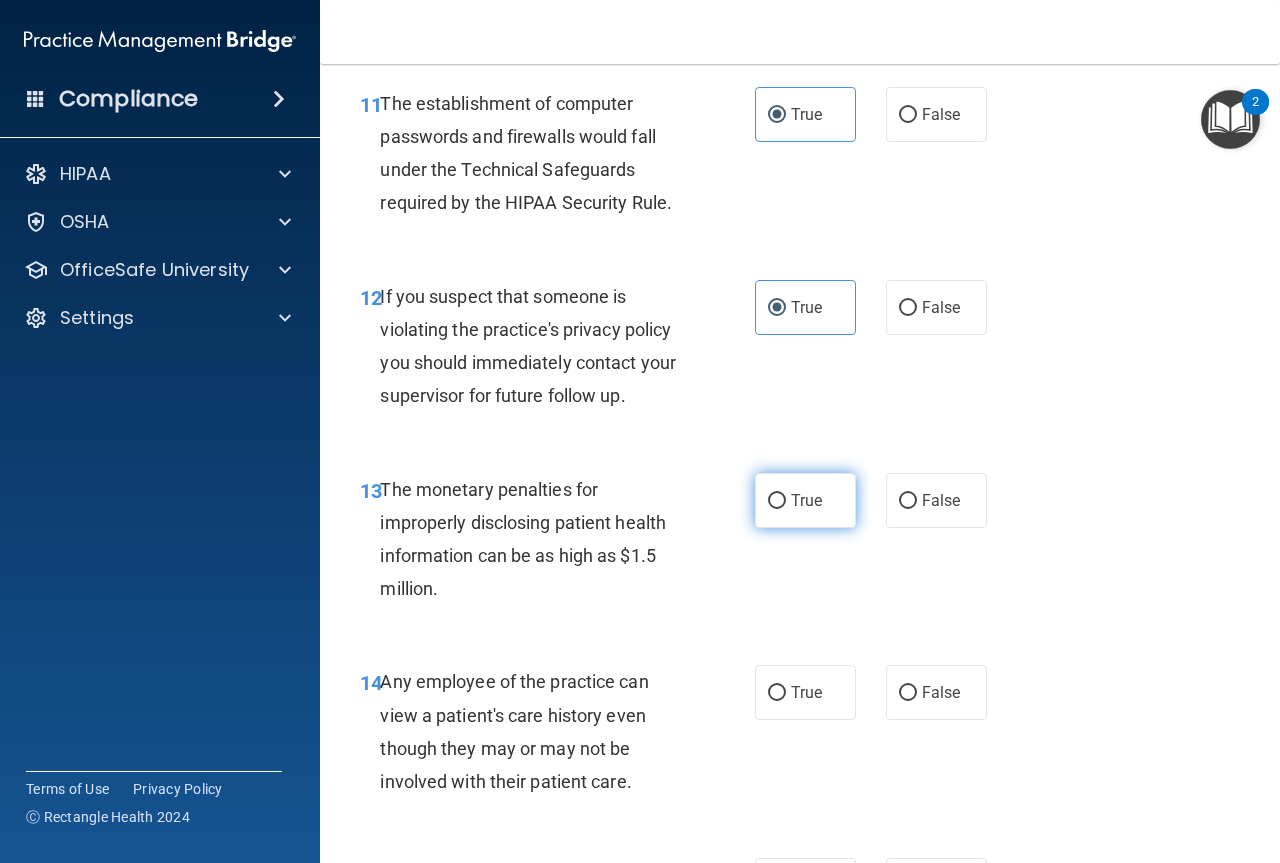 click on "True" at bounding box center (805, 500) 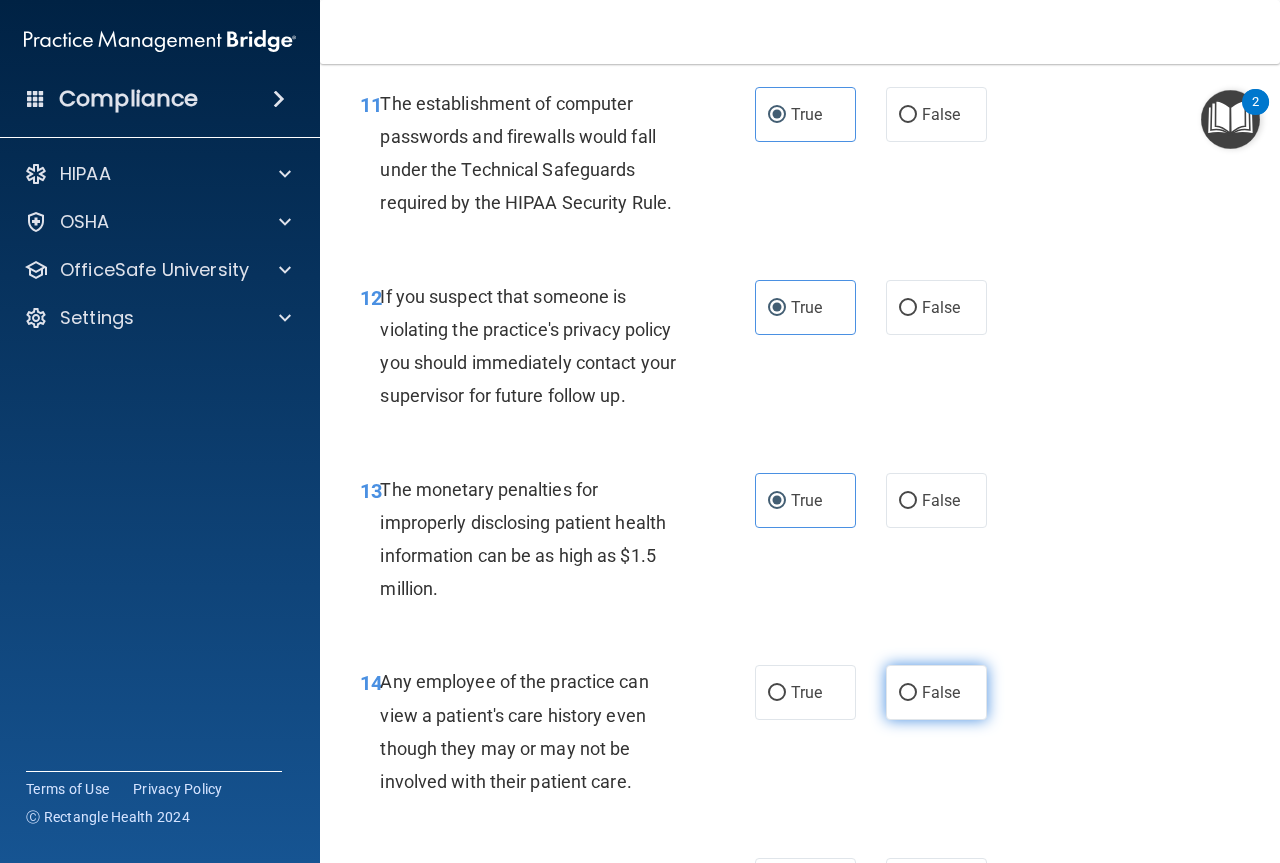 click on "False" at bounding box center (908, 693) 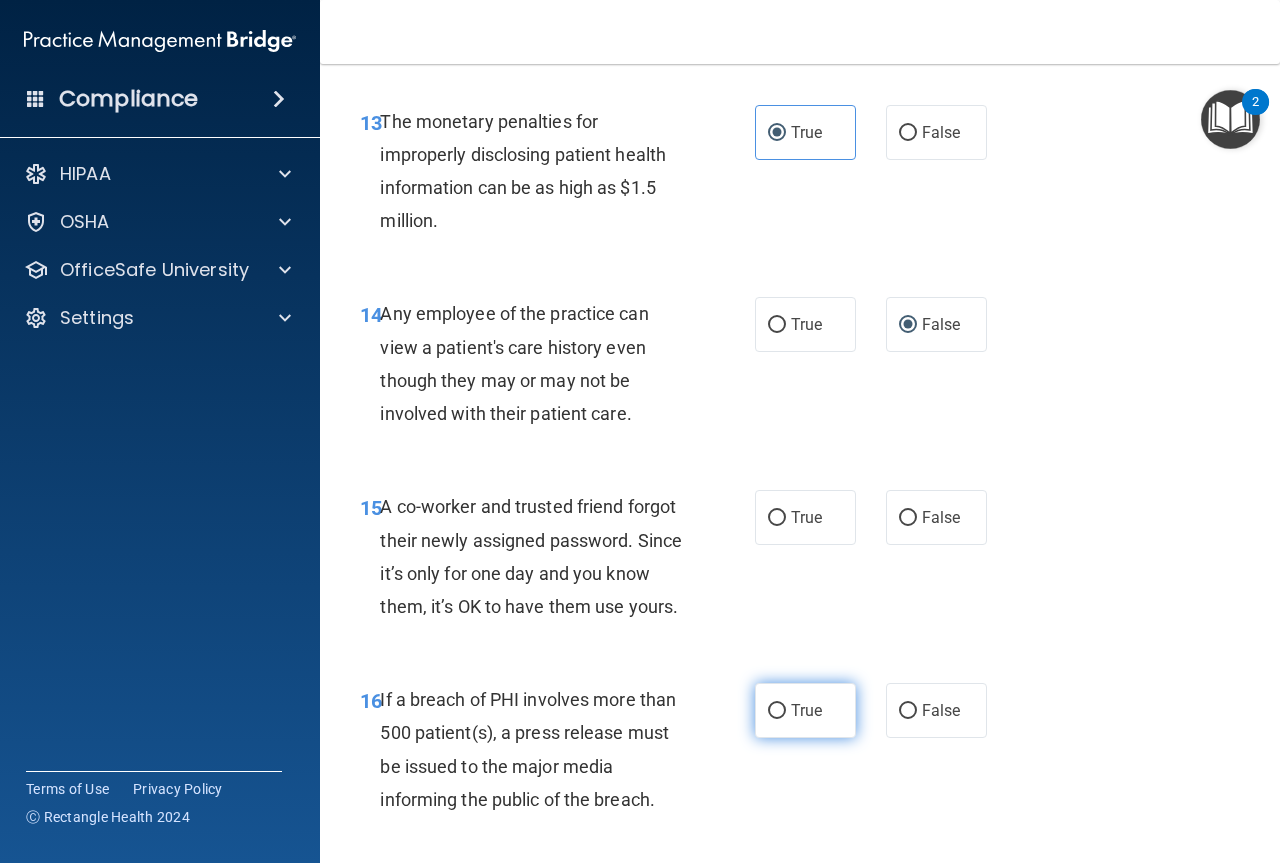 scroll, scrollTop: 2700, scrollLeft: 0, axis: vertical 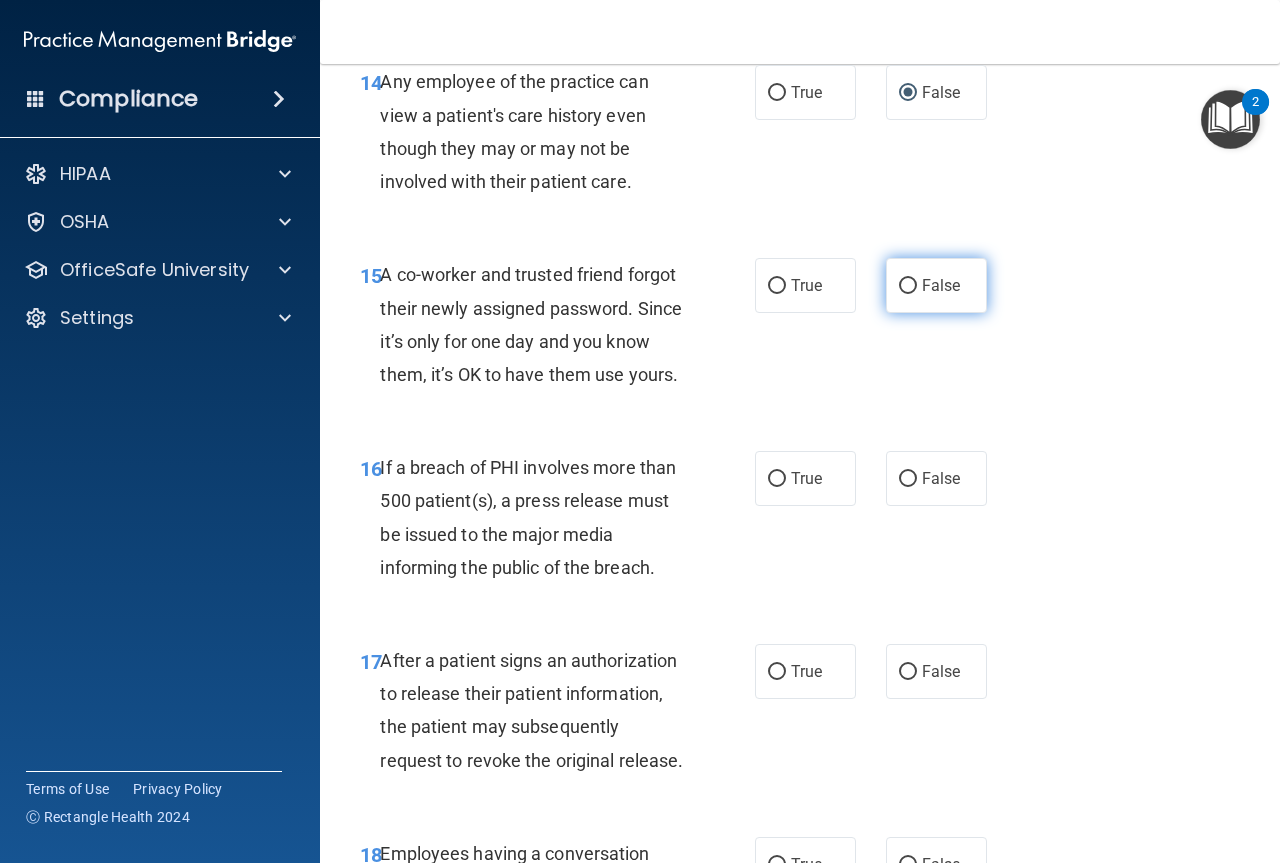 click on "False" at bounding box center [936, 285] 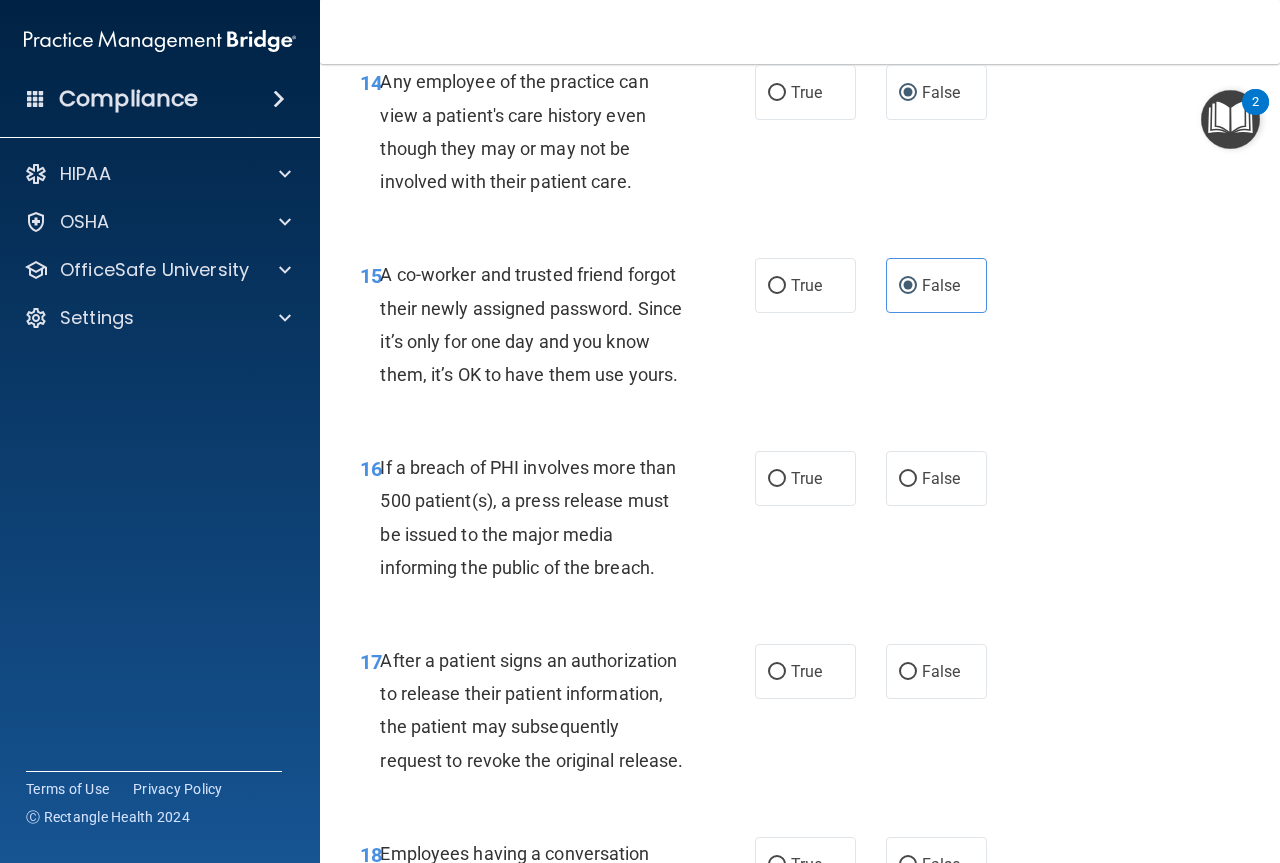 click on "15       A co-worker and trusted friend forgot their newly assigned password. Since it’s only for one day and you know them, it’s OK to have them use yours.                 True           False" at bounding box center (800, 329) 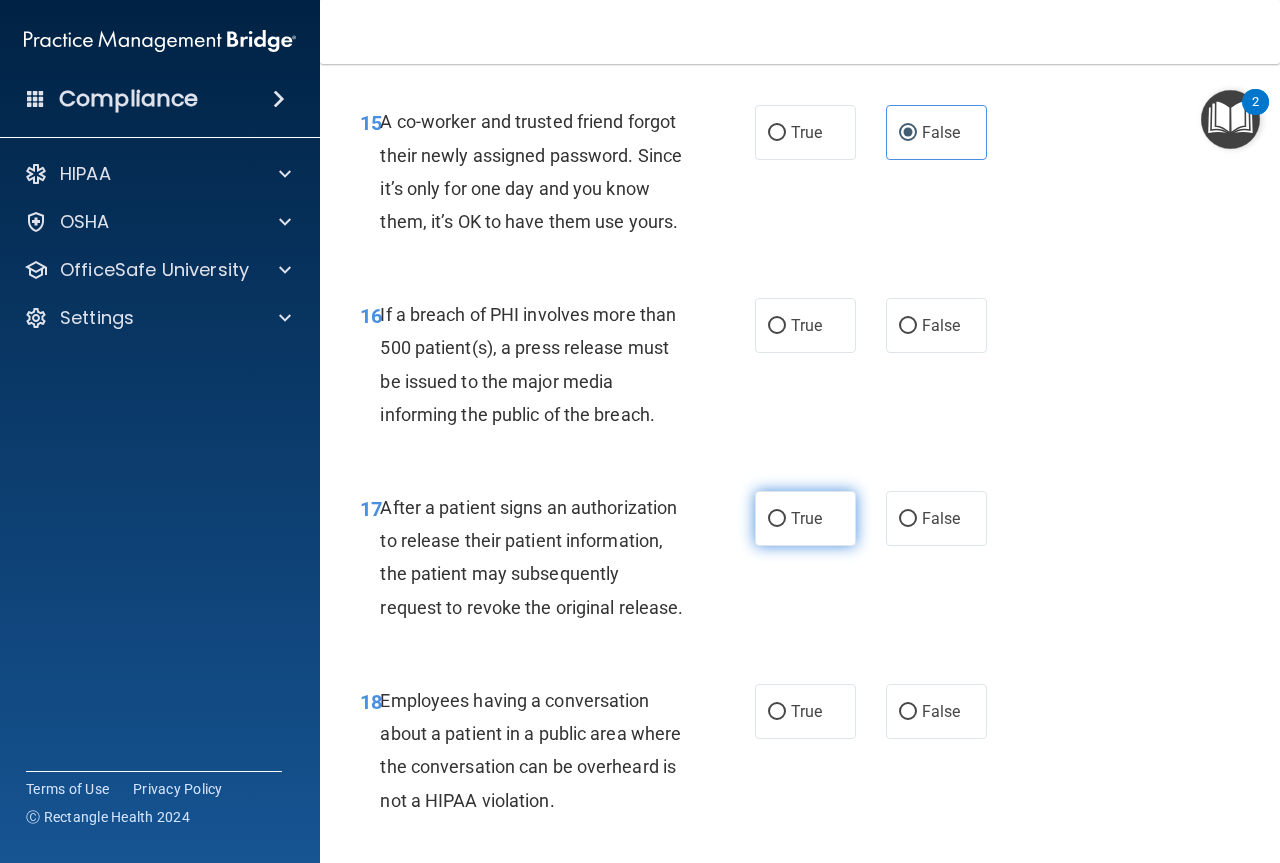 scroll, scrollTop: 2900, scrollLeft: 0, axis: vertical 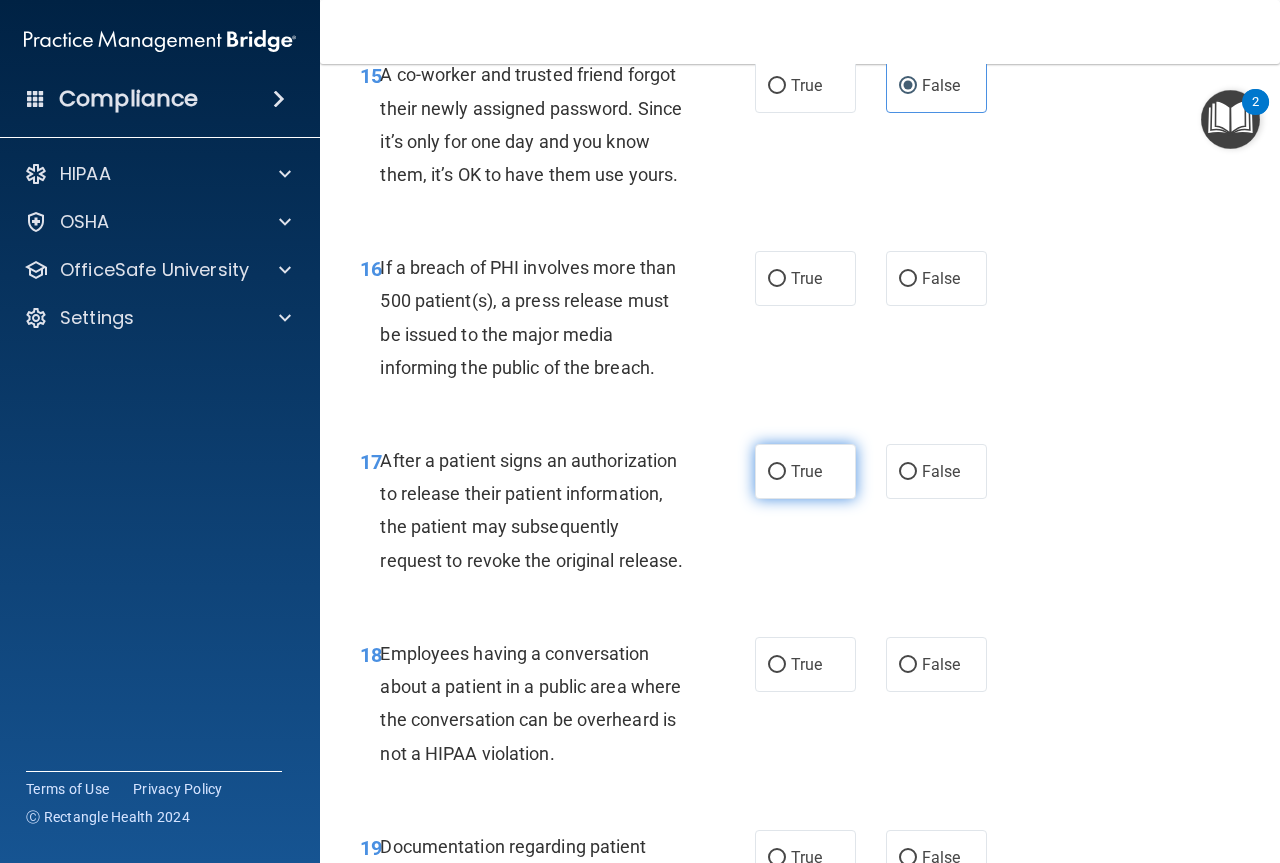 click on "True" at bounding box center [777, 472] 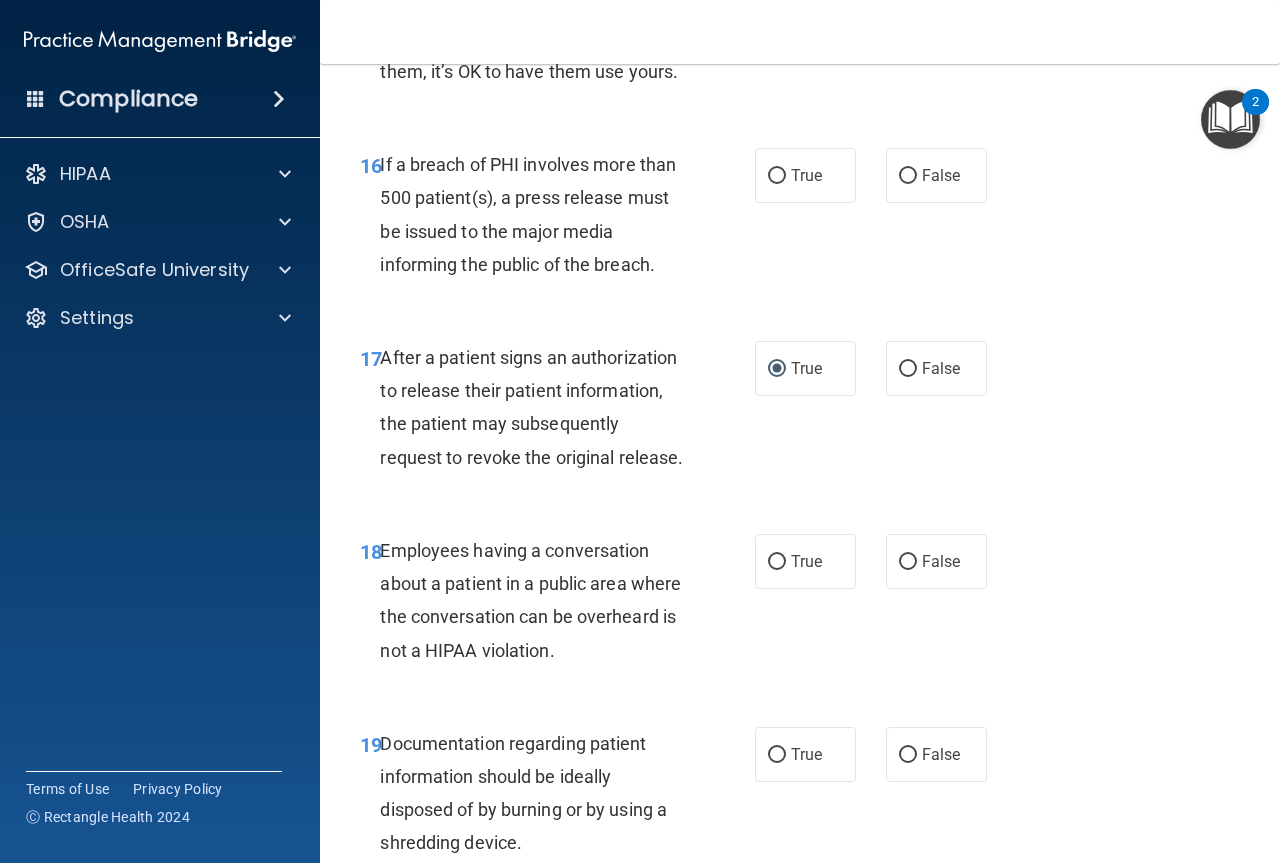 scroll, scrollTop: 3200, scrollLeft: 0, axis: vertical 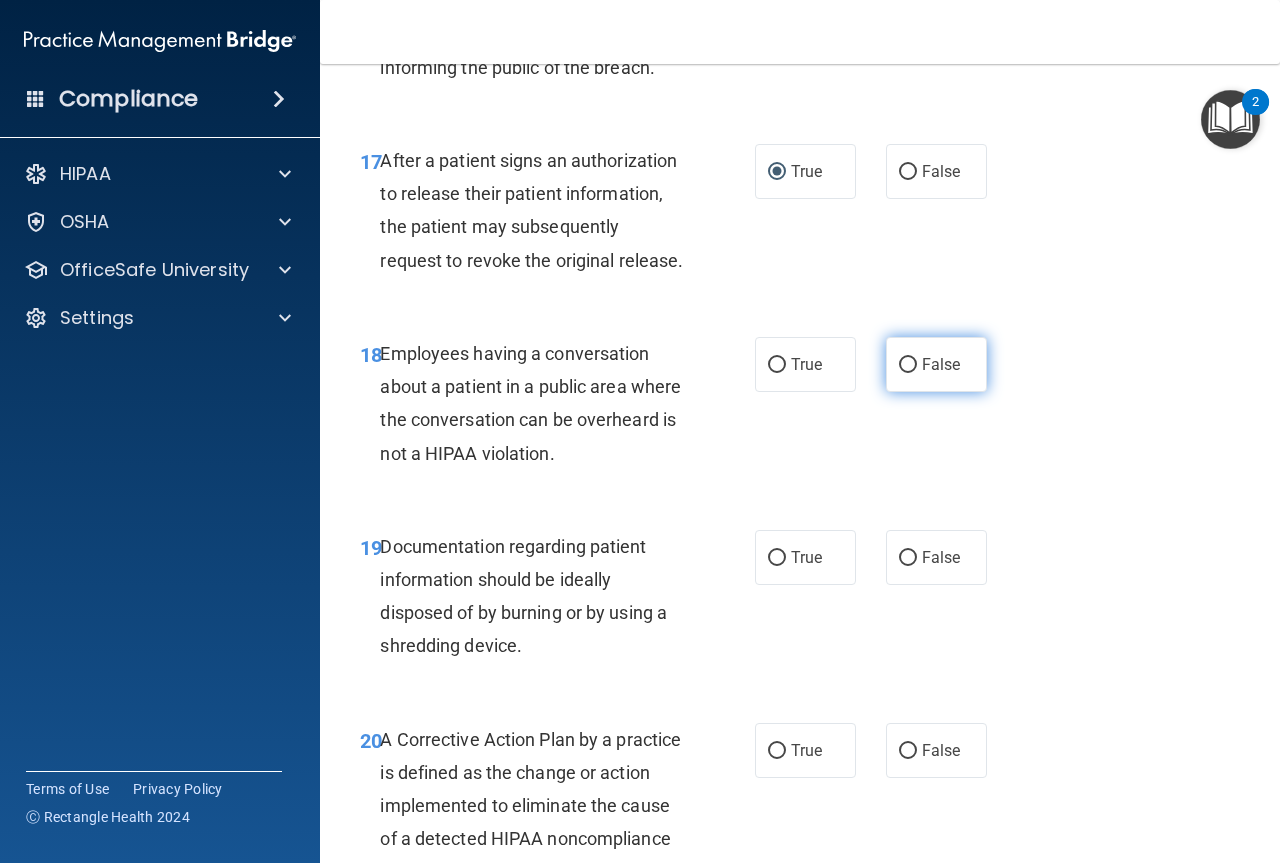 click on "False" at bounding box center (936, 364) 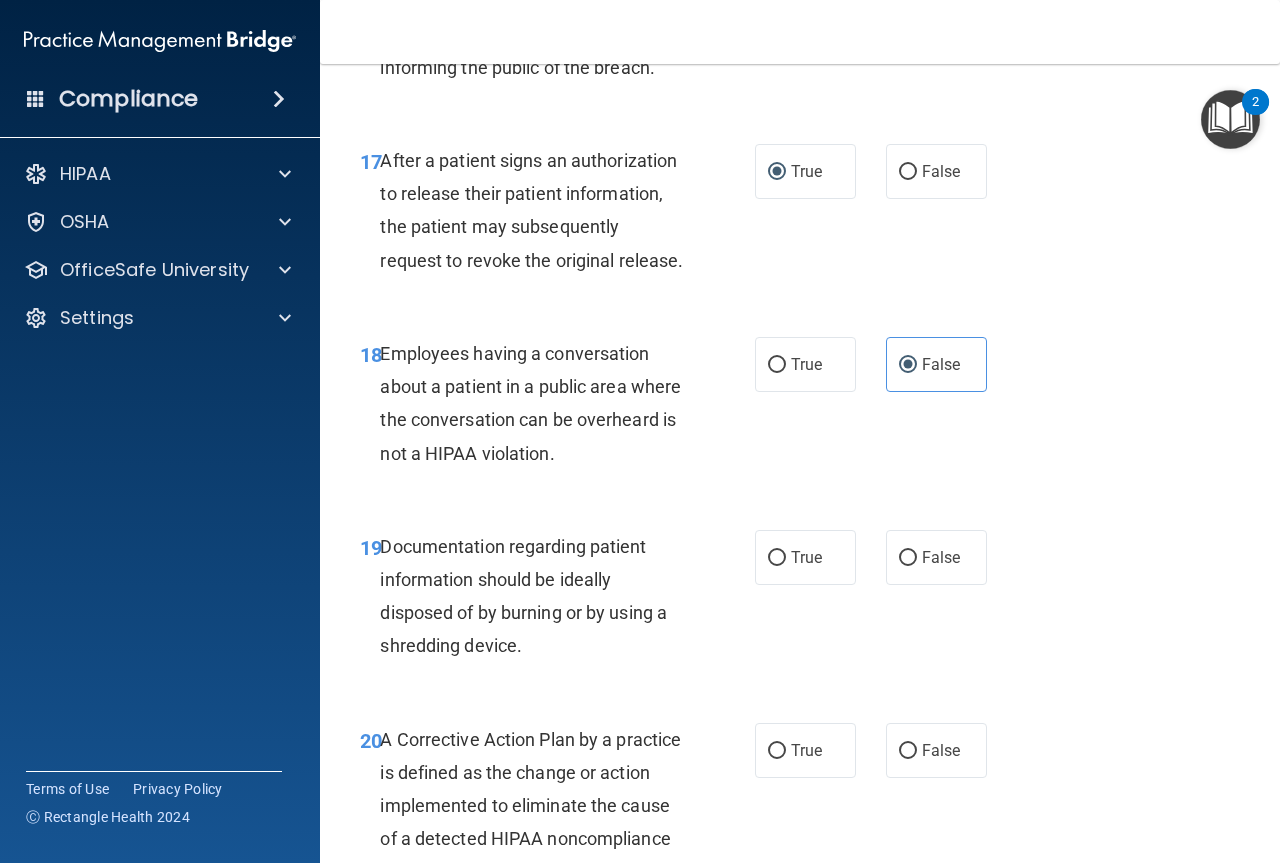 scroll, scrollTop: 3600, scrollLeft: 0, axis: vertical 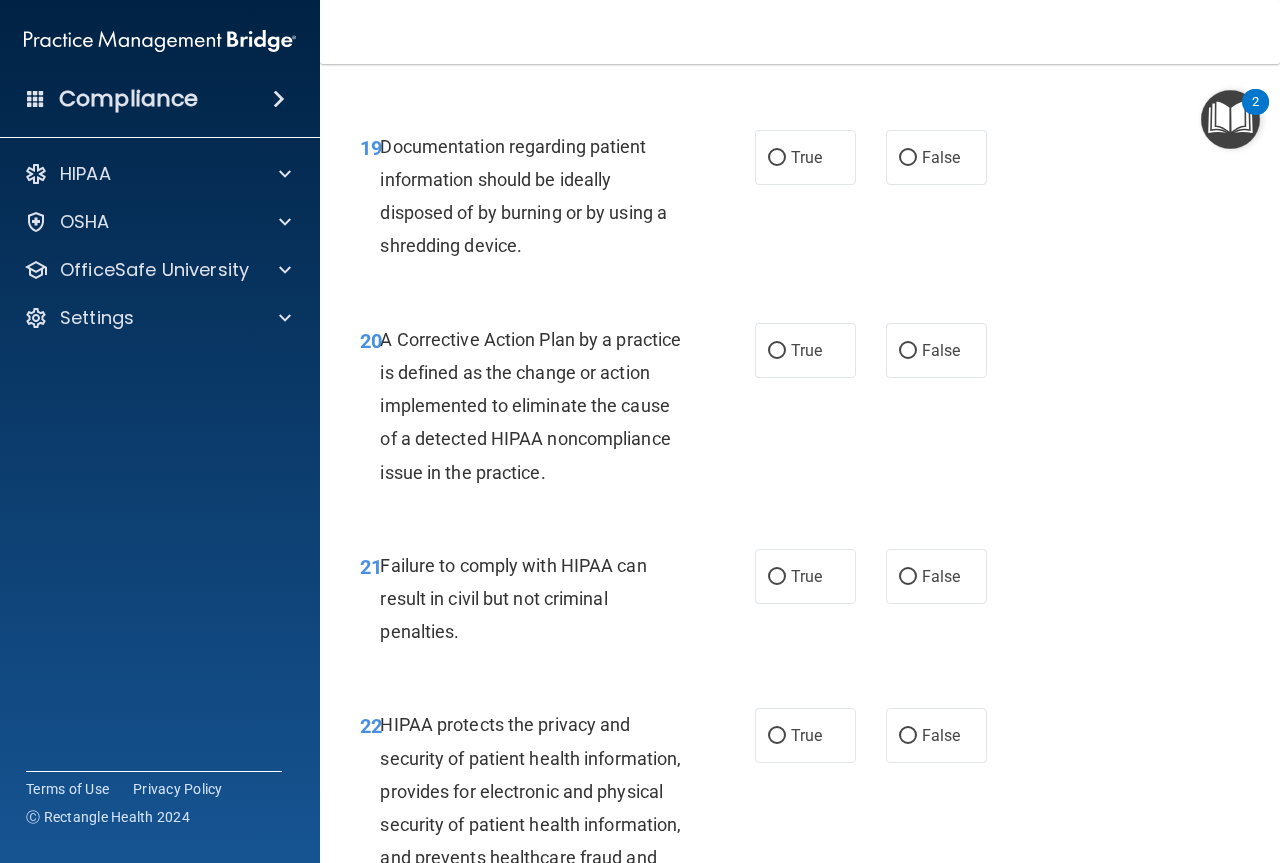 click on "19       Documentation regarding patient information should be ideally disposed of by burning or by using a shredding device." at bounding box center (557, 201) 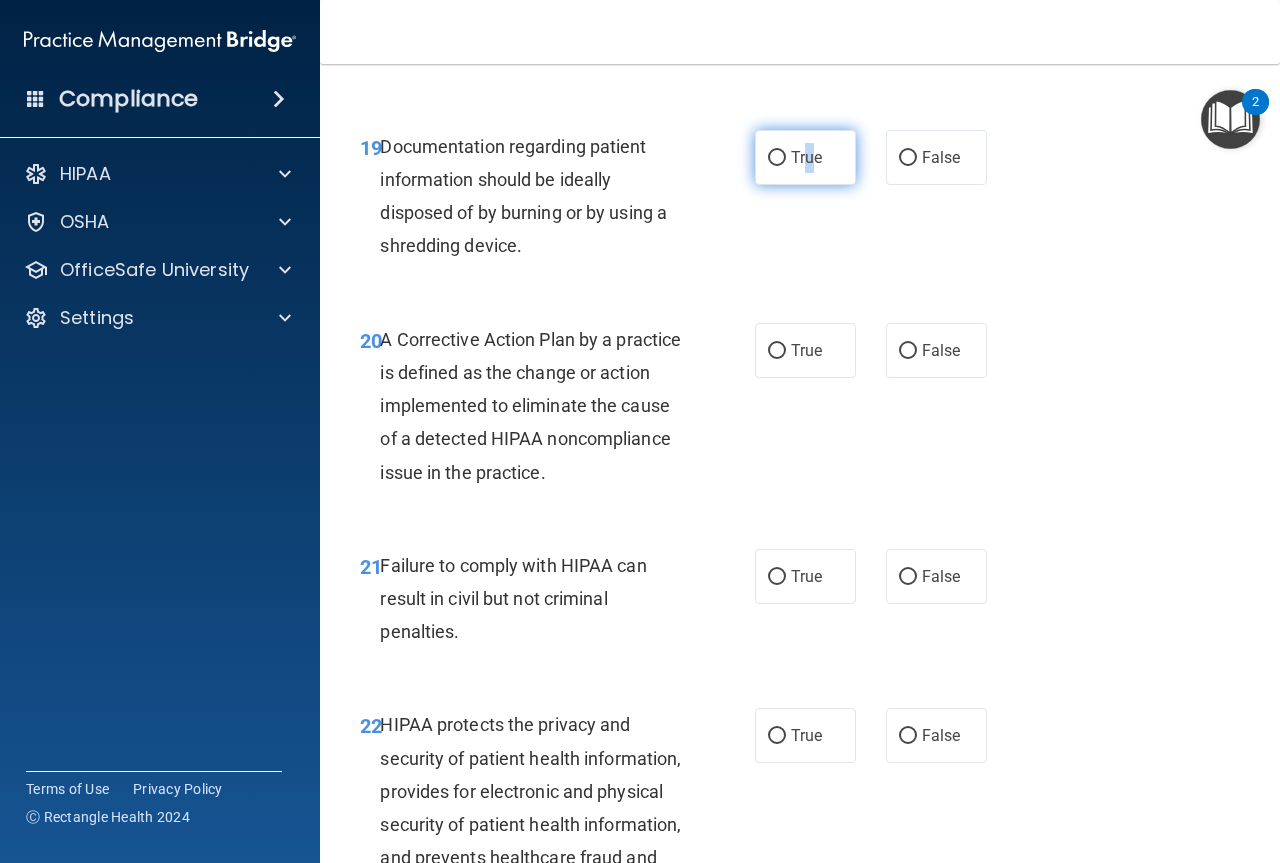 click on "True" at bounding box center (806, 157) 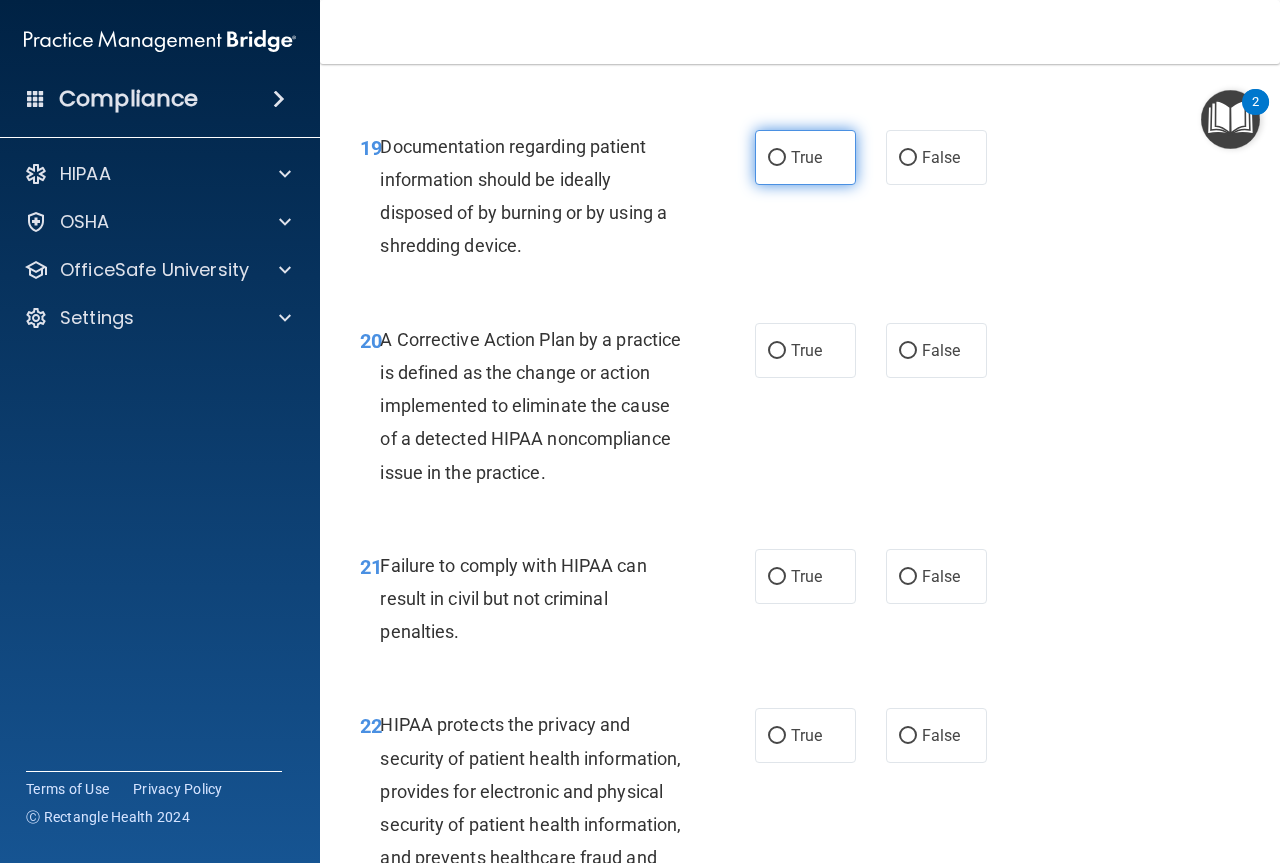 click on "True" at bounding box center (805, 157) 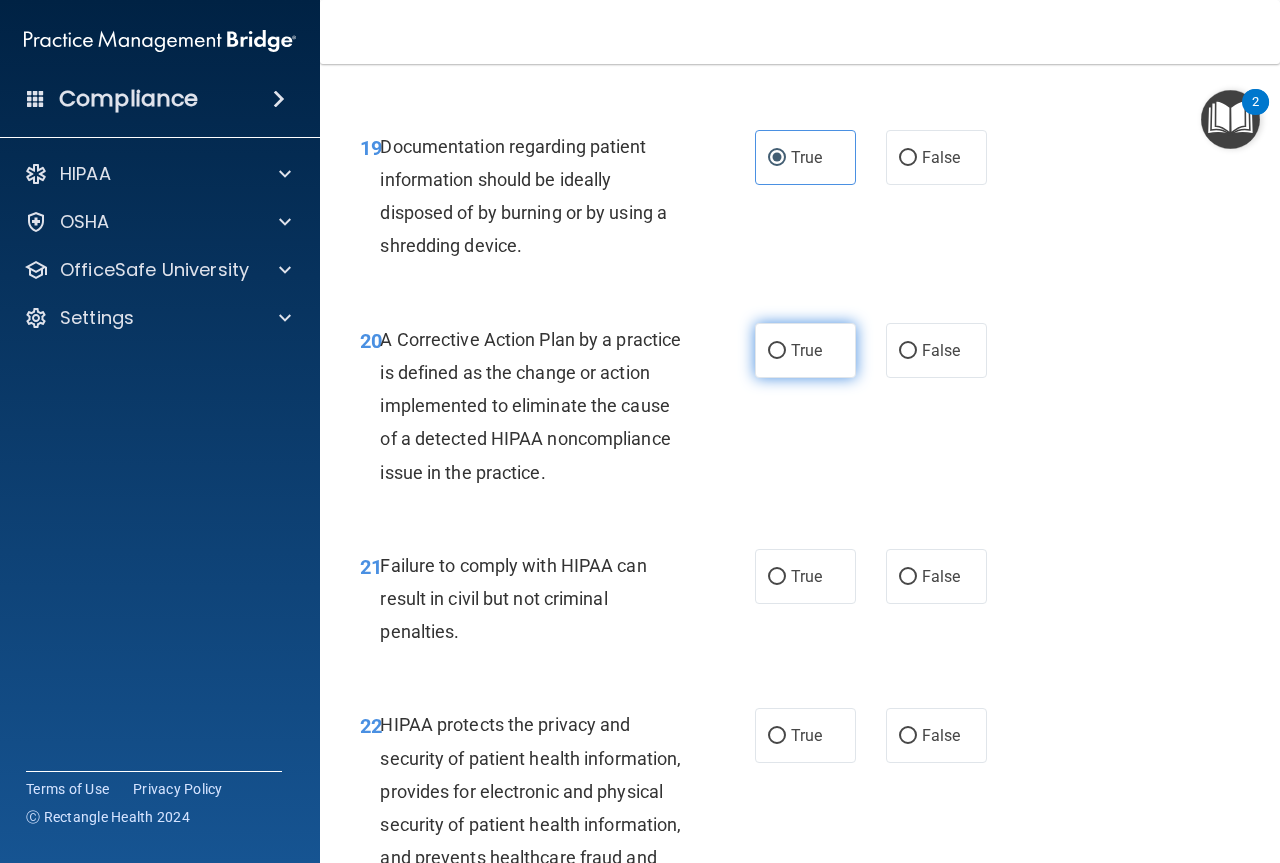 click on "True" at bounding box center [805, 350] 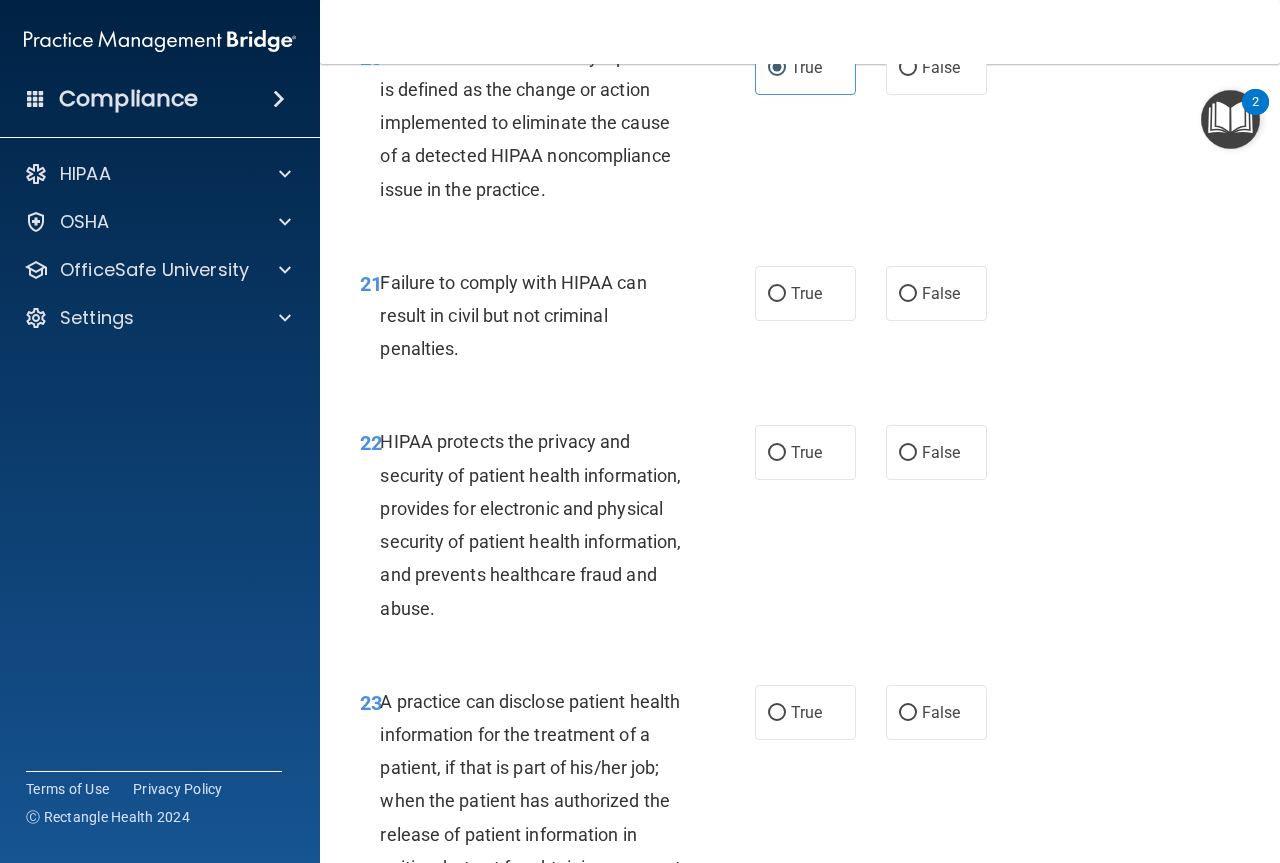 scroll, scrollTop: 3900, scrollLeft: 0, axis: vertical 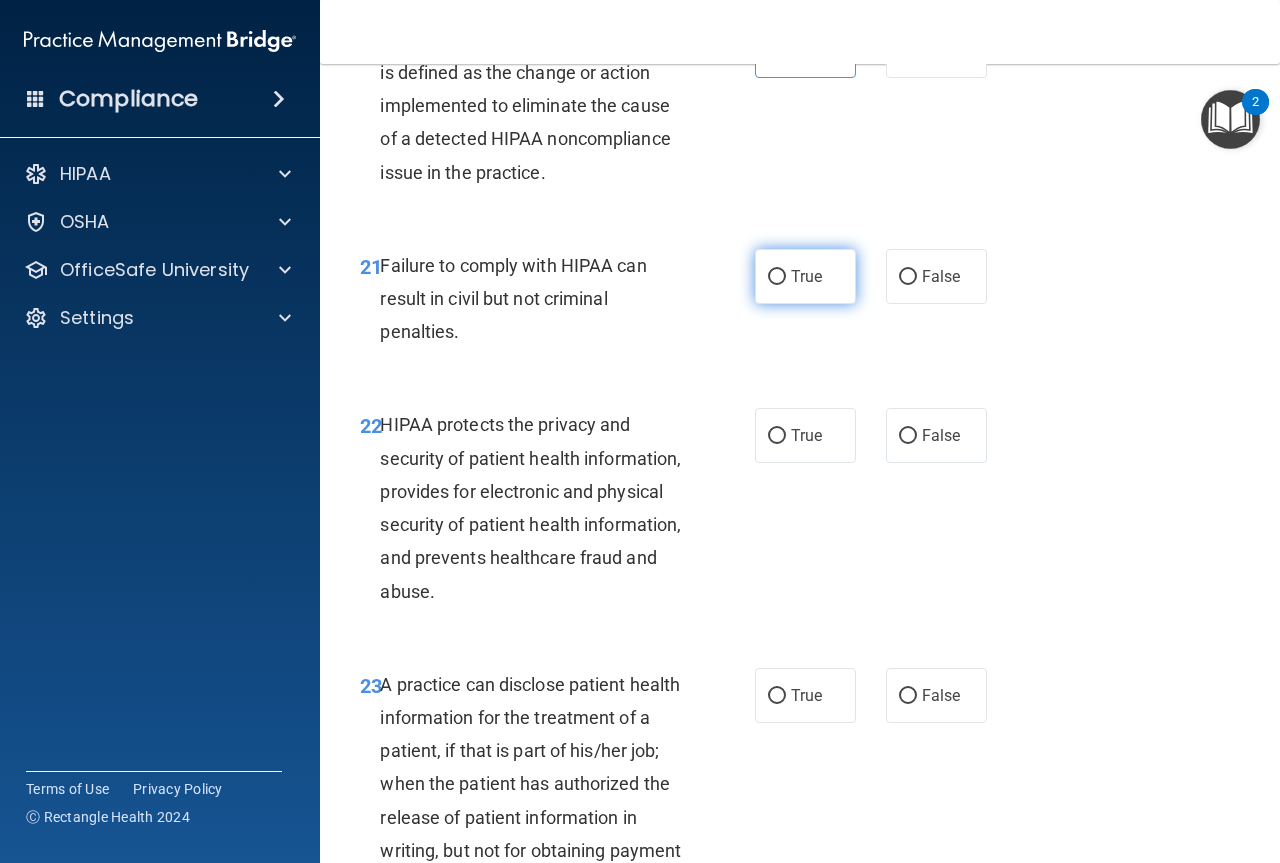 click on "True" at bounding box center [805, 276] 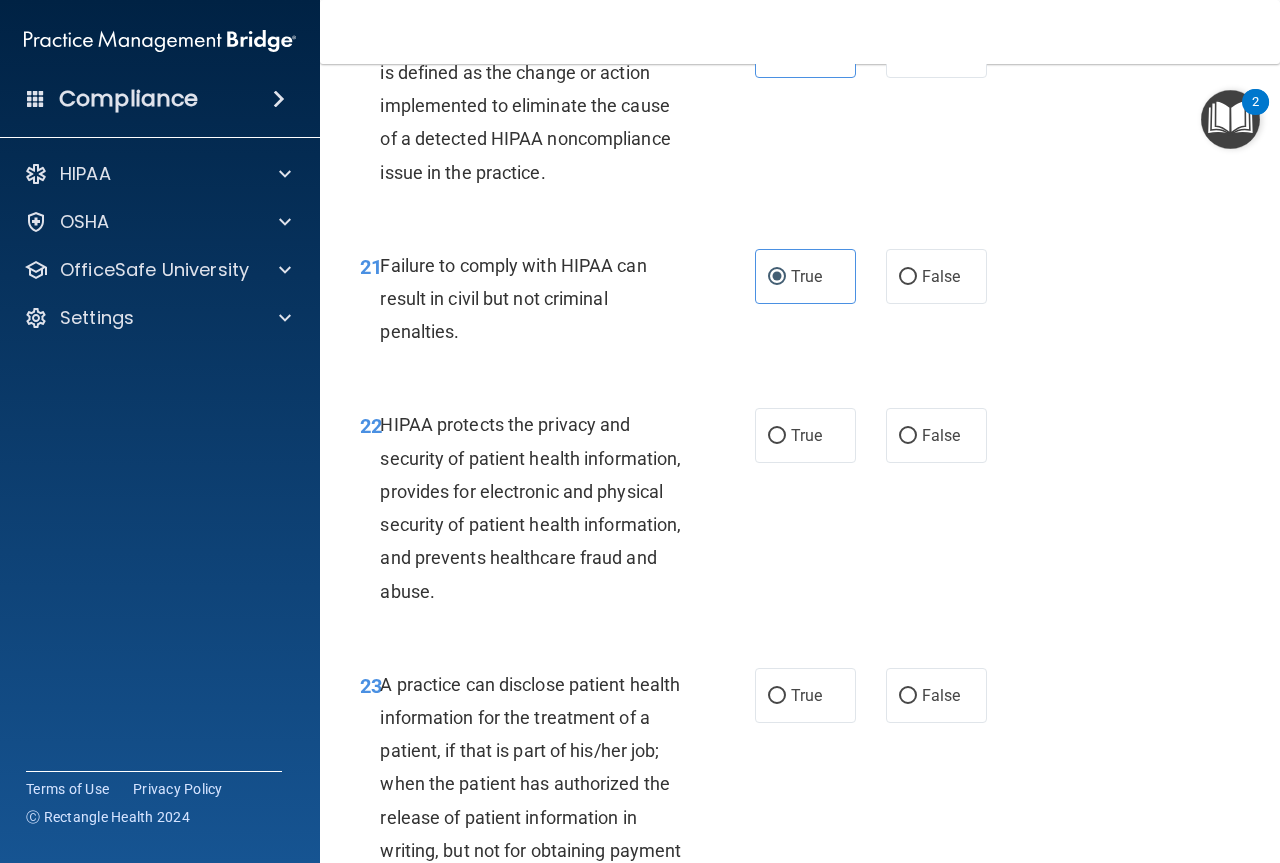 click on "22       HIPAA protects the privacy and security of patient health information, provides for electronic and physical security of patient health information, and prevents healthcare fraud and abuse.                 True           False" at bounding box center (800, 512) 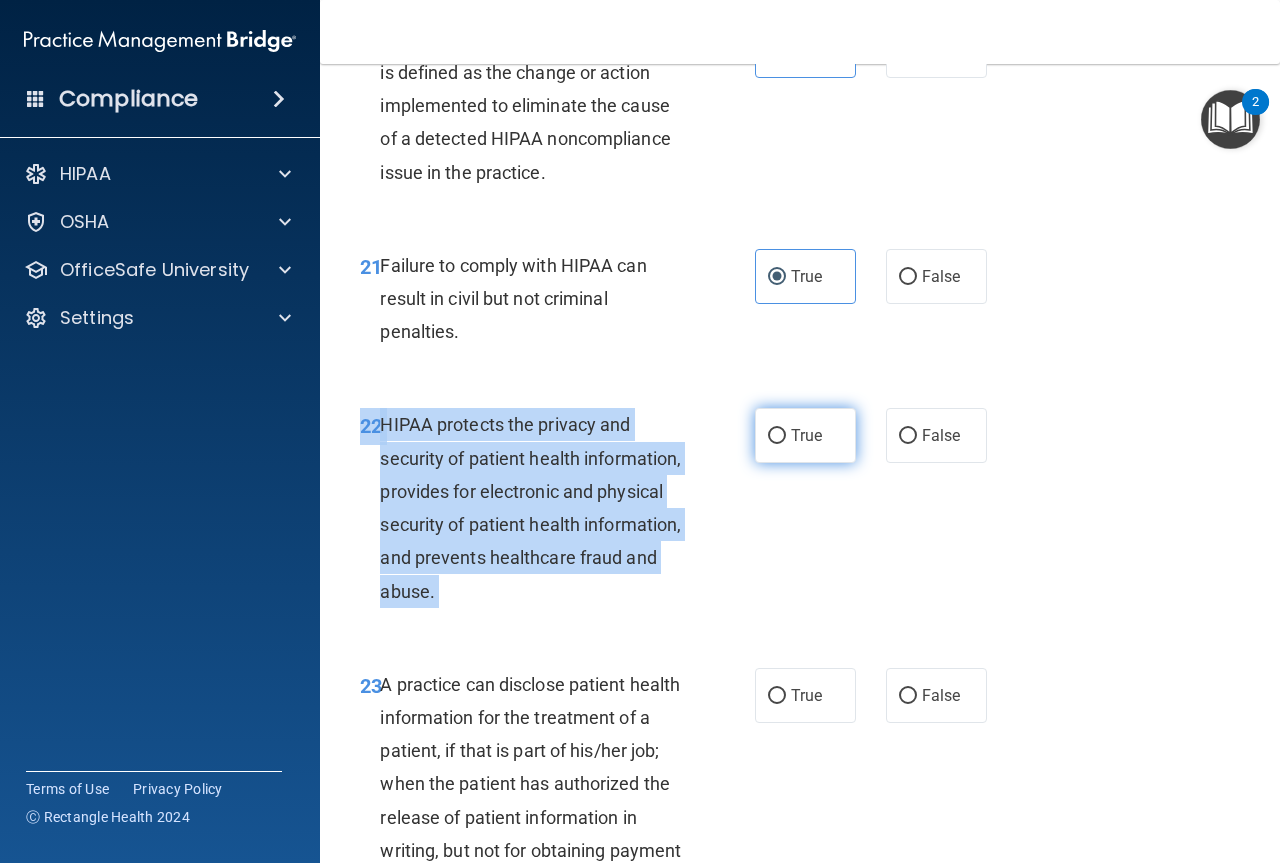 click on "True" at bounding box center [805, 435] 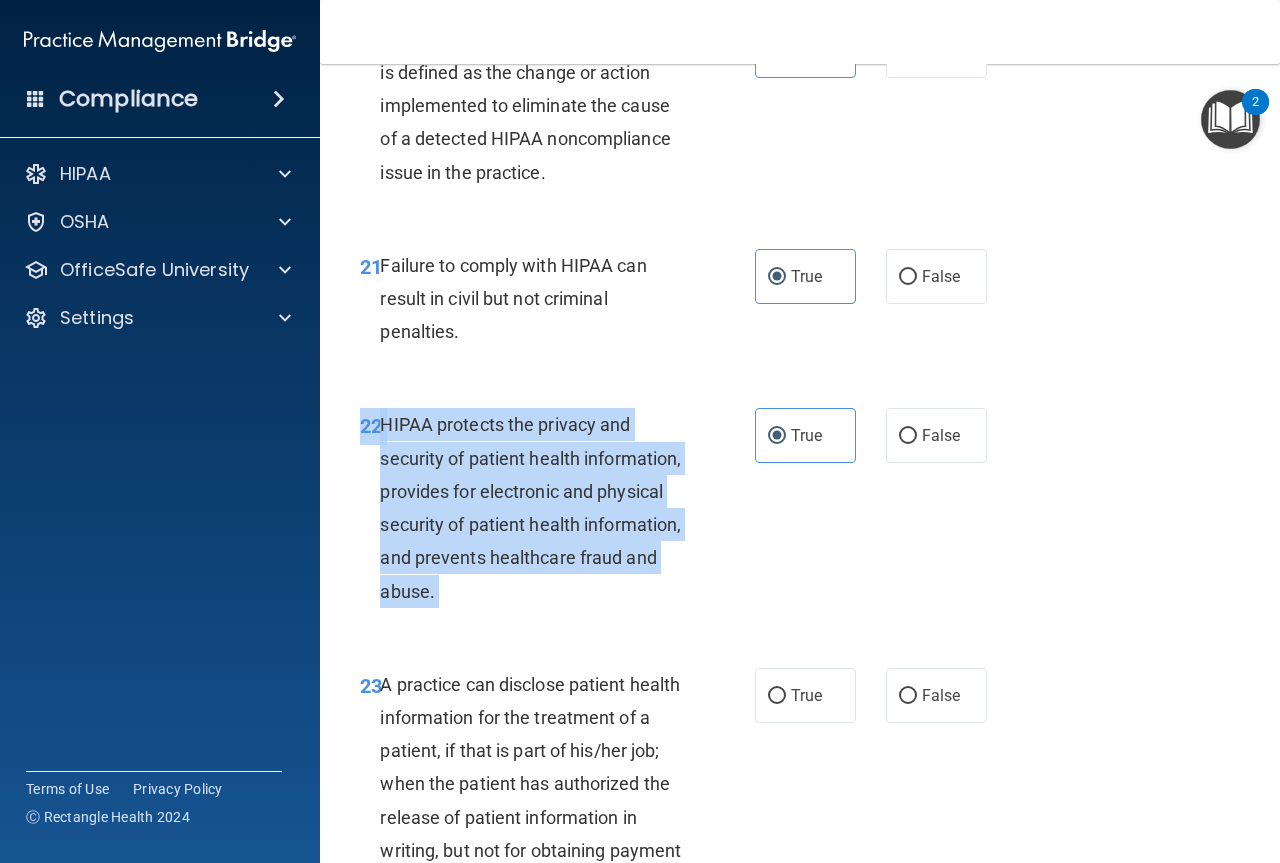 drag, startPoint x: 714, startPoint y: 562, endPoint x: 714, endPoint y: 573, distance: 11 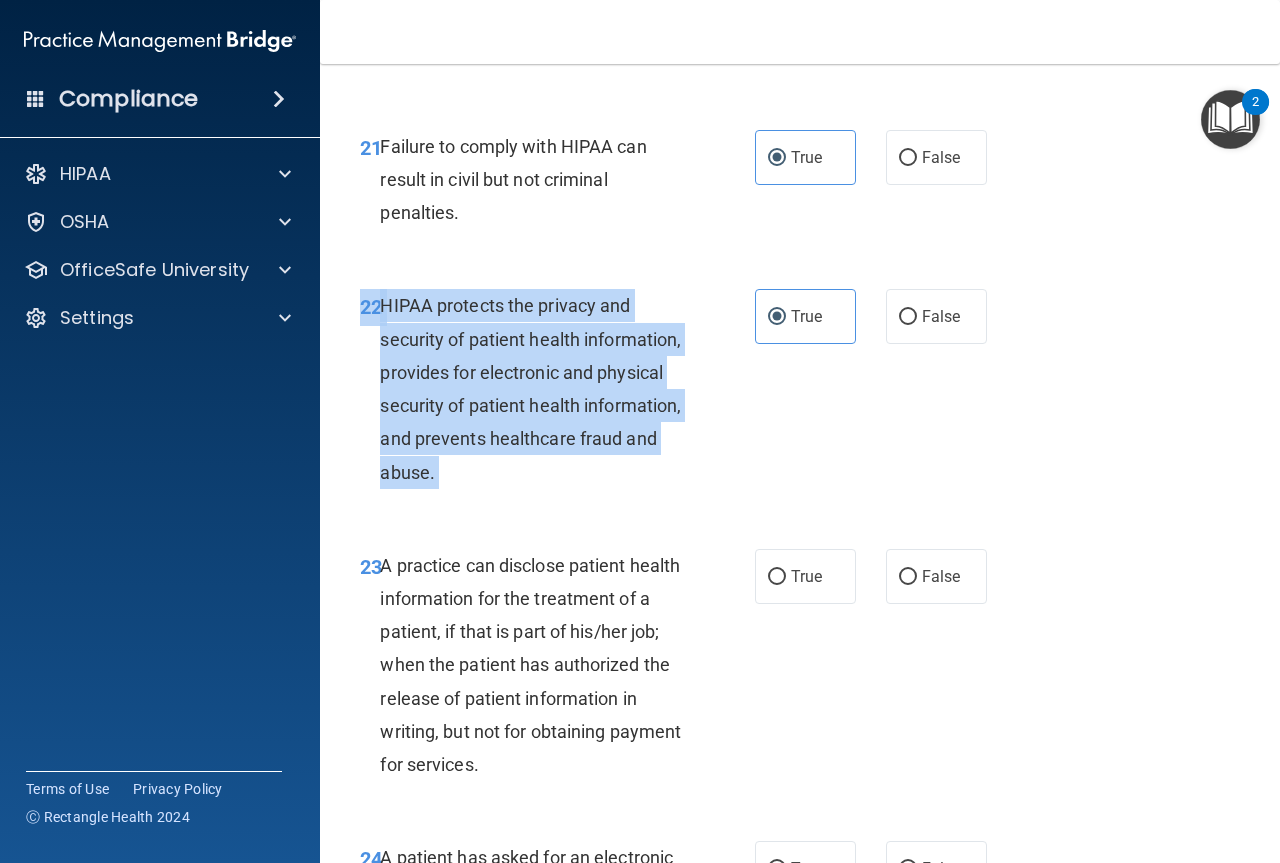 scroll, scrollTop: 4300, scrollLeft: 0, axis: vertical 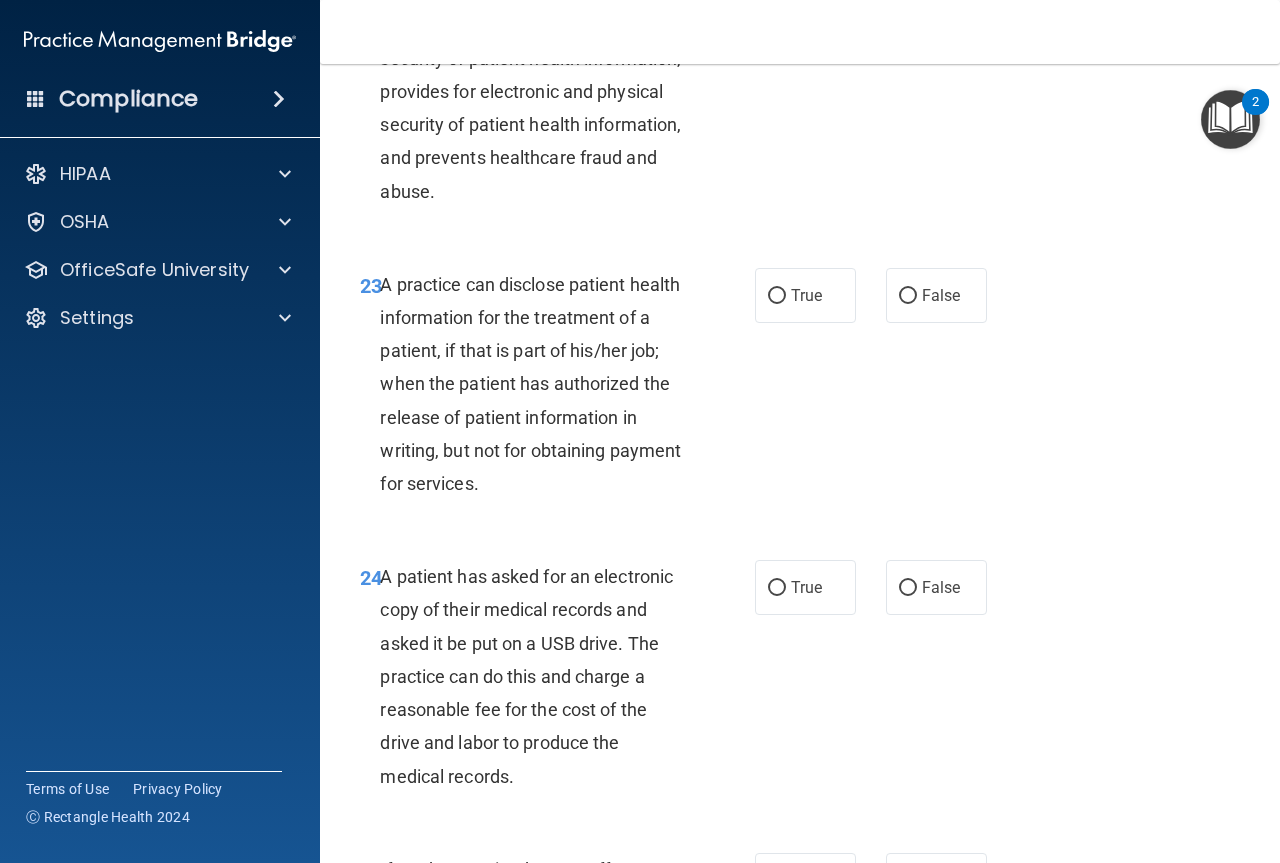click on "23       A practice can disclose patient health information for the treatment of a patient, if that is part of his/her job; when the patient has authorized the release of patient information in writing, but not for obtaining payment for services.                 True           False" at bounding box center (800, 389) 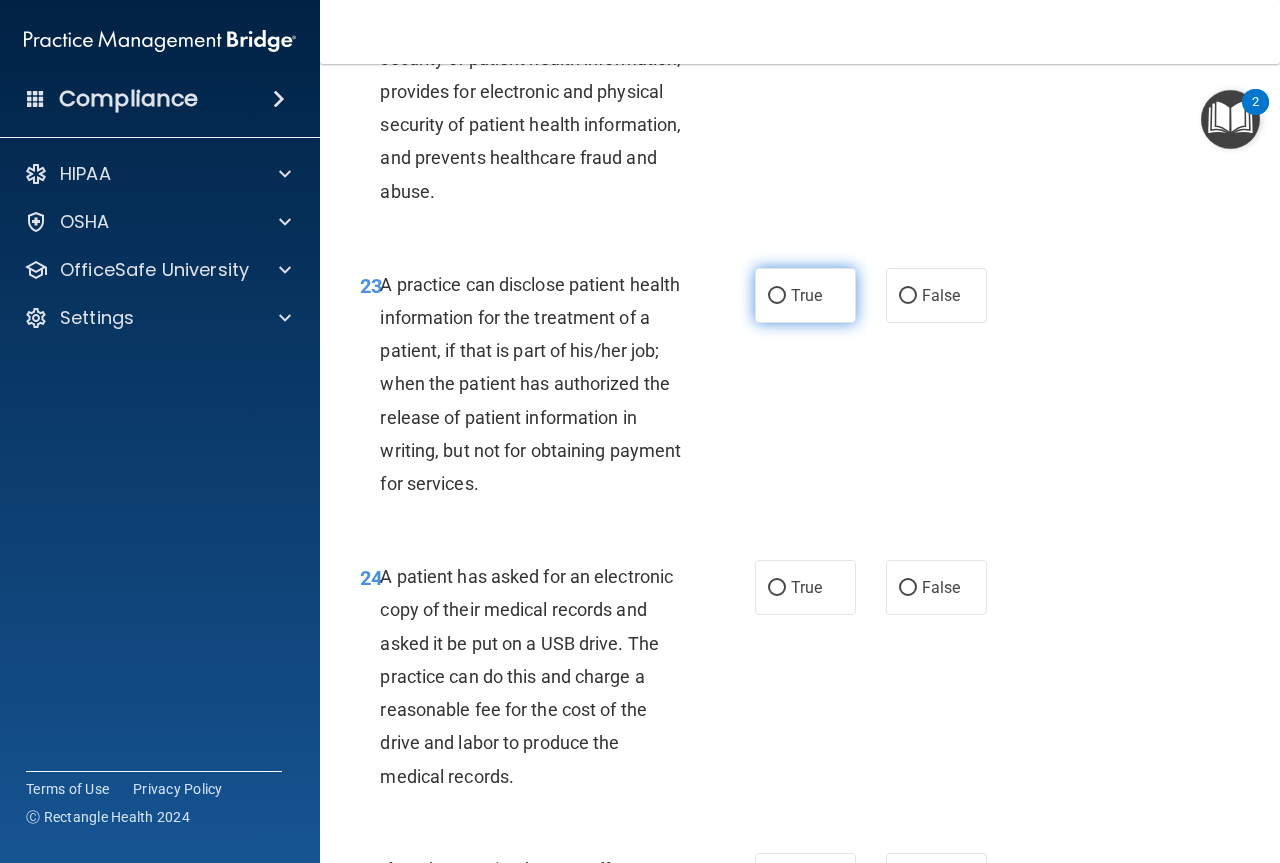 click on "True" at bounding box center (777, 296) 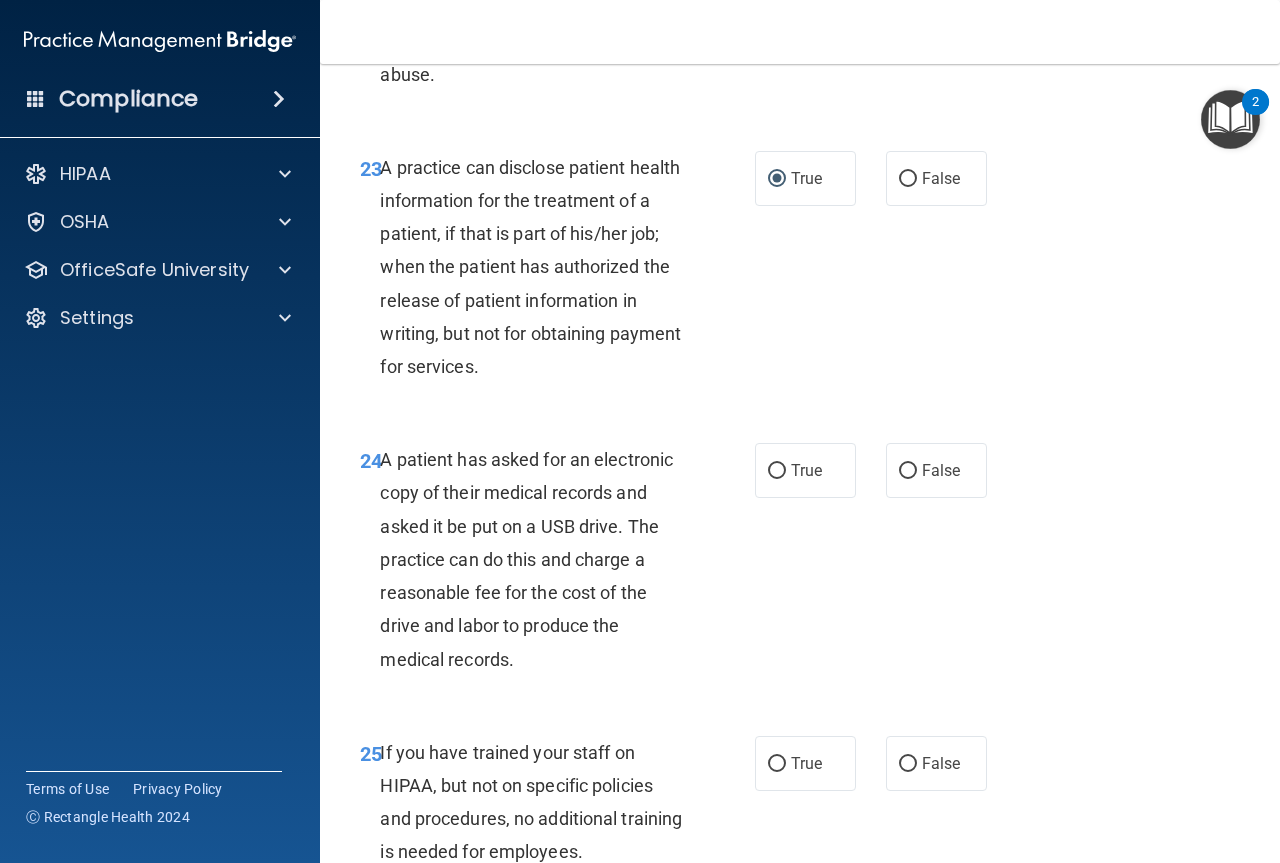 scroll, scrollTop: 4700, scrollLeft: 0, axis: vertical 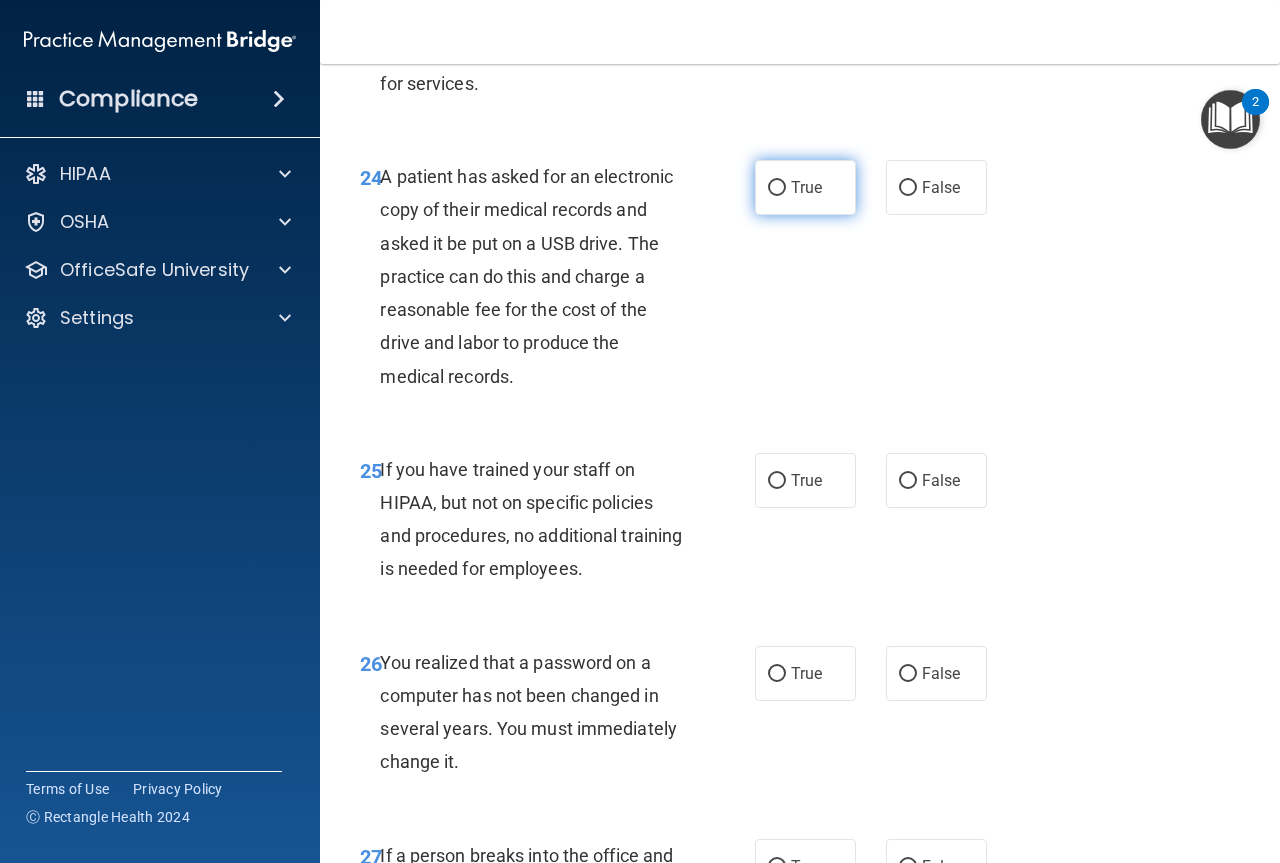 click on "True" at bounding box center [806, 187] 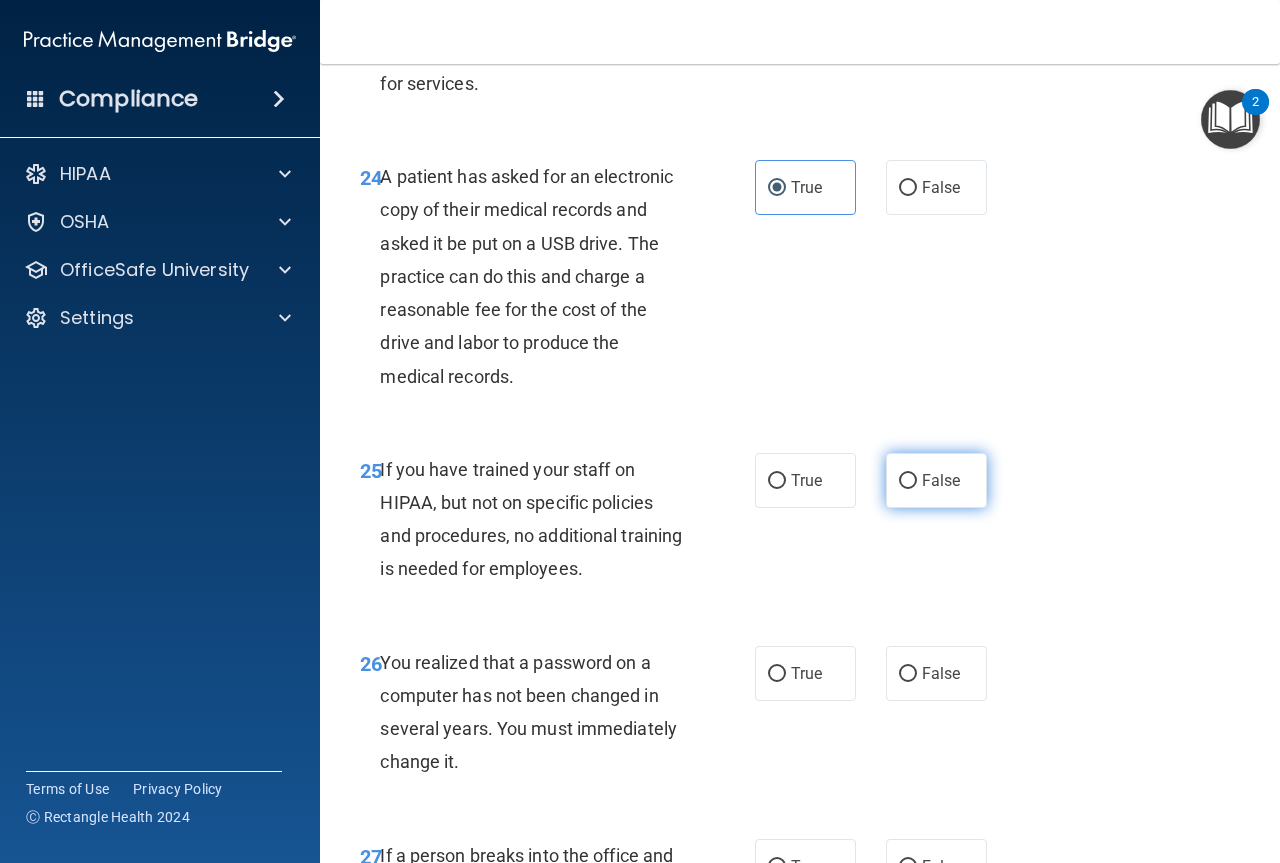 click on "False" at bounding box center (908, 481) 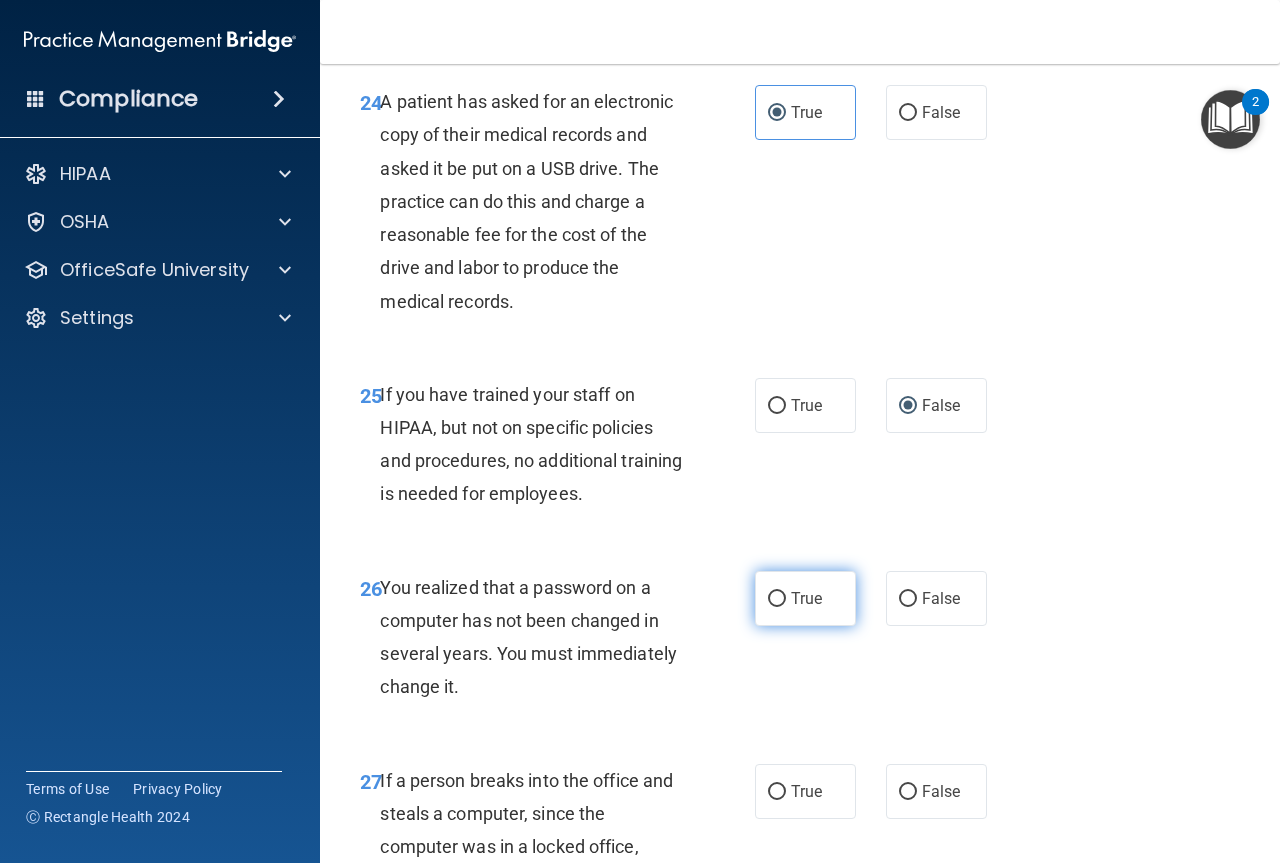 scroll, scrollTop: 4900, scrollLeft: 0, axis: vertical 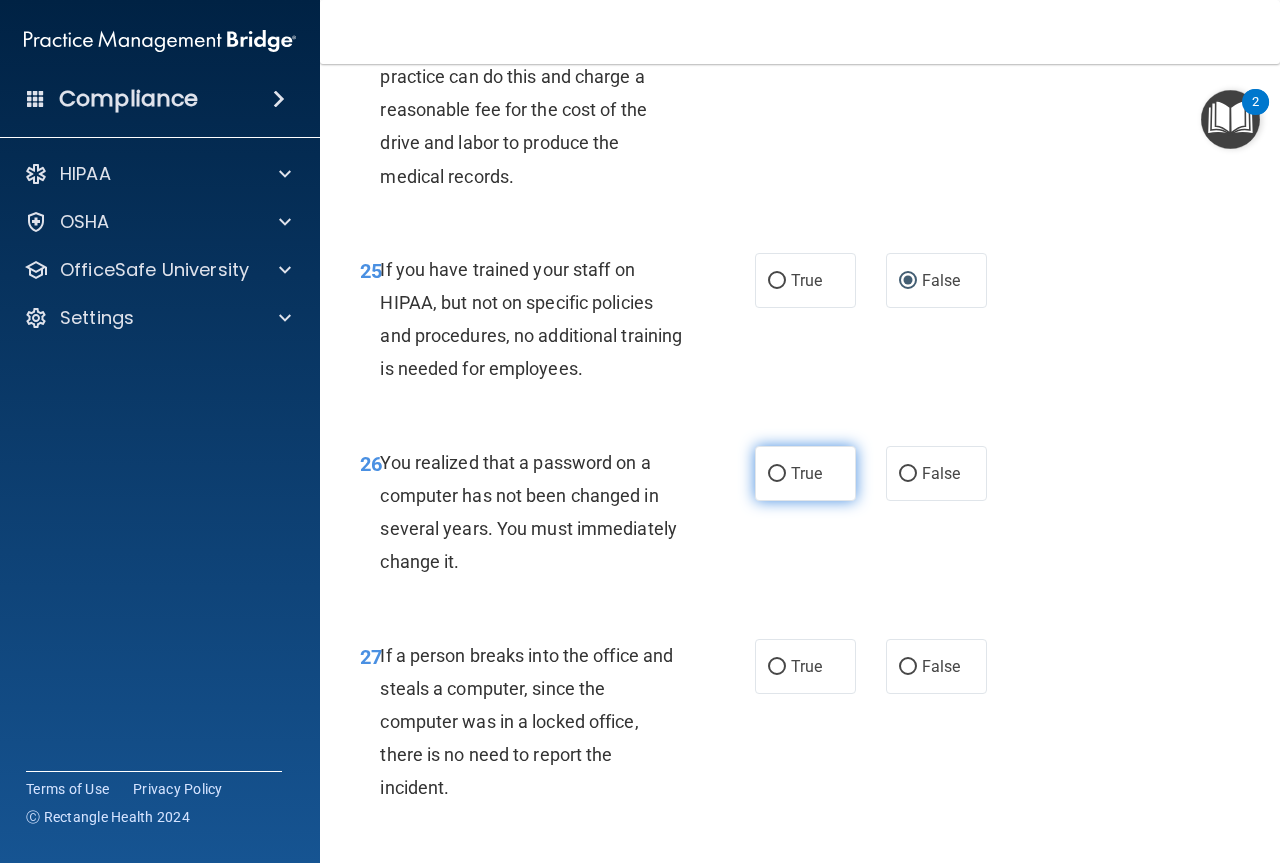 click on "True" at bounding box center [806, 473] 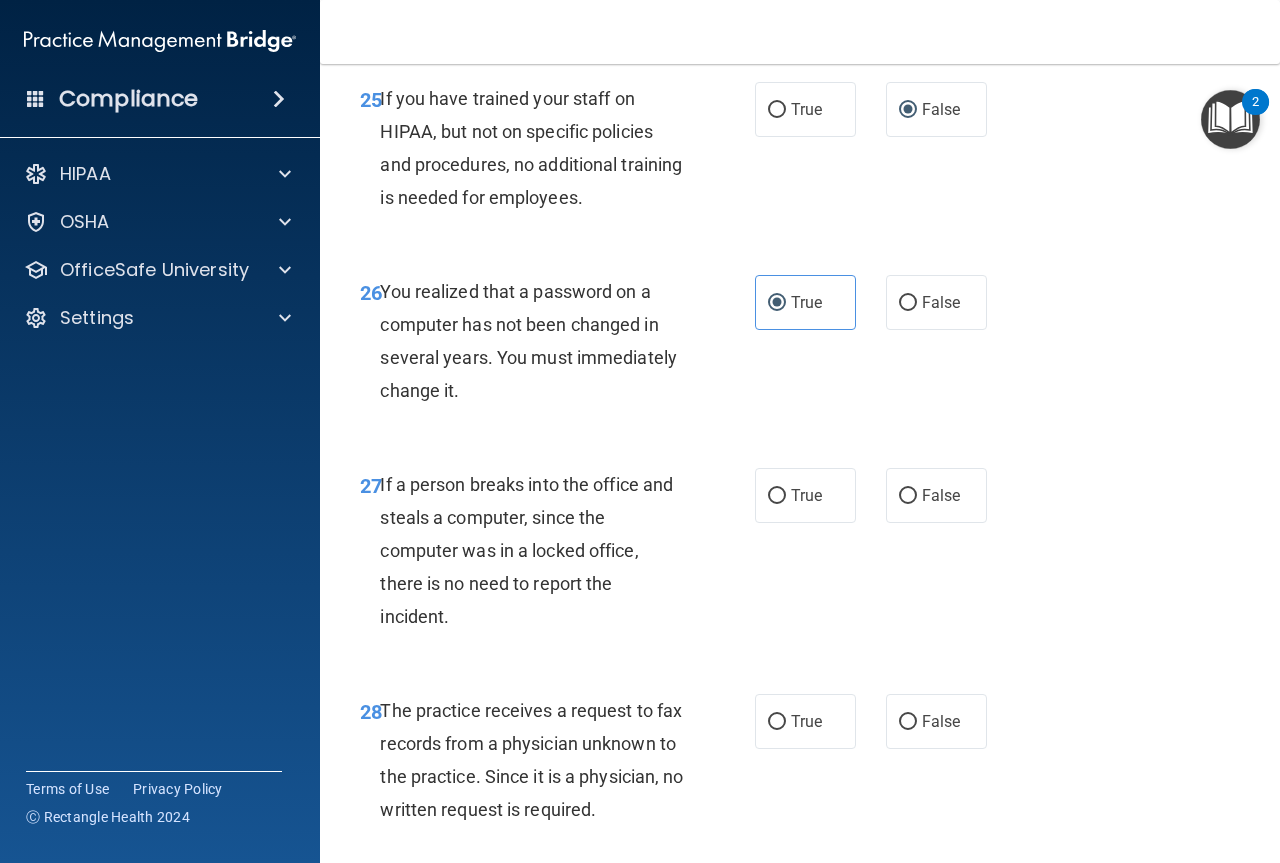 scroll, scrollTop: 5400, scrollLeft: 0, axis: vertical 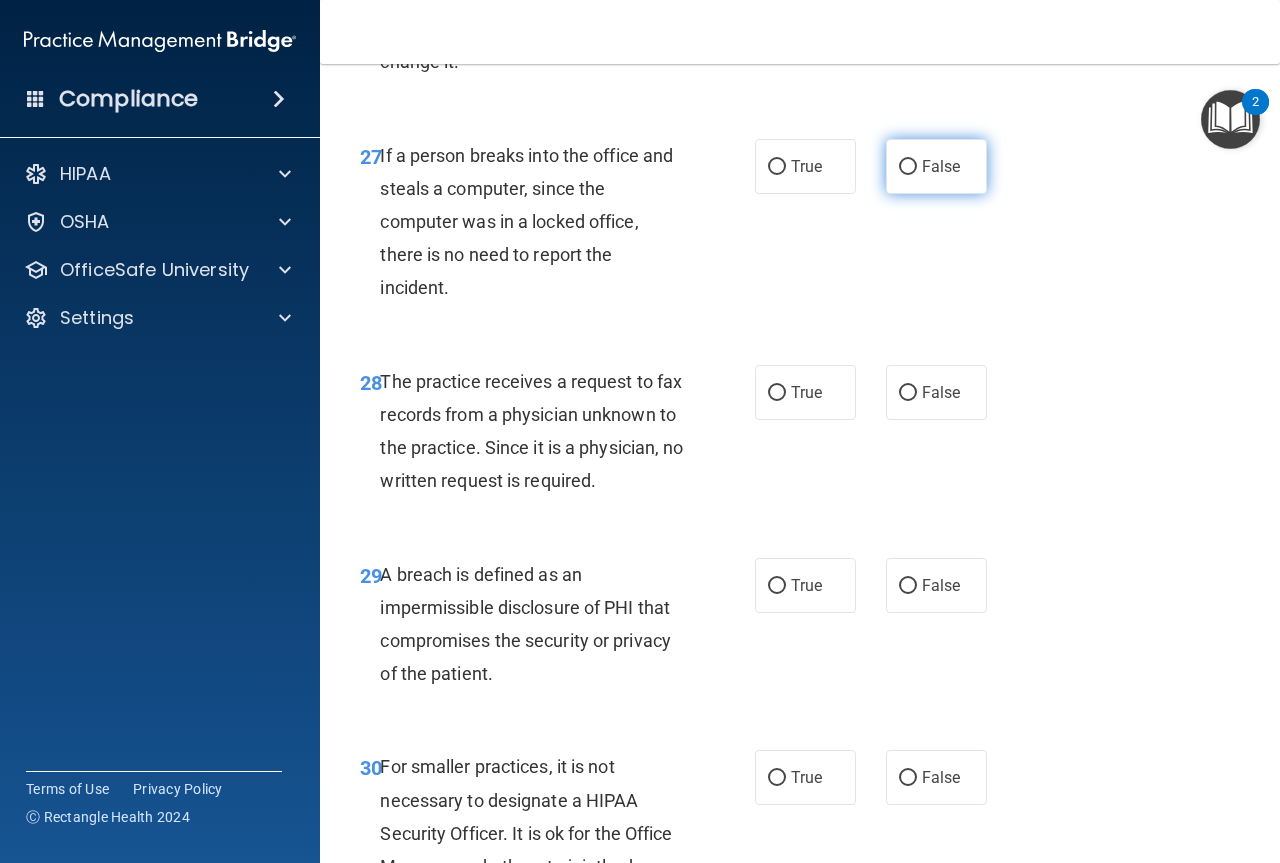 click on "False" at bounding box center [941, 166] 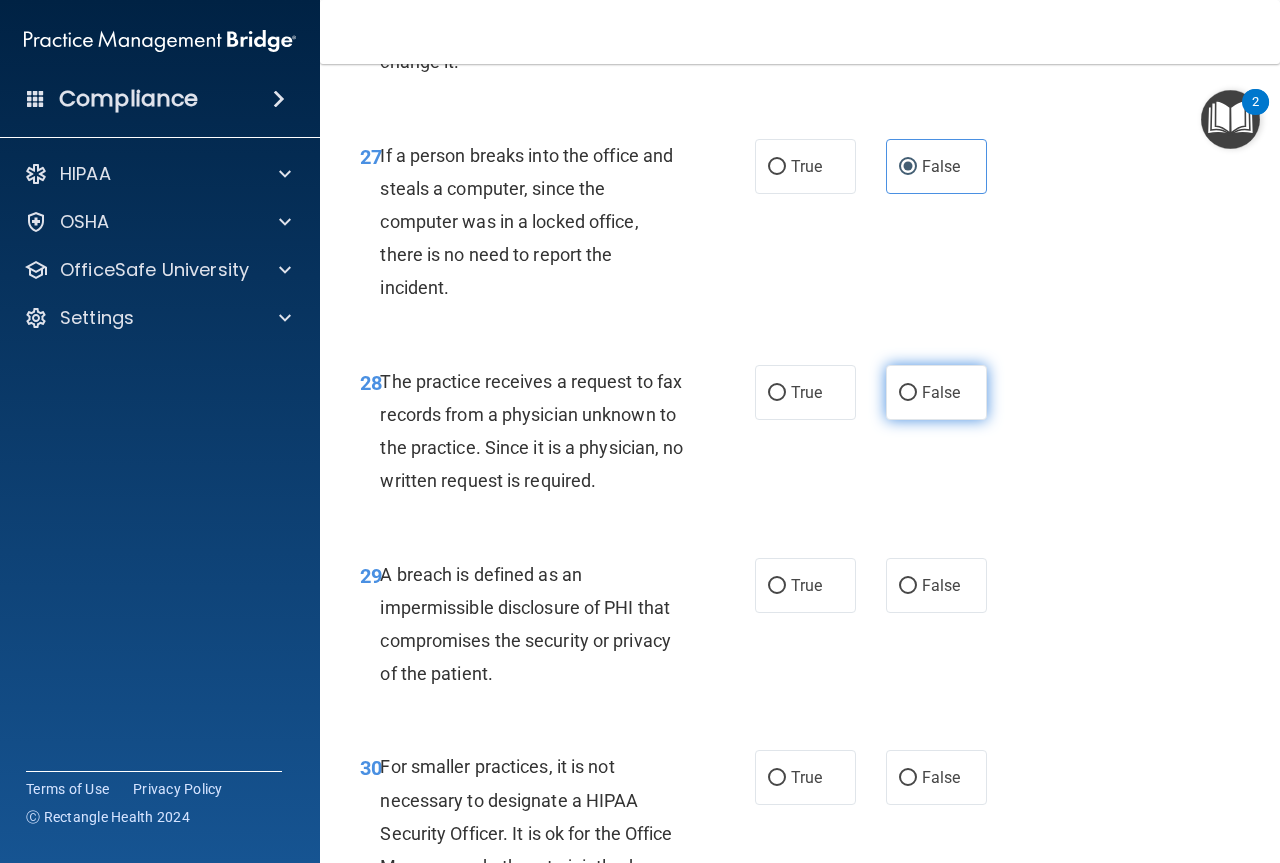 click on "False" at bounding box center (941, 392) 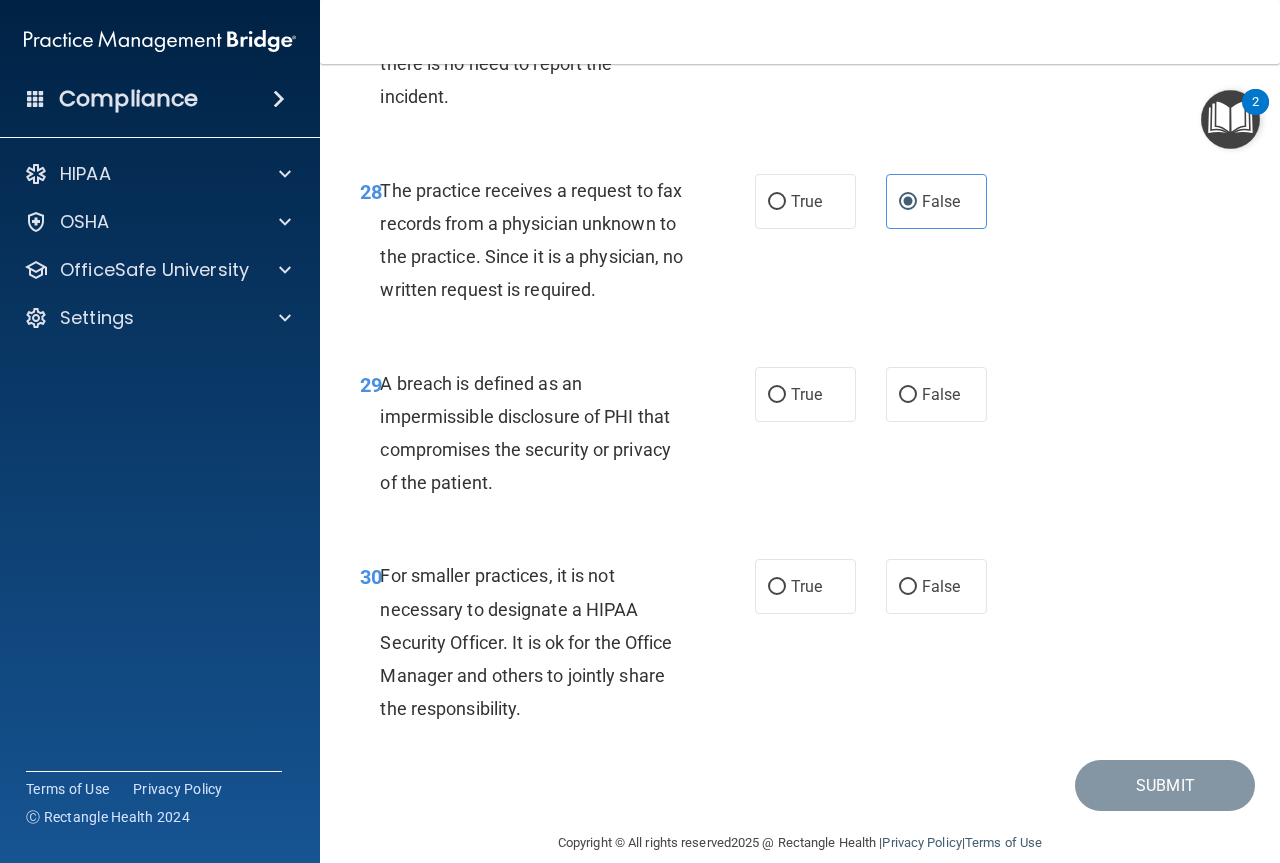 scroll, scrollTop: 5600, scrollLeft: 0, axis: vertical 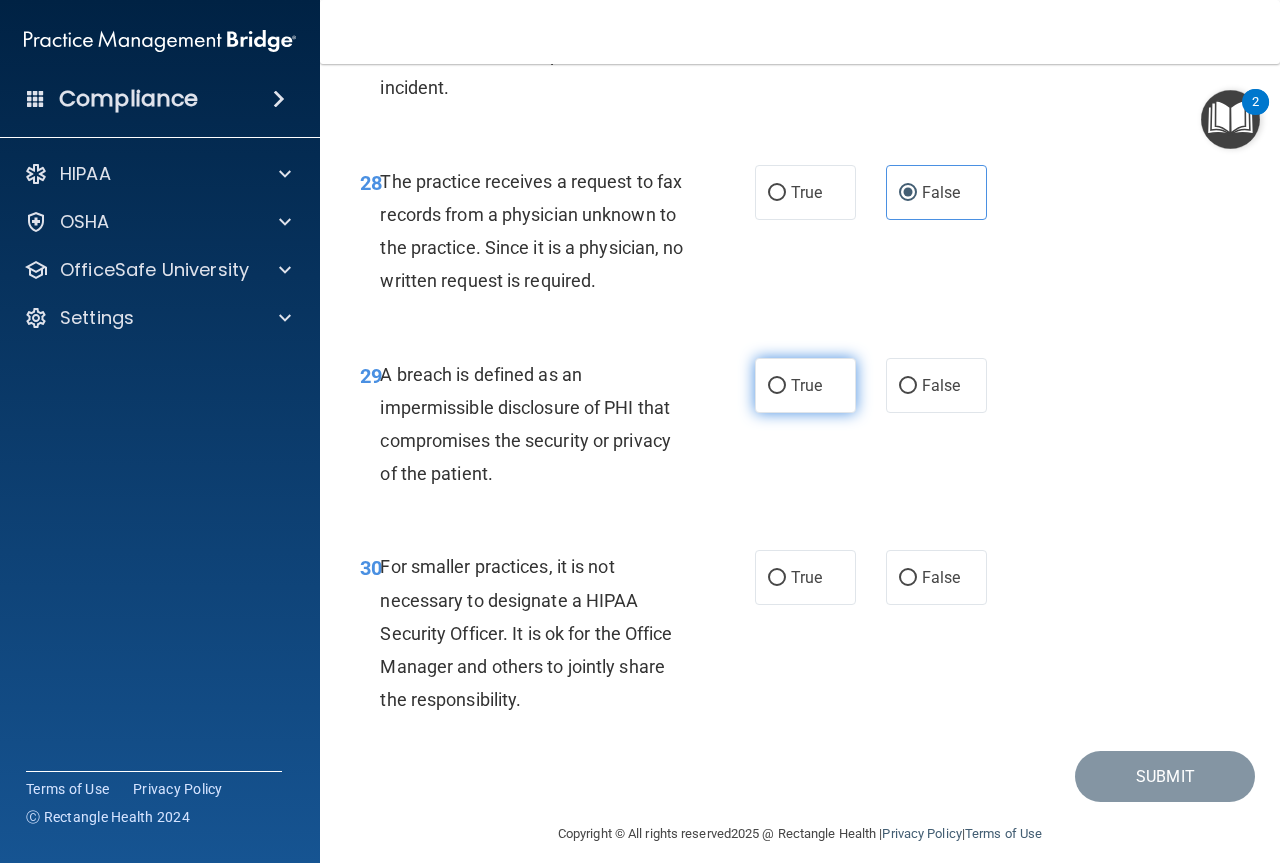drag, startPoint x: 780, startPoint y: 481, endPoint x: 780, endPoint y: 553, distance: 72 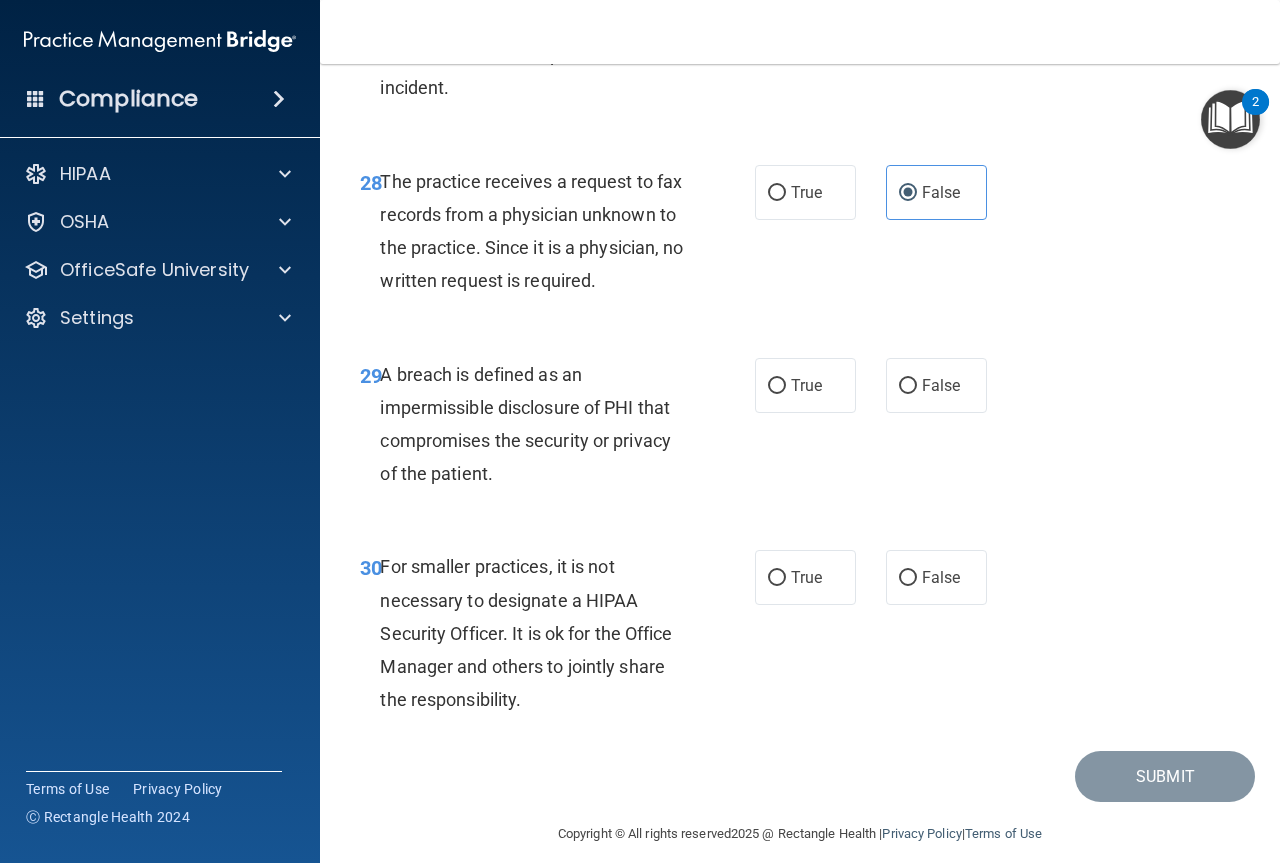 click on "True" at bounding box center (777, 386) 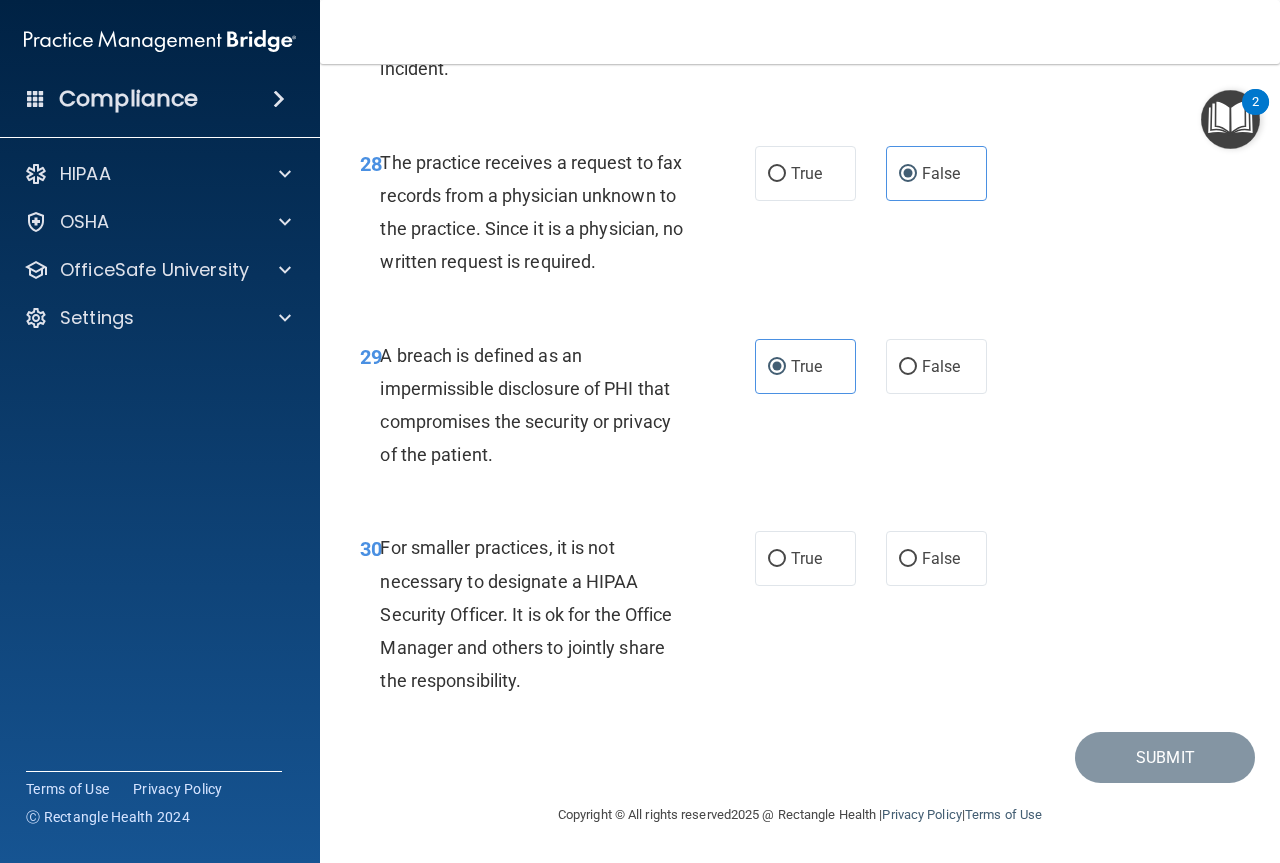 scroll, scrollTop: 5719, scrollLeft: 0, axis: vertical 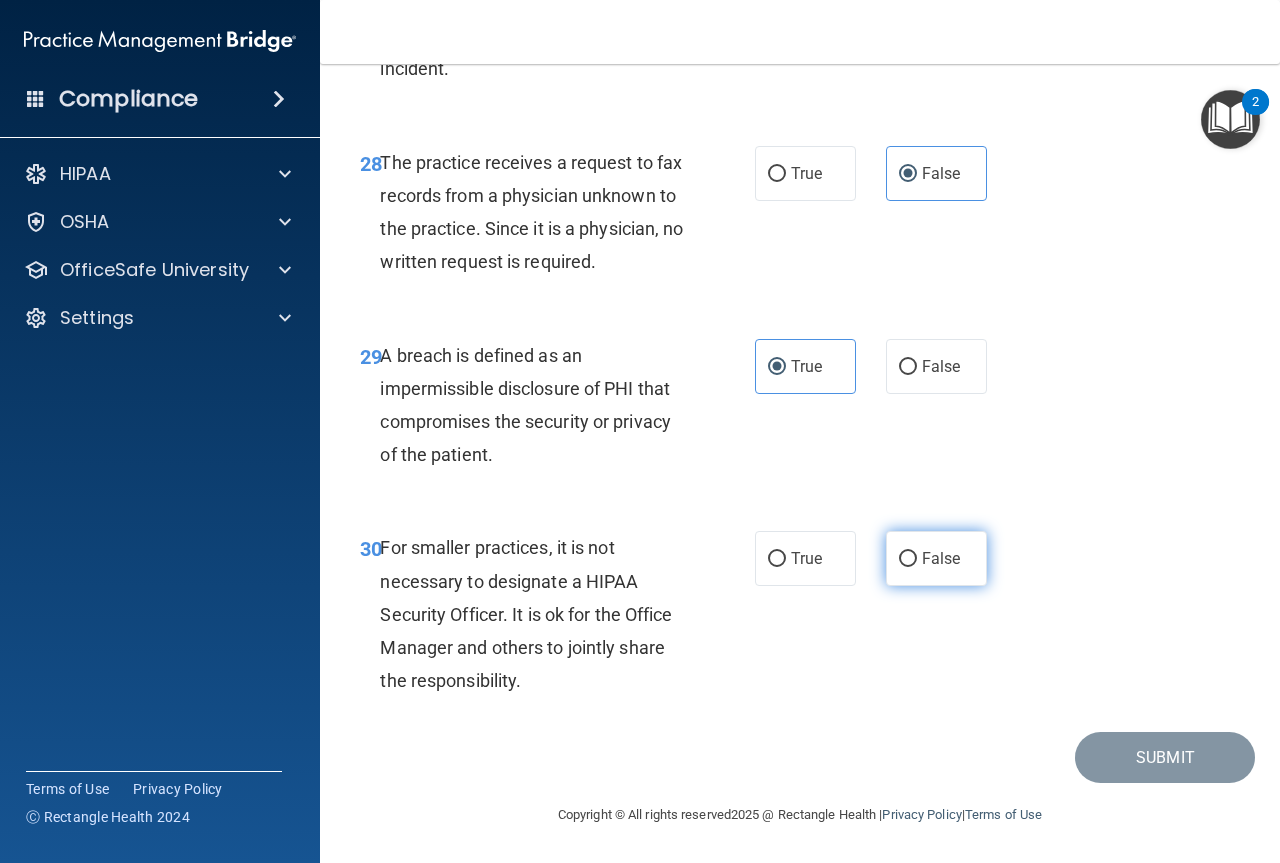 click on "False" at bounding box center [908, 559] 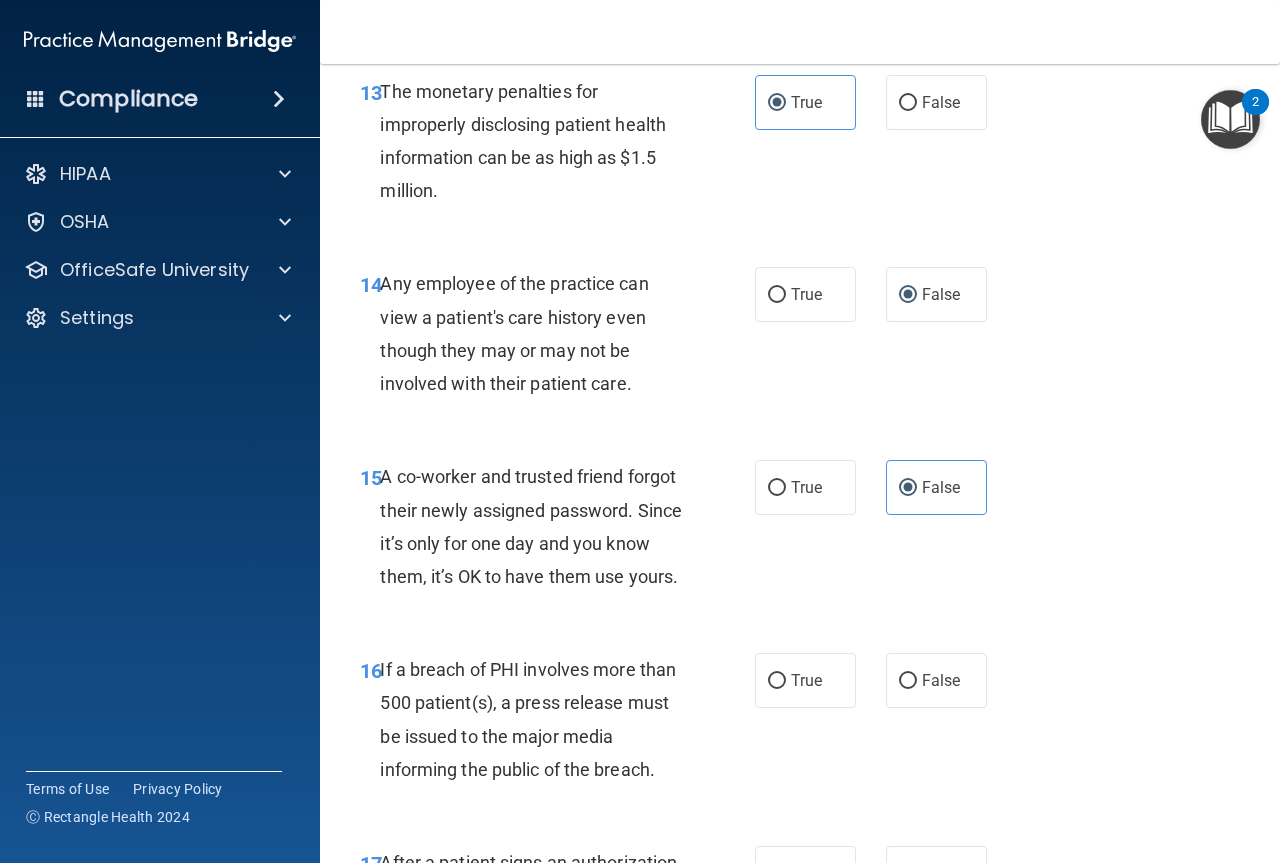 scroll, scrollTop: 2619, scrollLeft: 0, axis: vertical 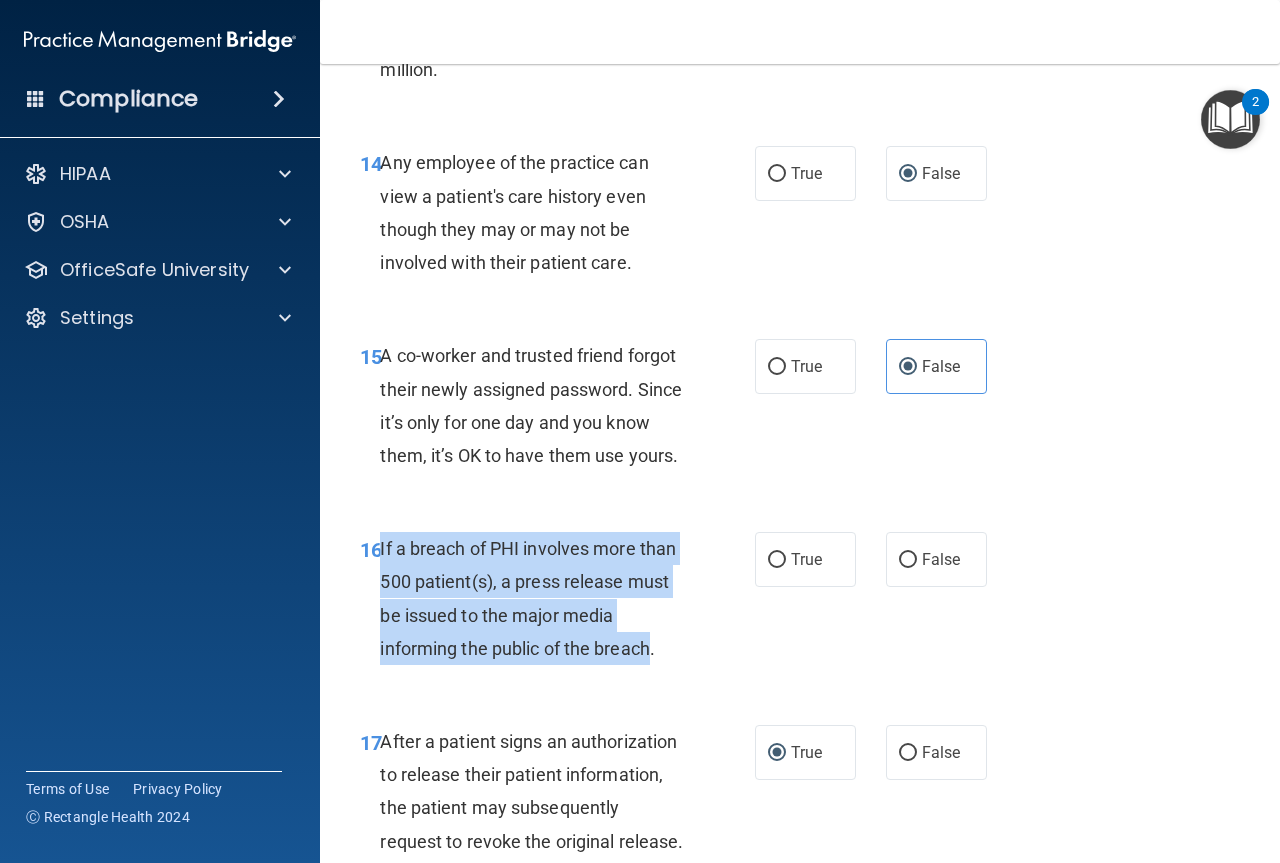 drag, startPoint x: 648, startPoint y: 679, endPoint x: 381, endPoint y: 573, distance: 287.27164 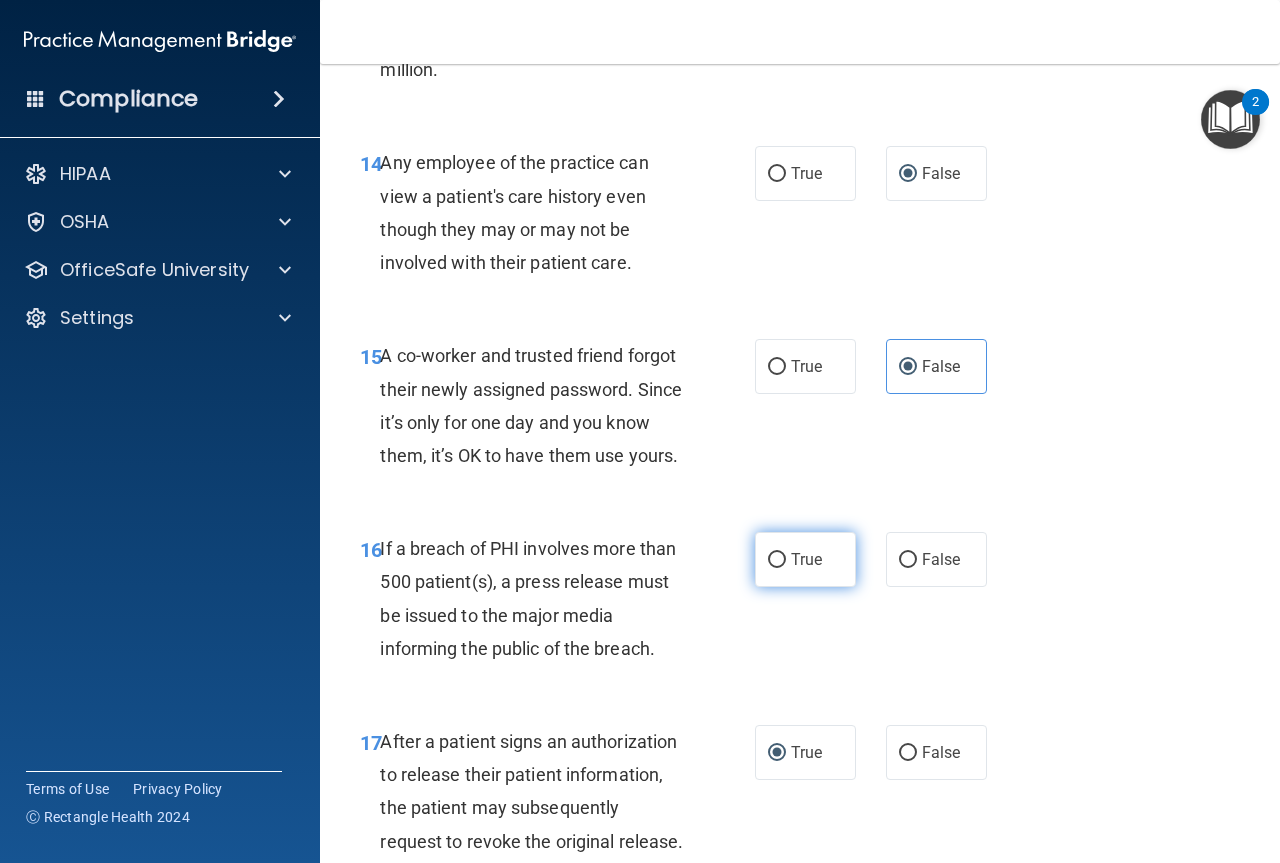 click on "True" at bounding box center [805, 559] 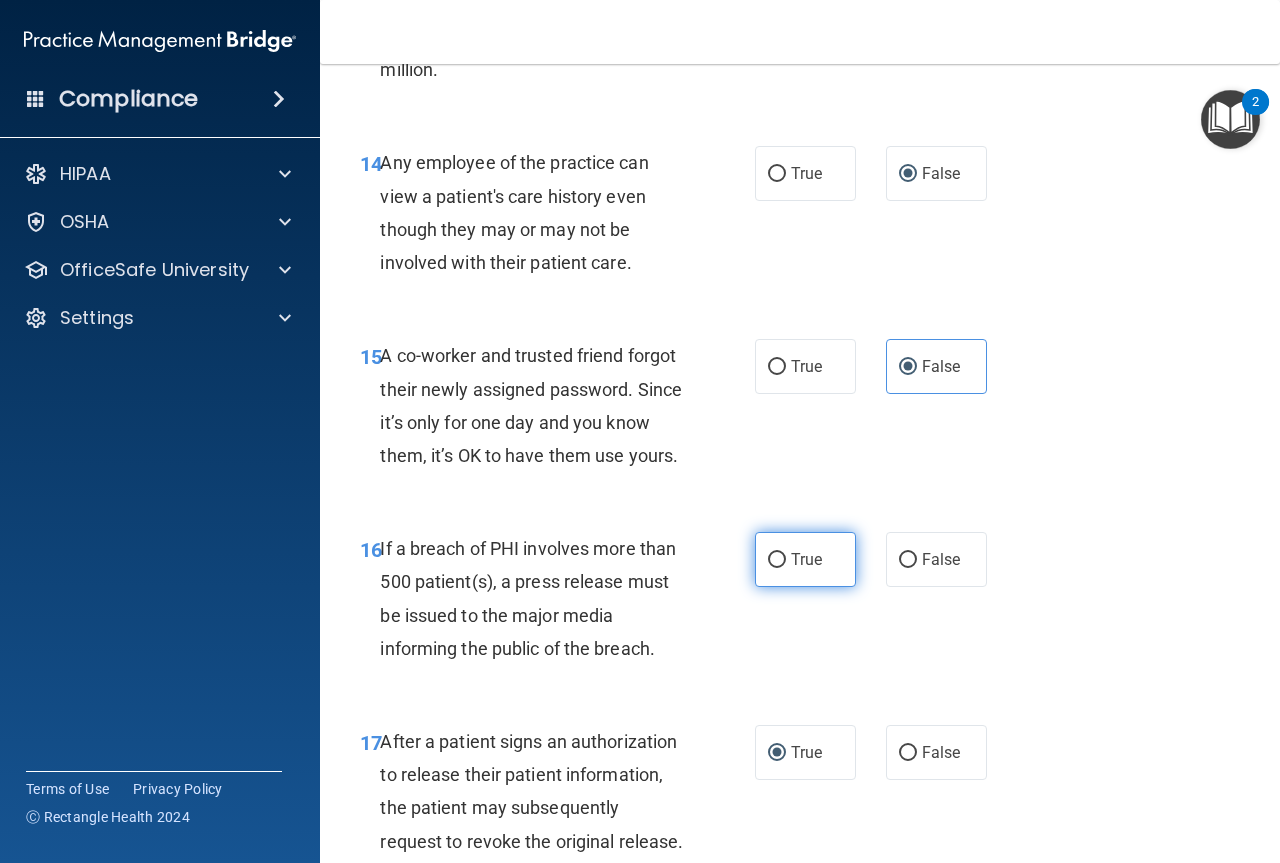 click on "True" at bounding box center (777, 560) 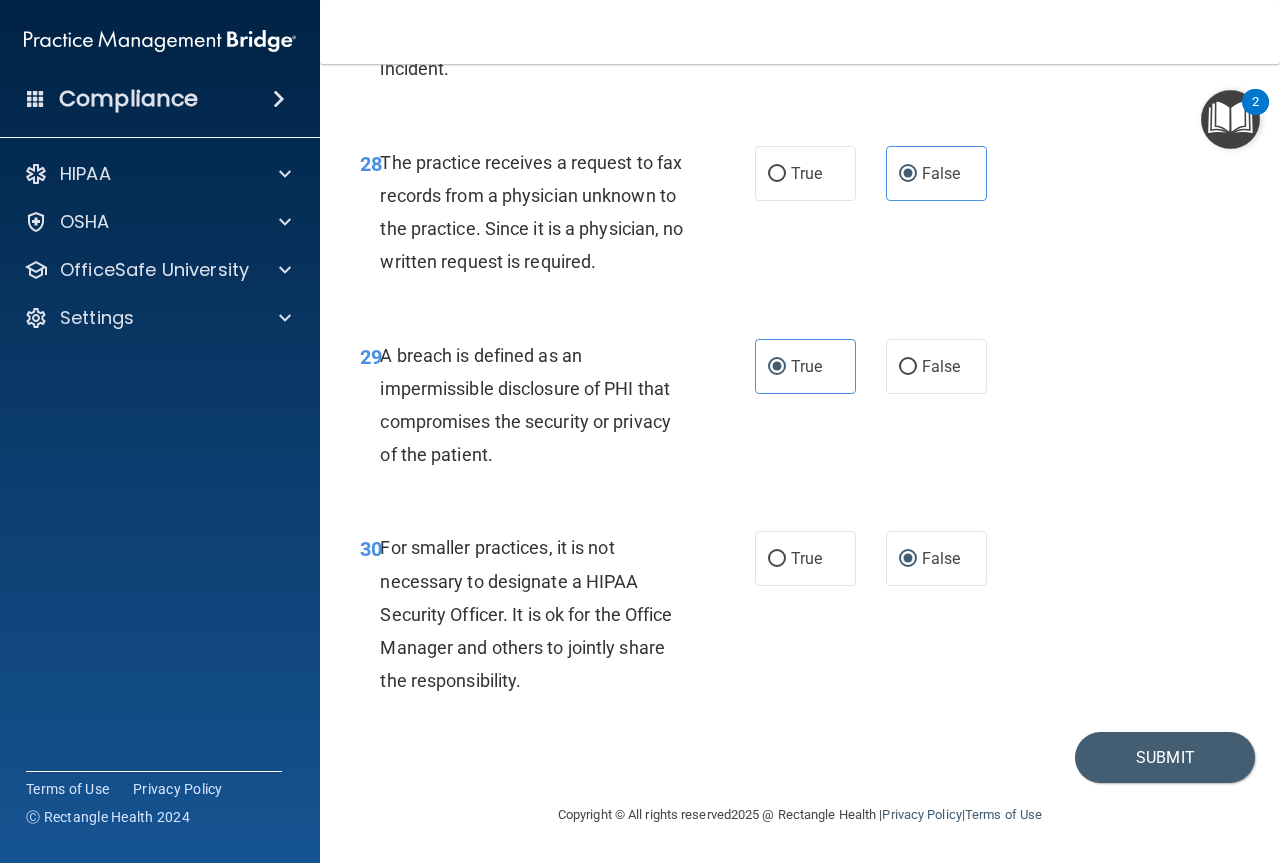 scroll, scrollTop: 5719, scrollLeft: 0, axis: vertical 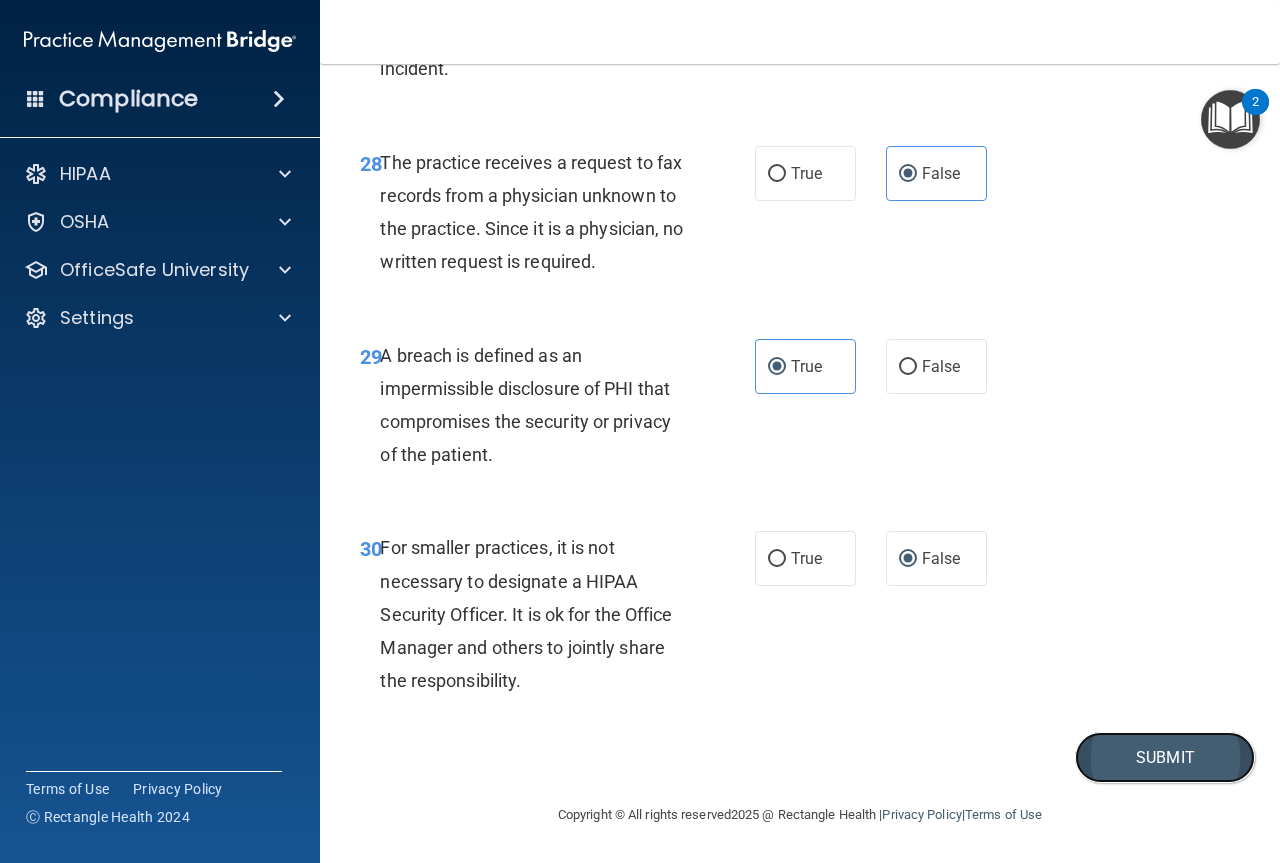 click on "Submit" at bounding box center [1165, 757] 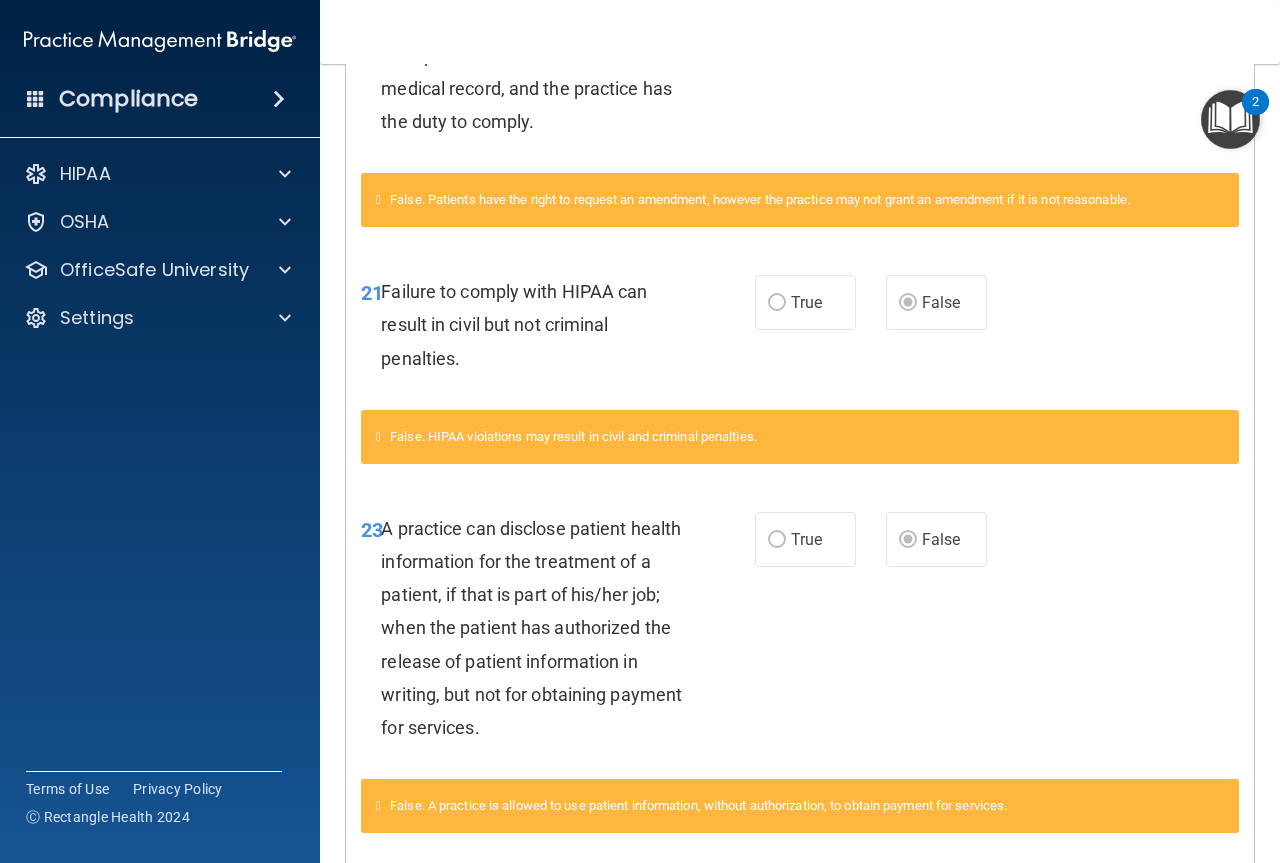 scroll, scrollTop: 906, scrollLeft: 0, axis: vertical 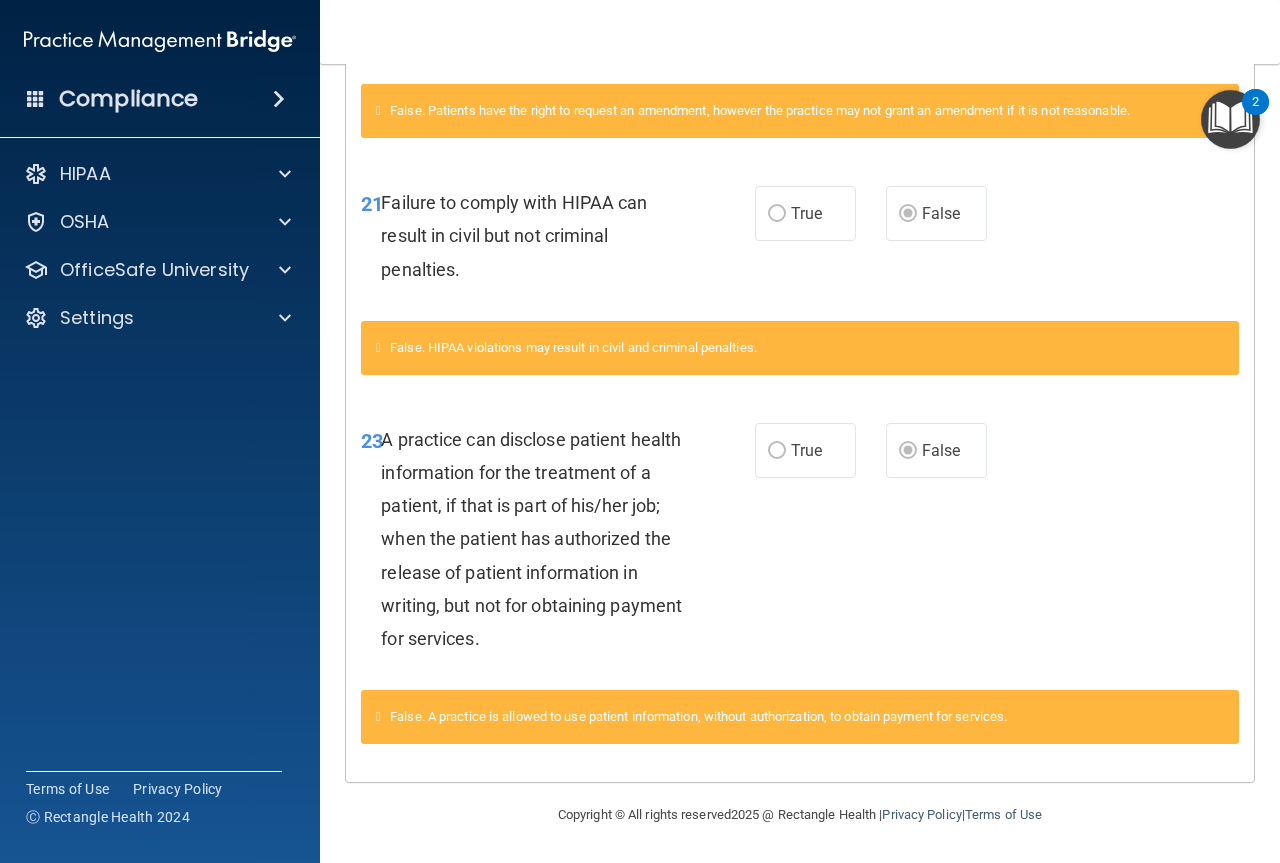 drag, startPoint x: 808, startPoint y: 545, endPoint x: 797, endPoint y: 527, distance: 21.095022 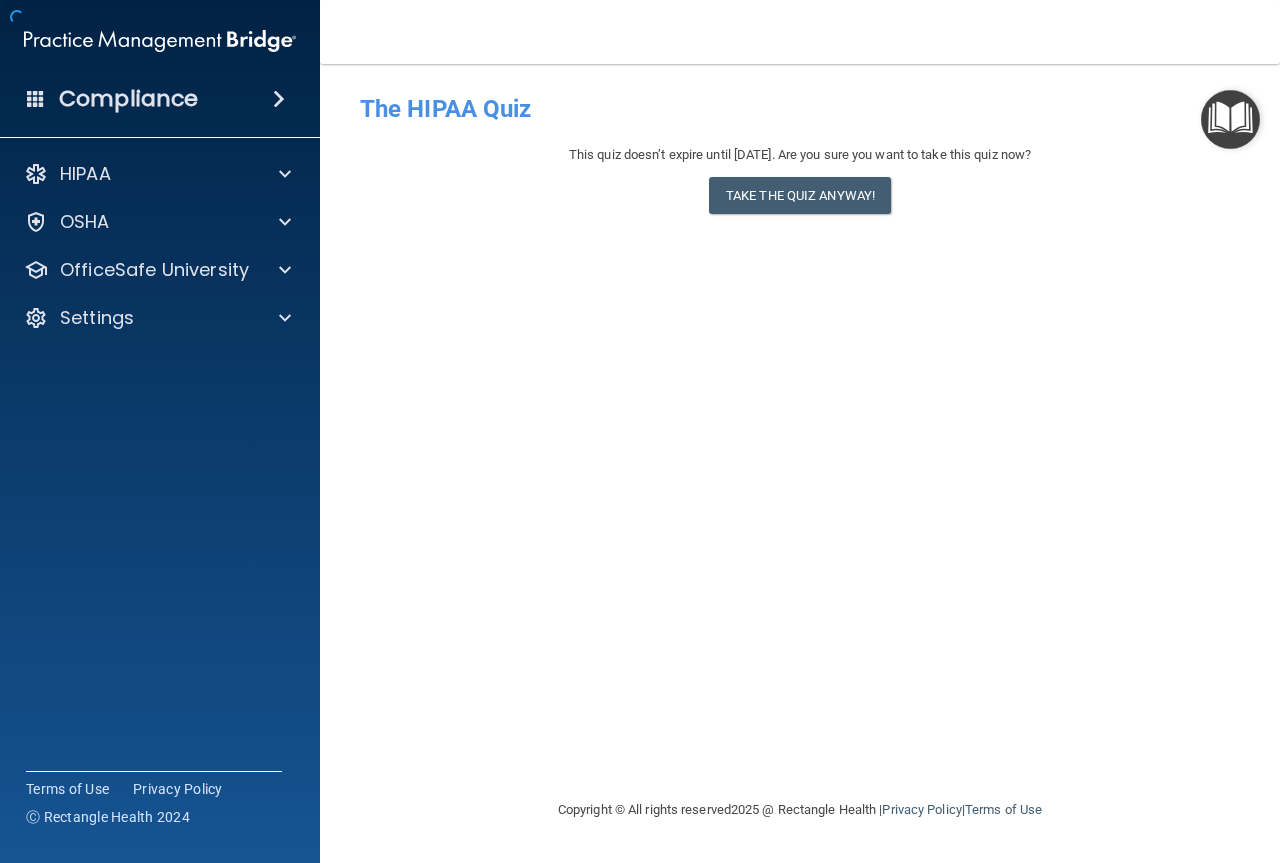 scroll, scrollTop: 0, scrollLeft: 0, axis: both 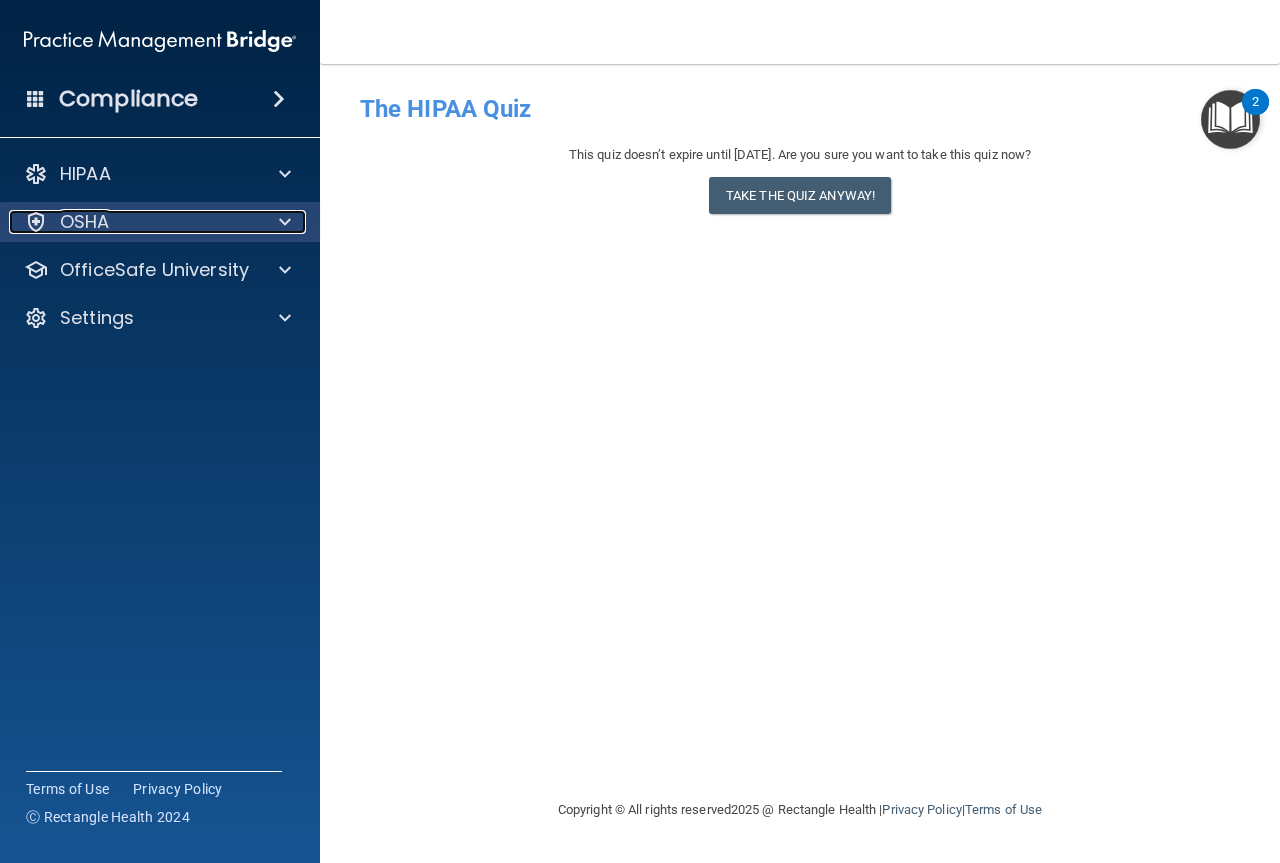 click on "OSHA" at bounding box center [133, 222] 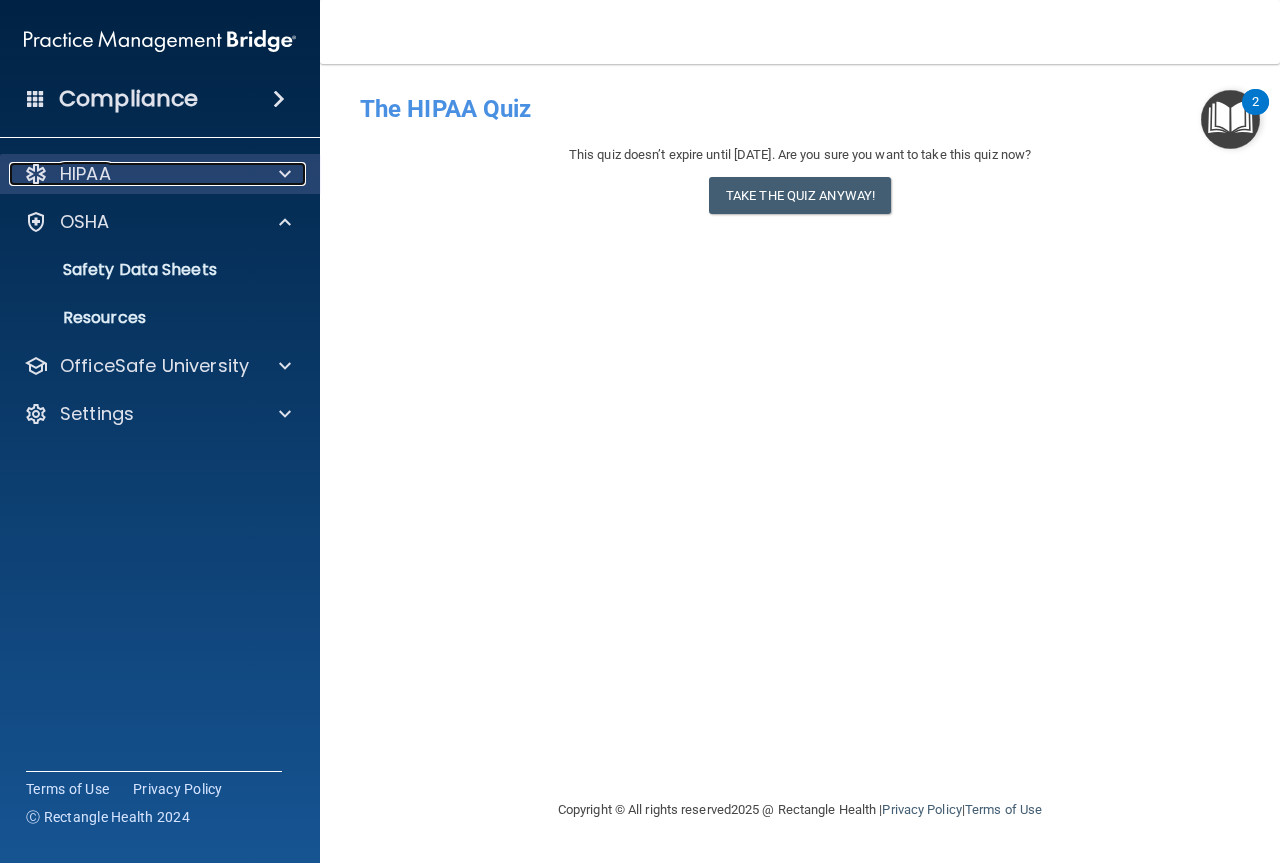click on "HIPAA" at bounding box center [133, 174] 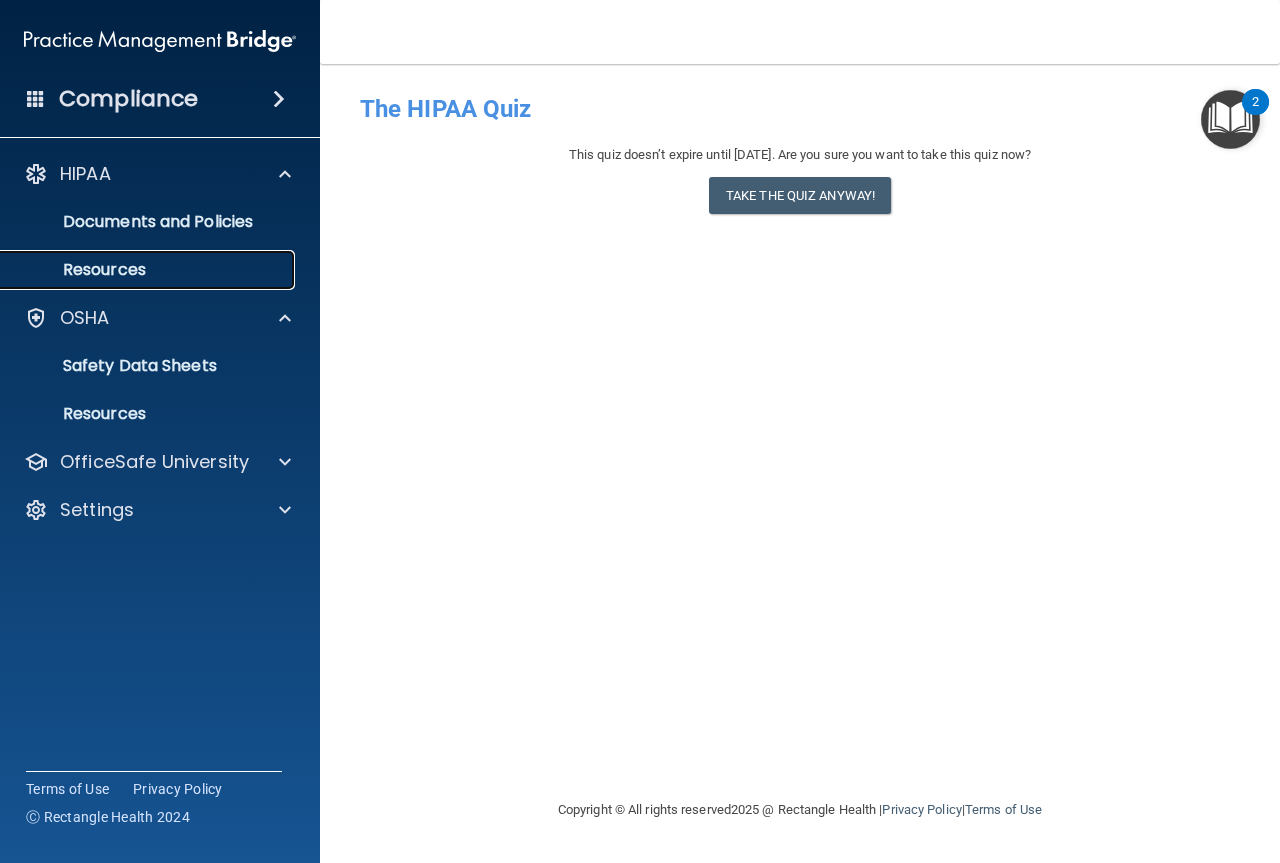 click on "Resources" at bounding box center [149, 270] 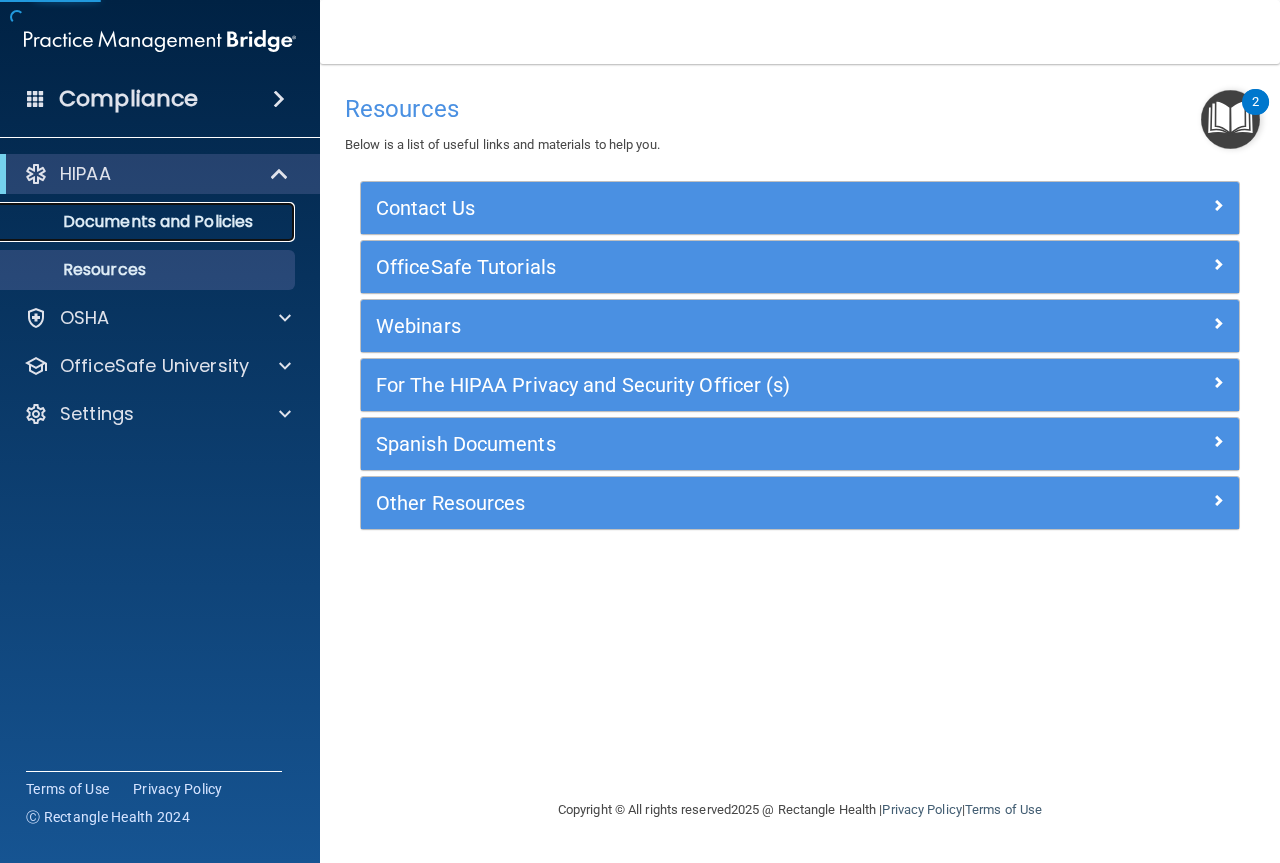 click on "Documents and Policies" at bounding box center (149, 222) 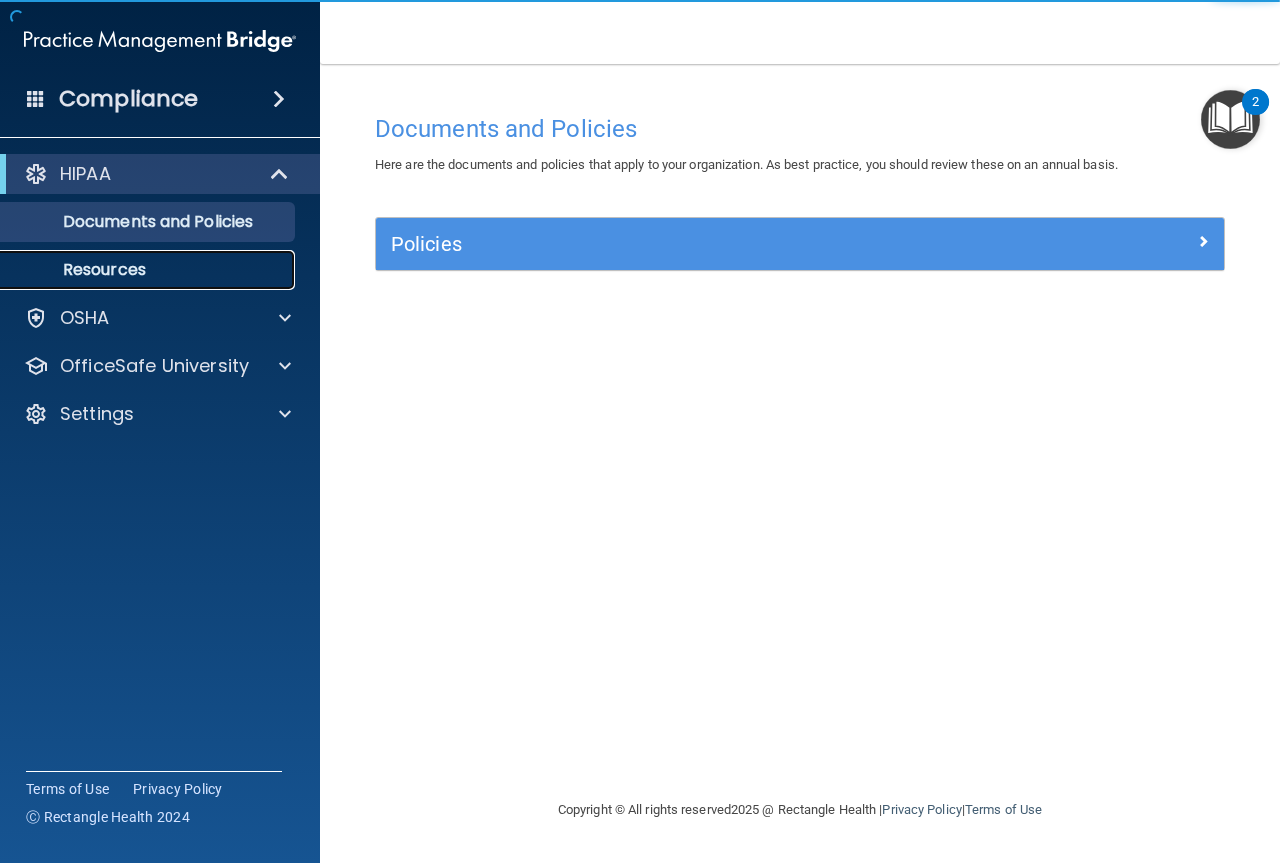 click on "Resources" at bounding box center [149, 270] 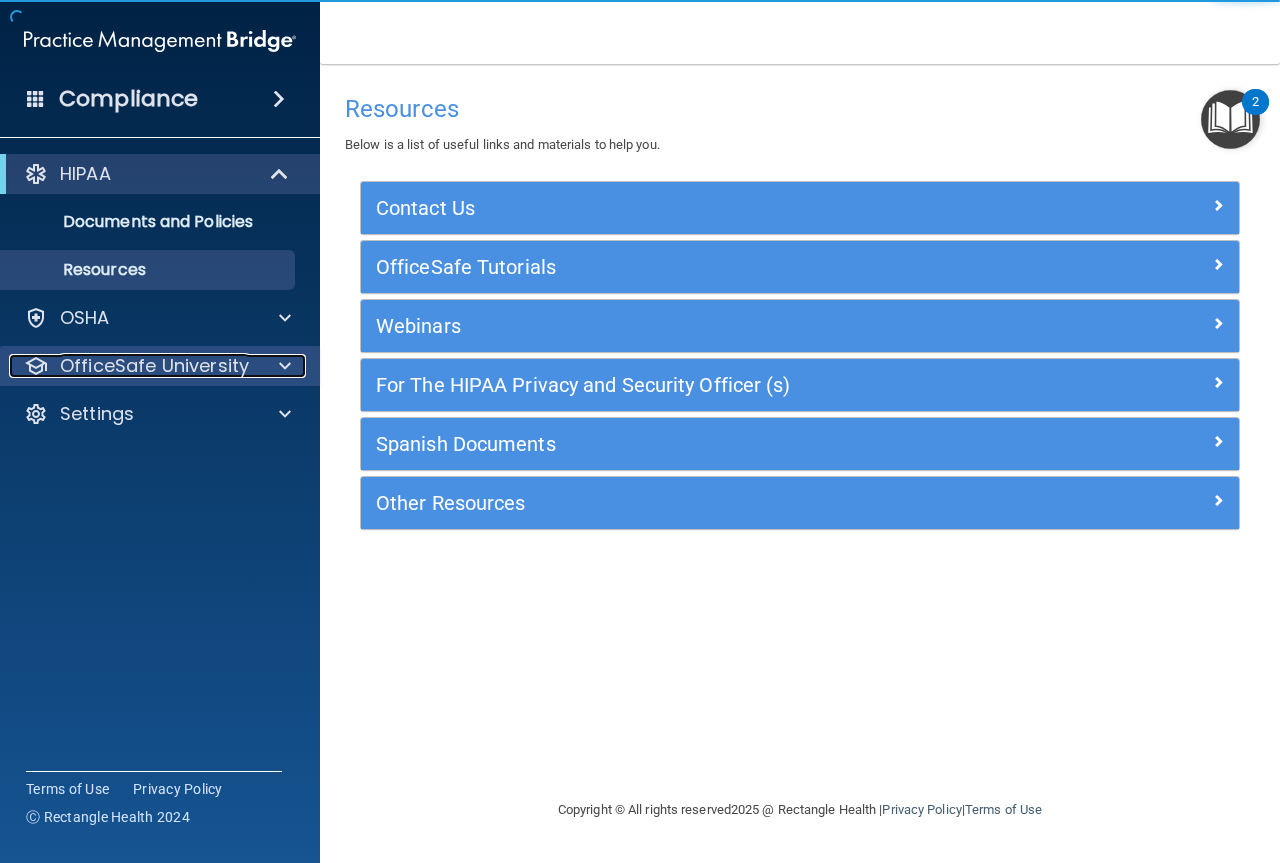 click at bounding box center (282, 366) 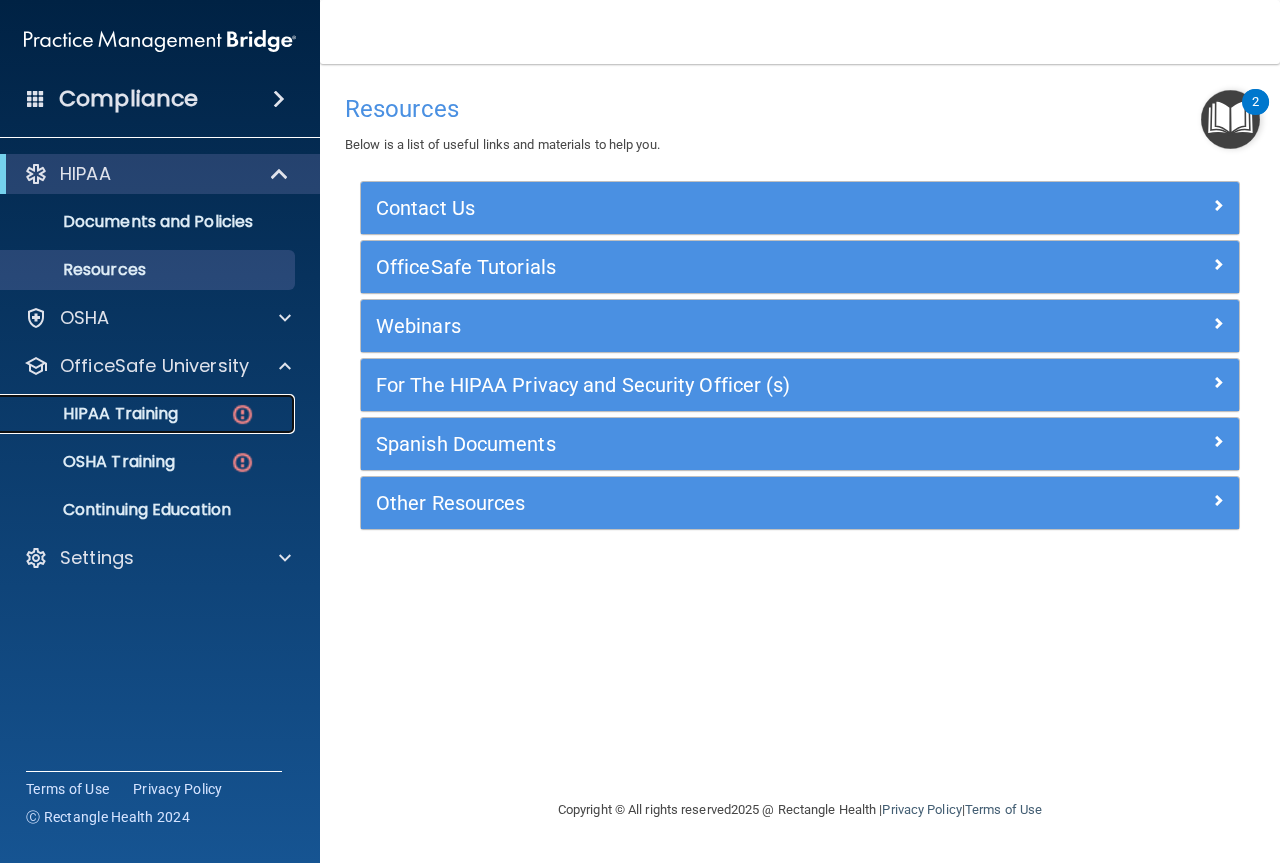 click on "HIPAA Training" at bounding box center (149, 414) 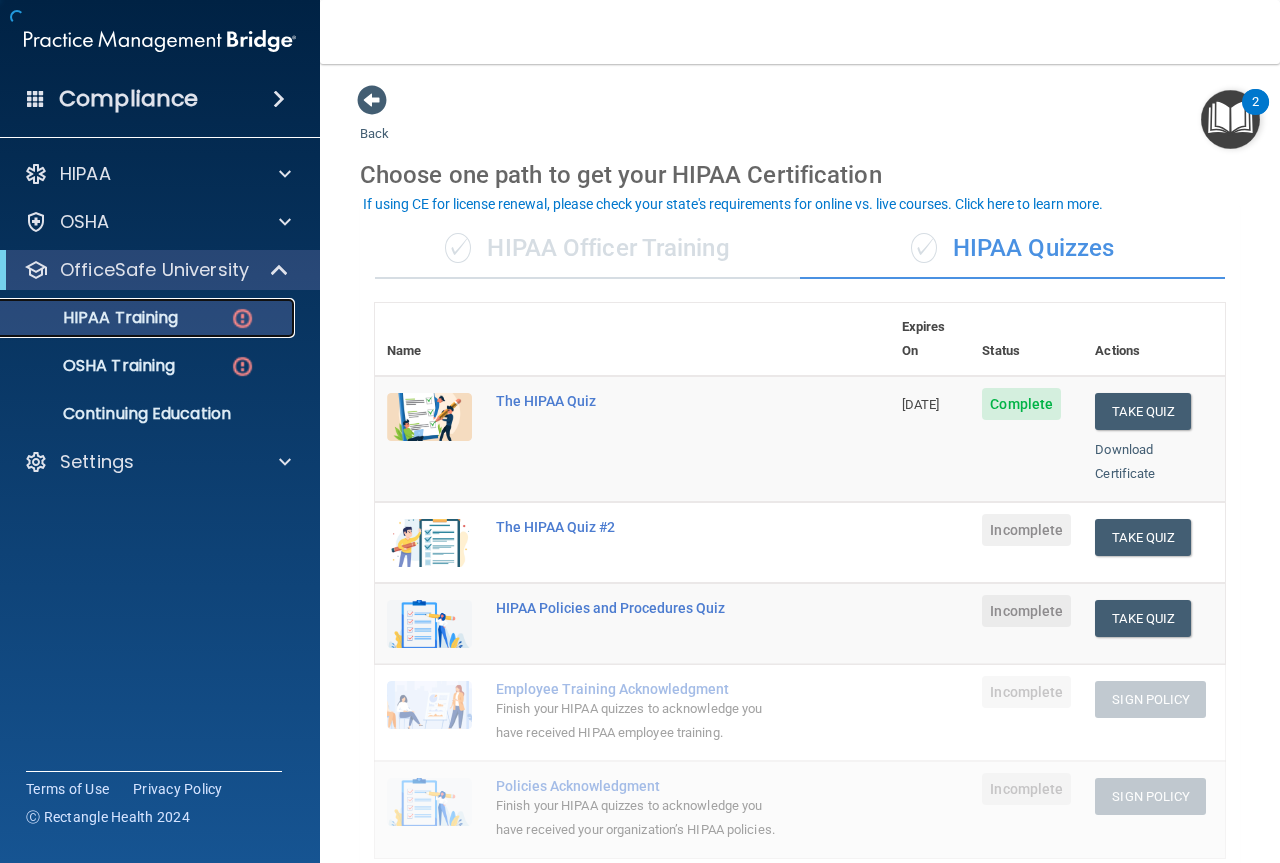 click on "HIPAA Training" at bounding box center (95, 318) 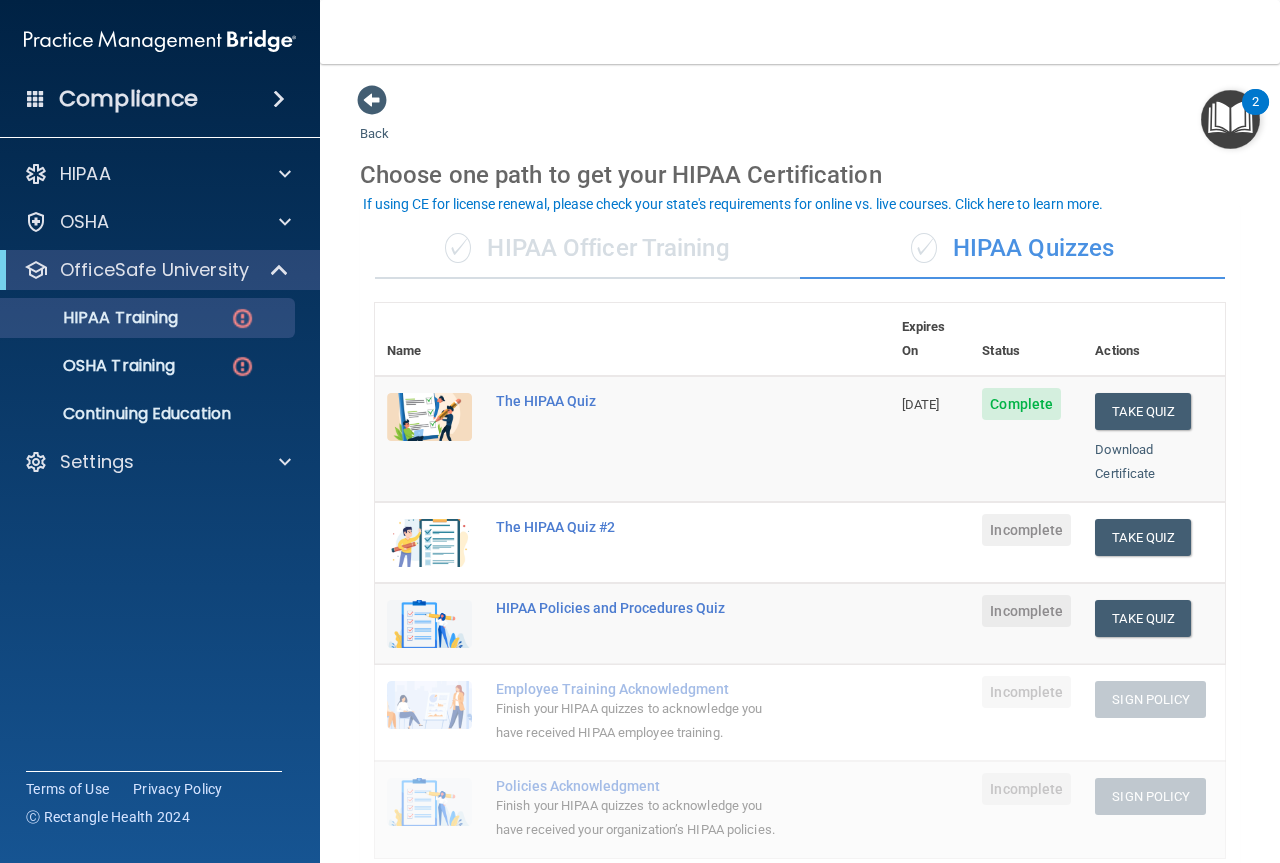 click on "Complete" at bounding box center (1021, 404) 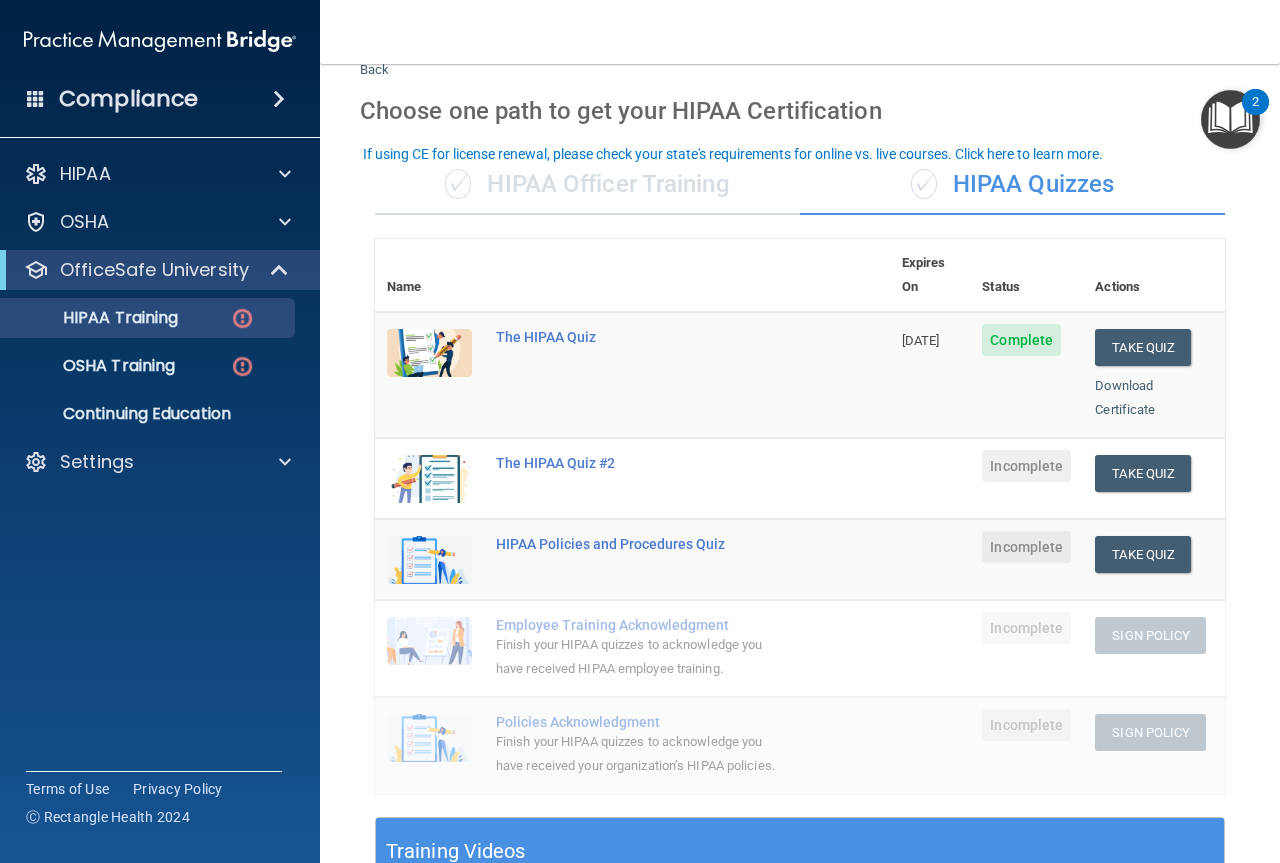 scroll, scrollTop: 100, scrollLeft: 0, axis: vertical 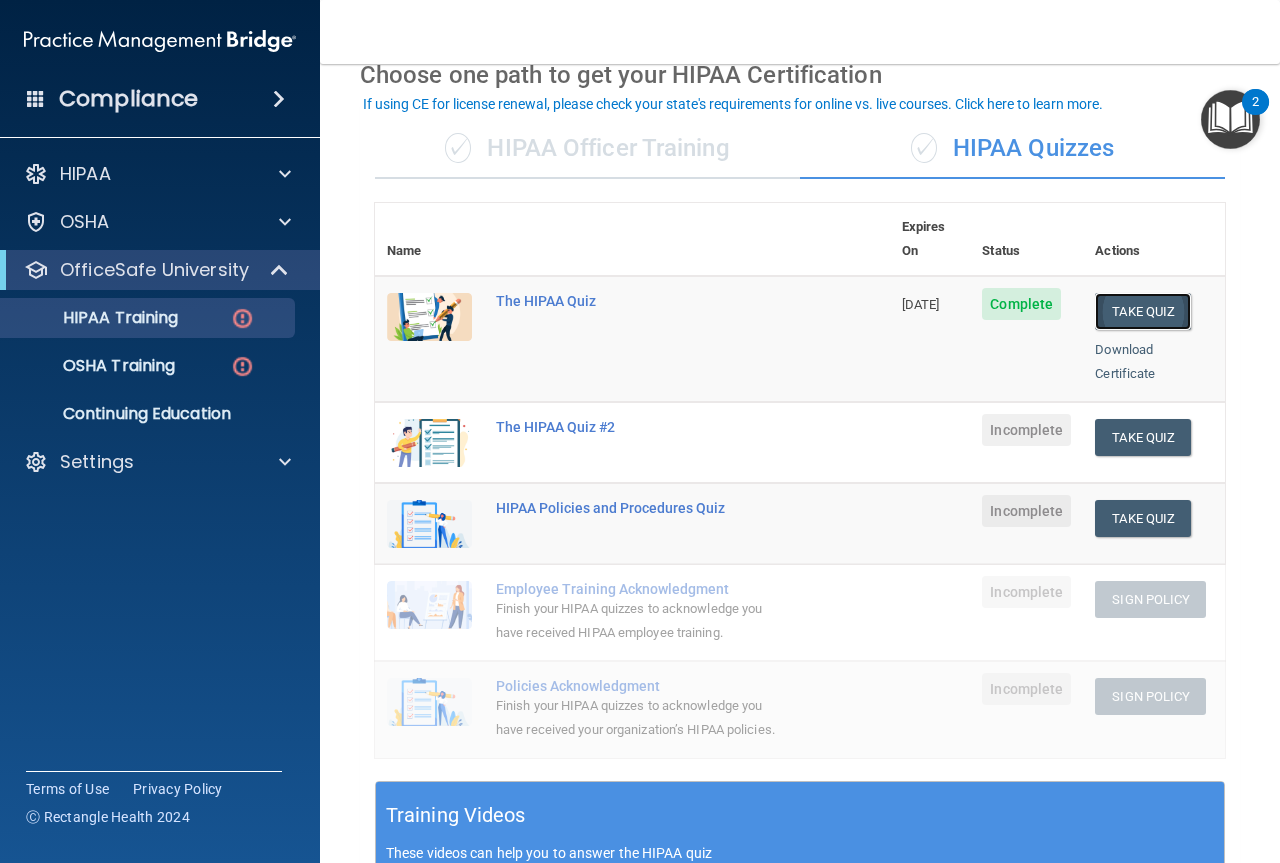 click on "Take Quiz" at bounding box center [1143, 311] 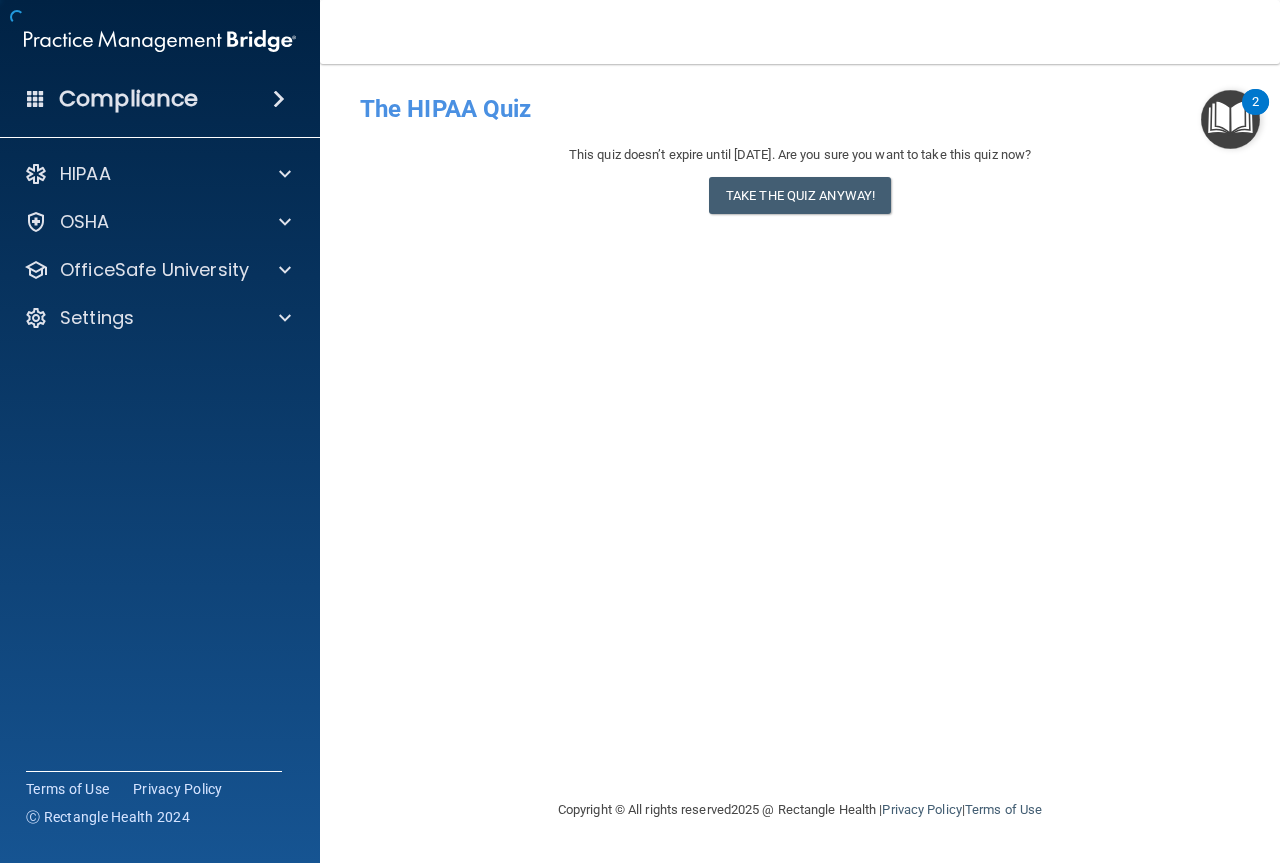 scroll, scrollTop: 0, scrollLeft: 0, axis: both 